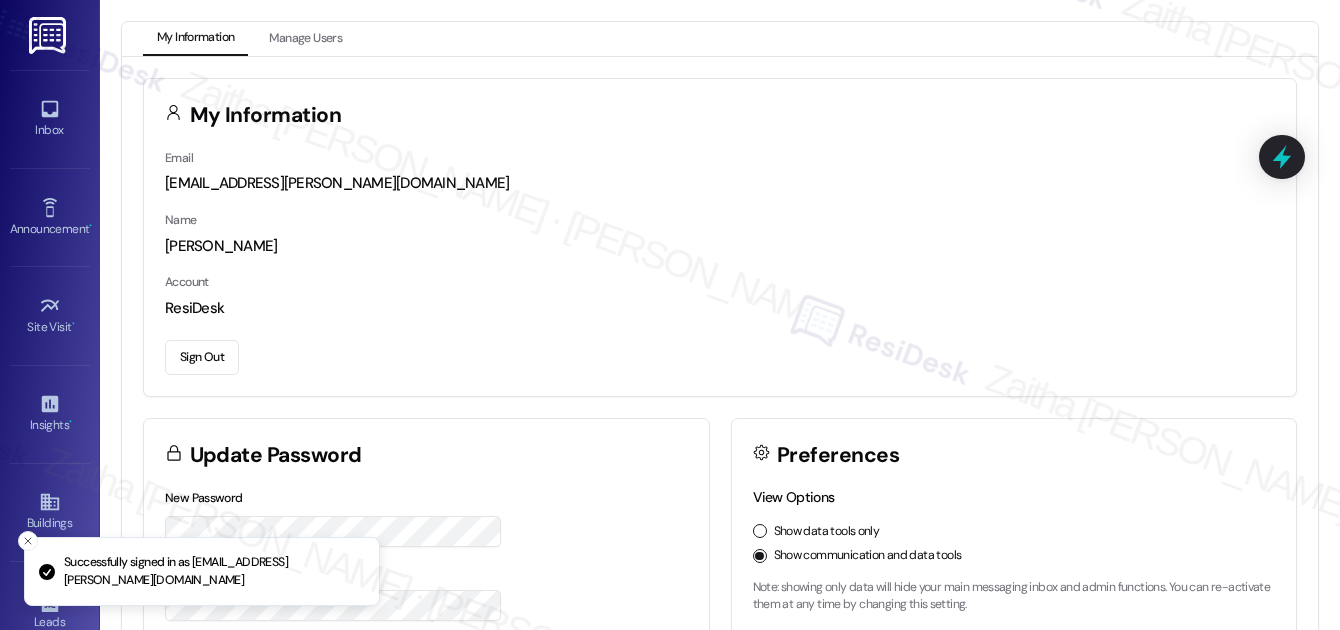 scroll, scrollTop: 0, scrollLeft: 0, axis: both 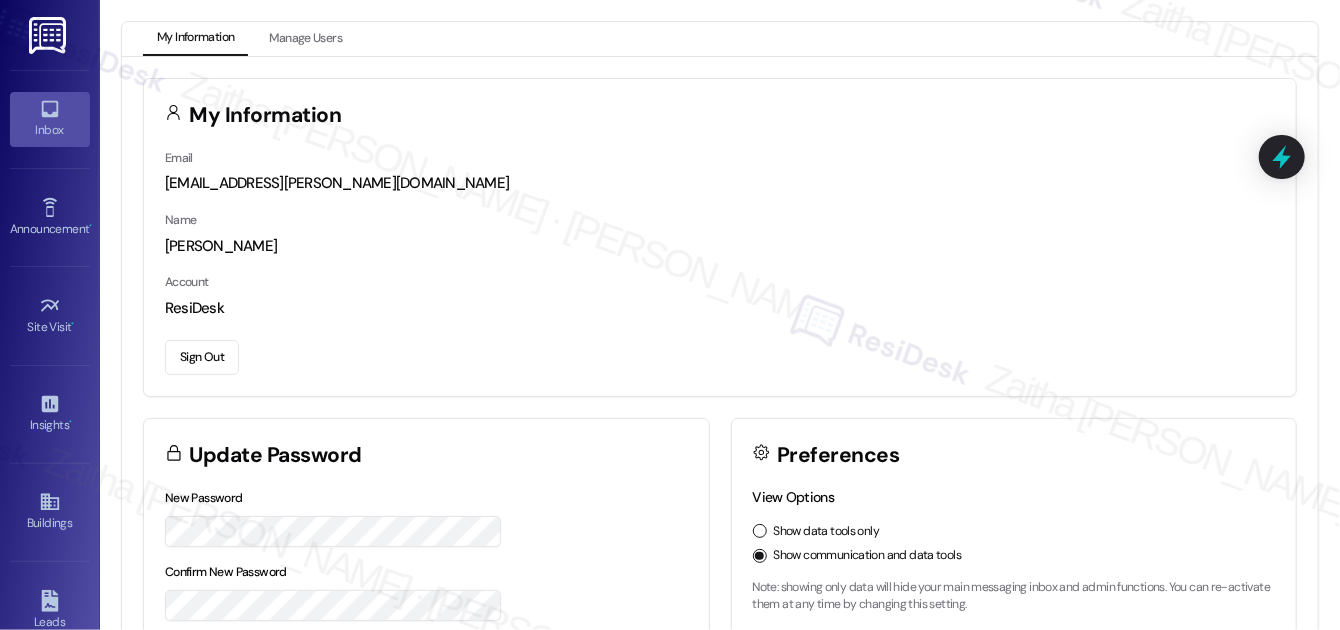 click 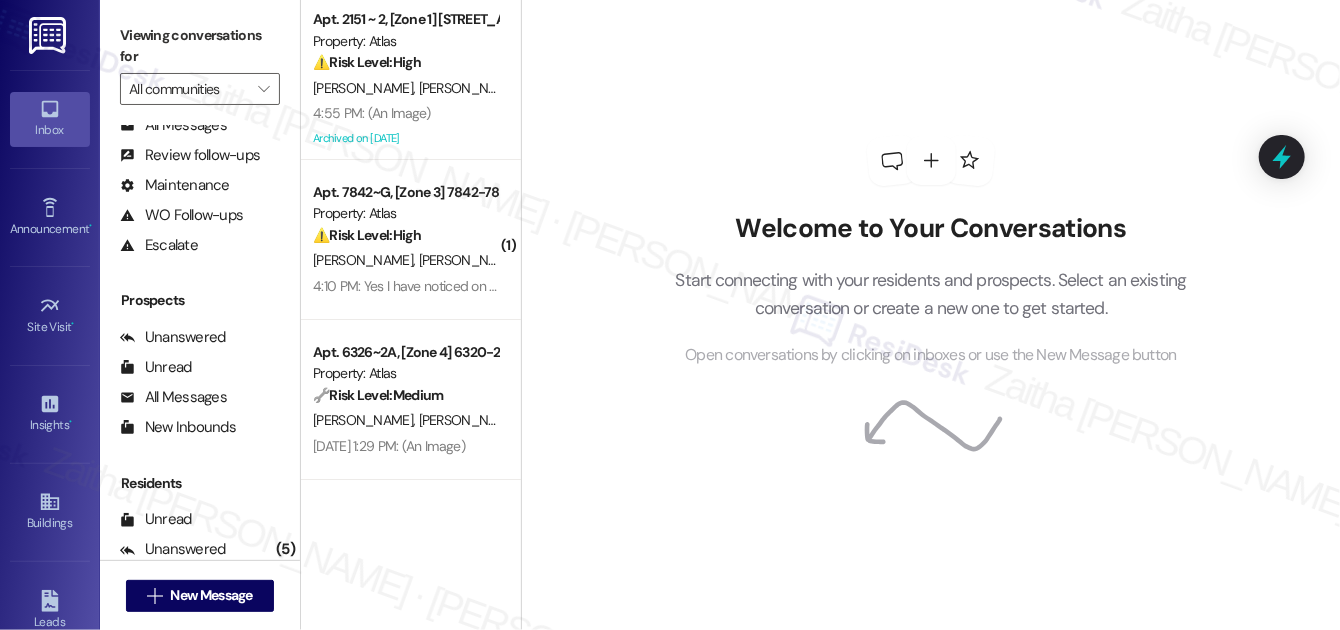 scroll, scrollTop: 264, scrollLeft: 0, axis: vertical 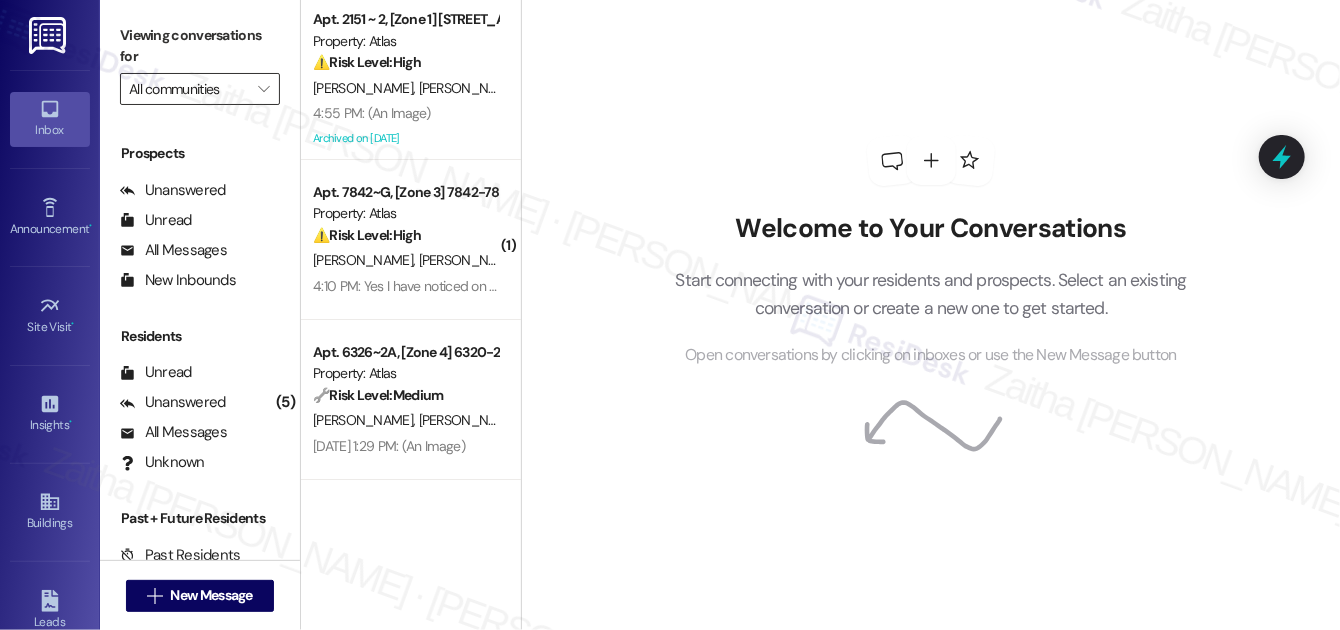 click on "All communities" at bounding box center [188, 89] 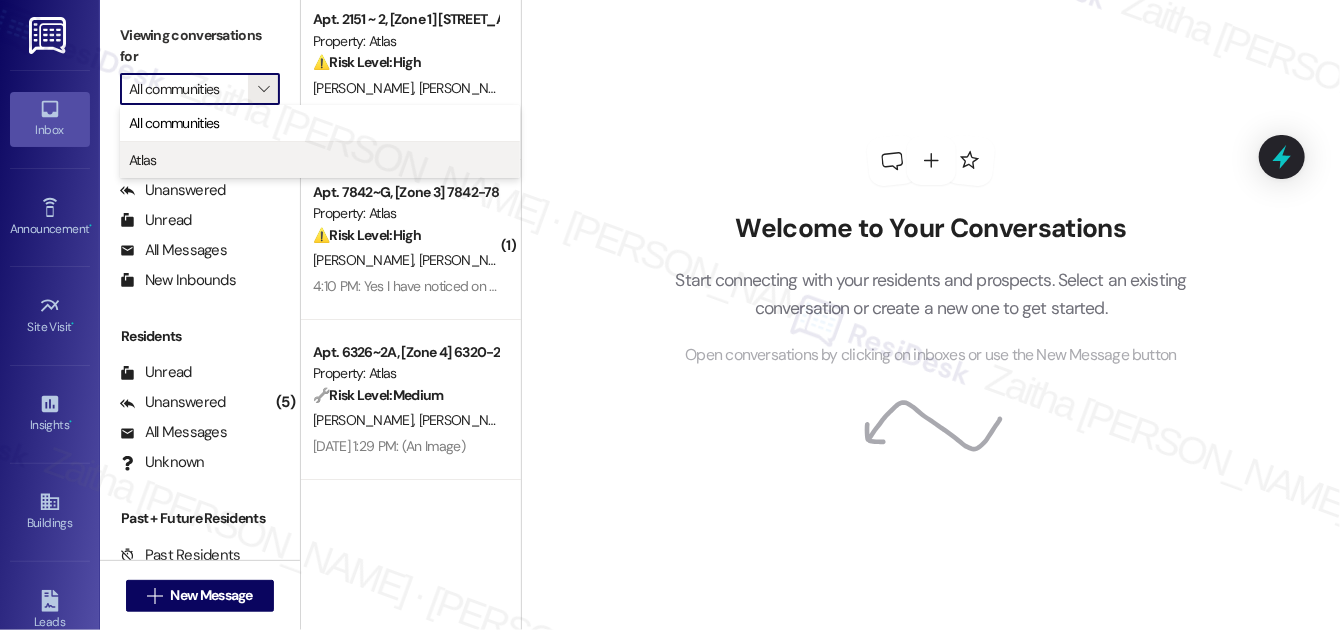 click on "Atlas" at bounding box center (320, 160) 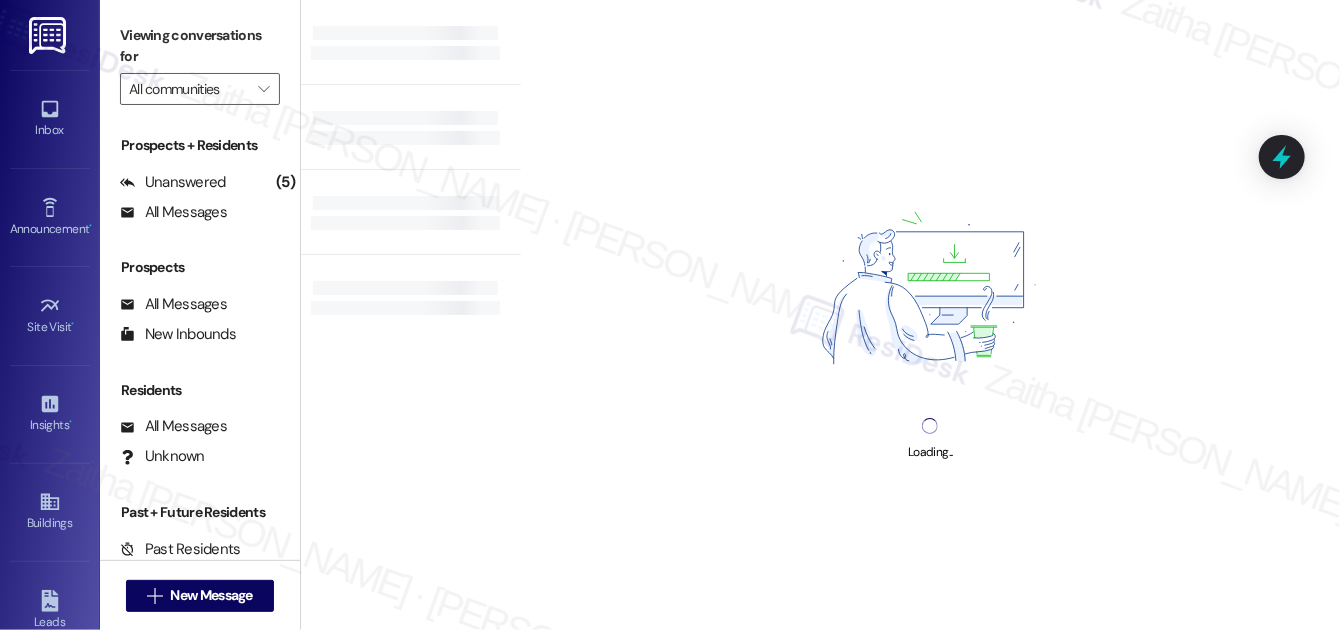 type on "Atlas" 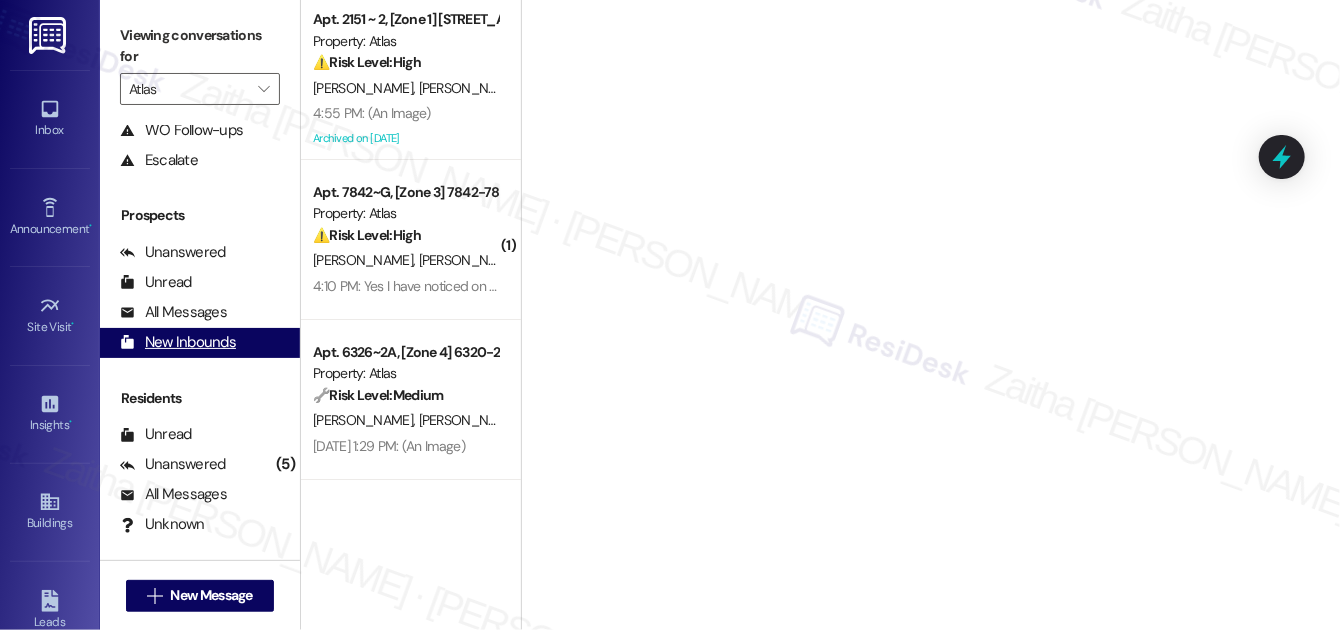 scroll, scrollTop: 264, scrollLeft: 0, axis: vertical 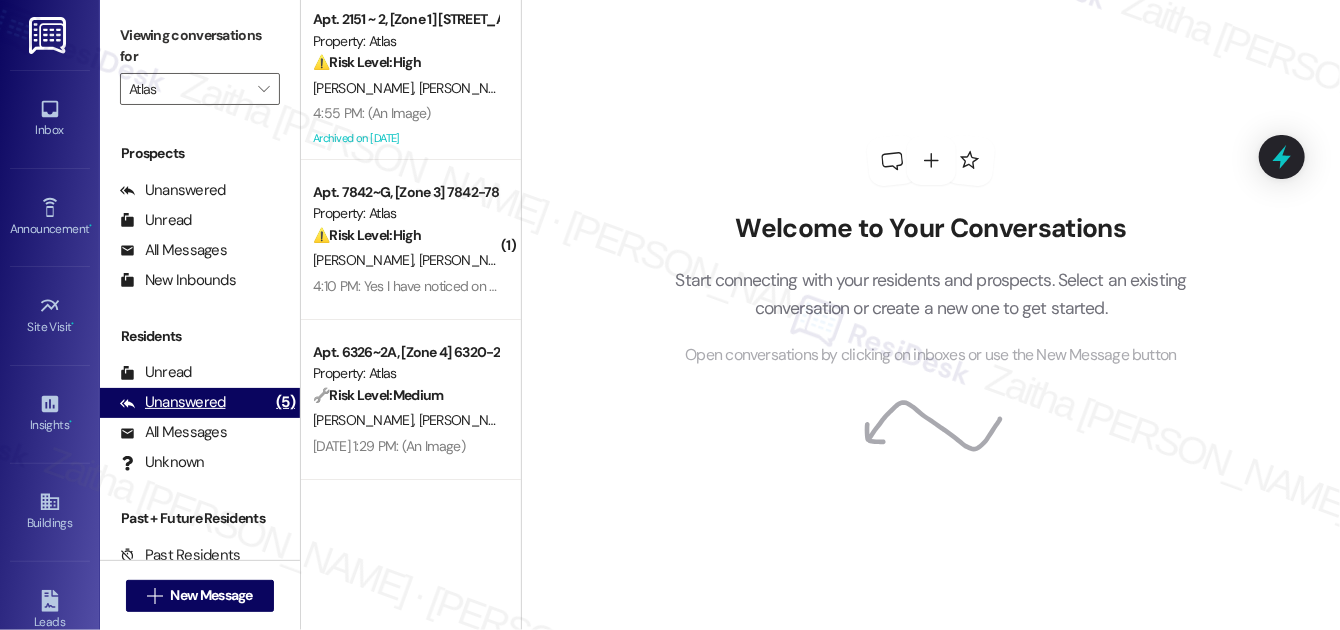 click on "Unanswered" at bounding box center (173, 402) 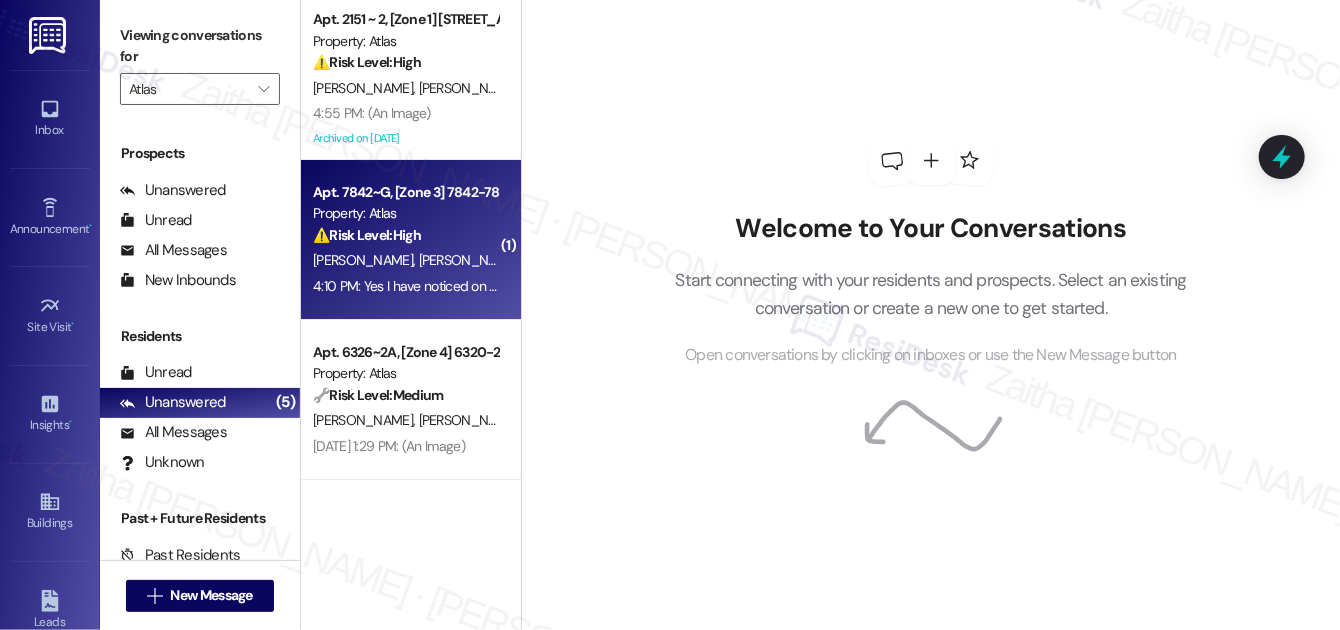 click on "⚠️  Risk Level:  High The resident is reporting a discrepancy between their credit report and their active account status, which could indicate a financial or administrative error with potential financial consequences for the resident. This requires urgent investigation to mitigate potential damage to the resident's credit score and address any underlying issues with the account." at bounding box center [405, 235] 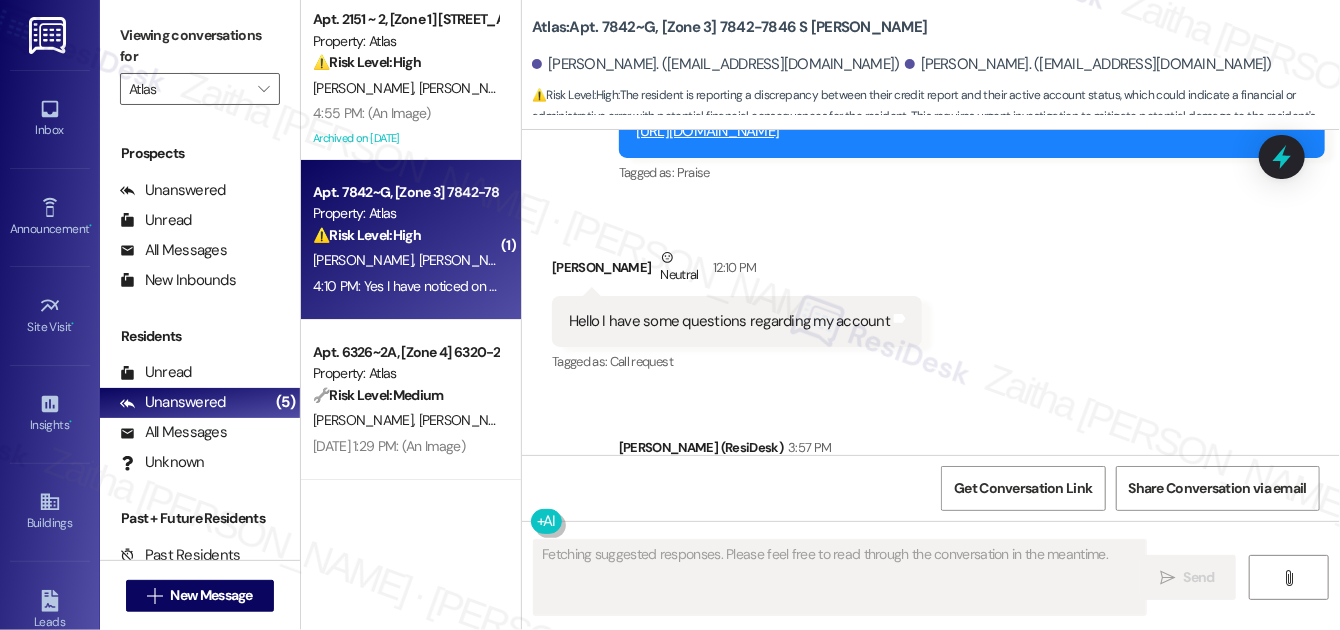 scroll, scrollTop: 4254, scrollLeft: 0, axis: vertical 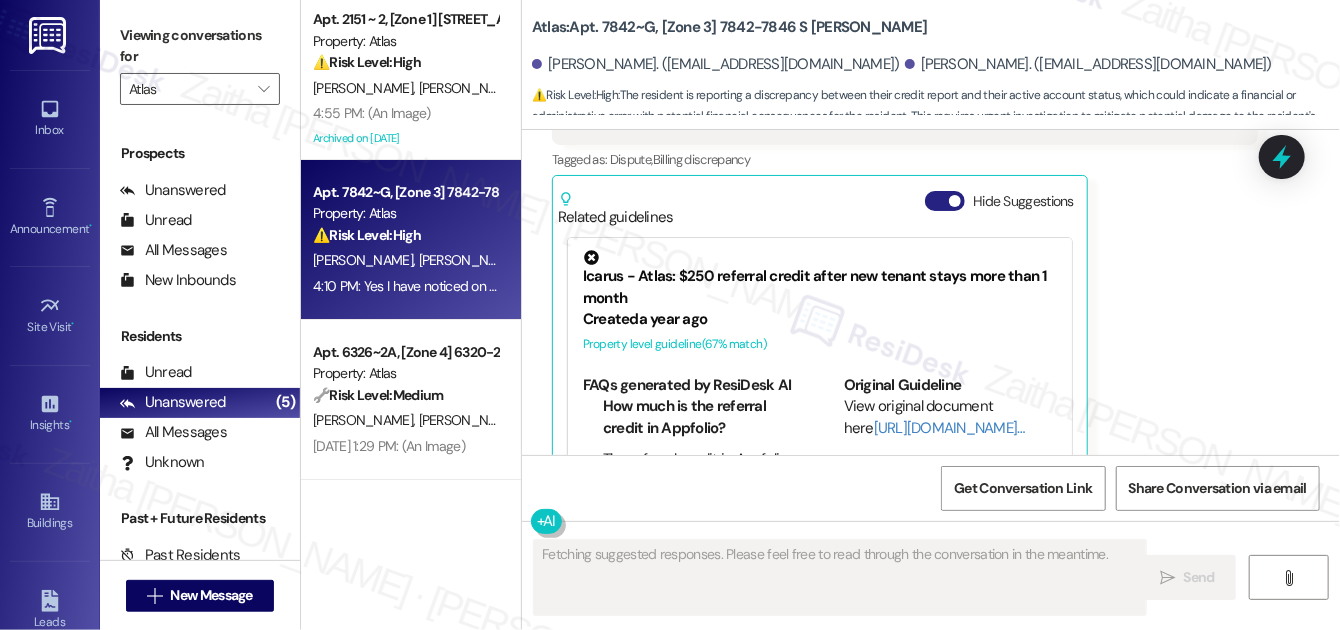 click on "Hide Suggestions" at bounding box center (945, 201) 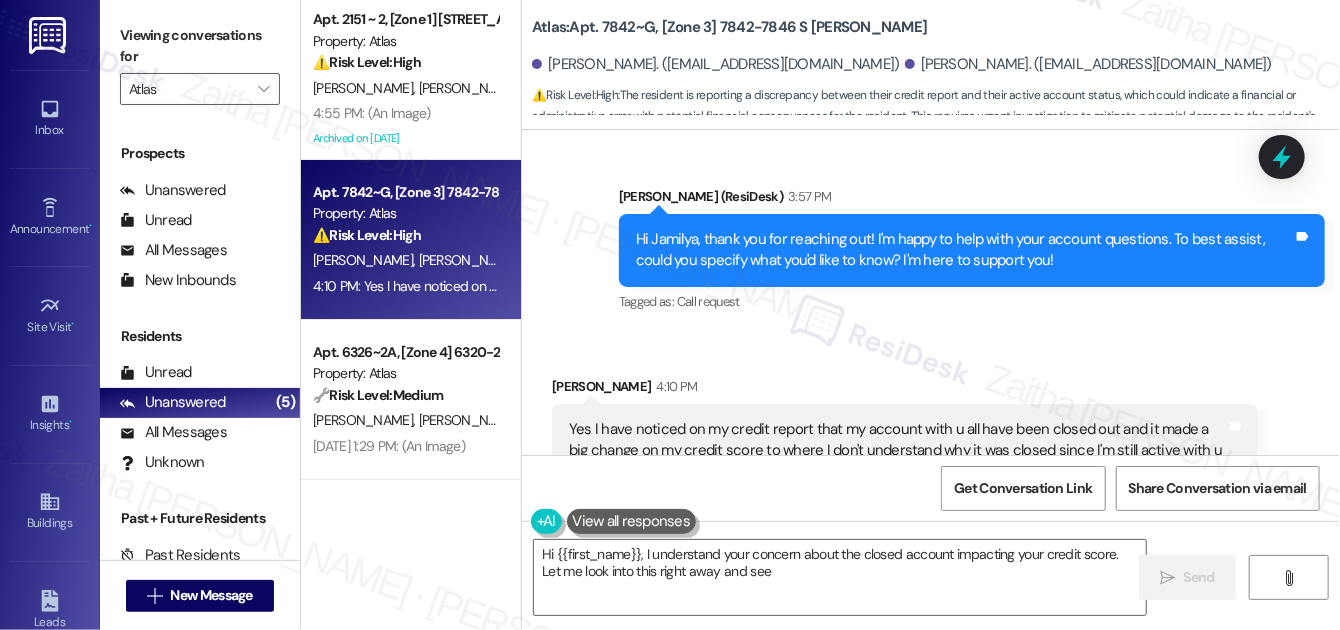 scroll, scrollTop: 3821, scrollLeft: 0, axis: vertical 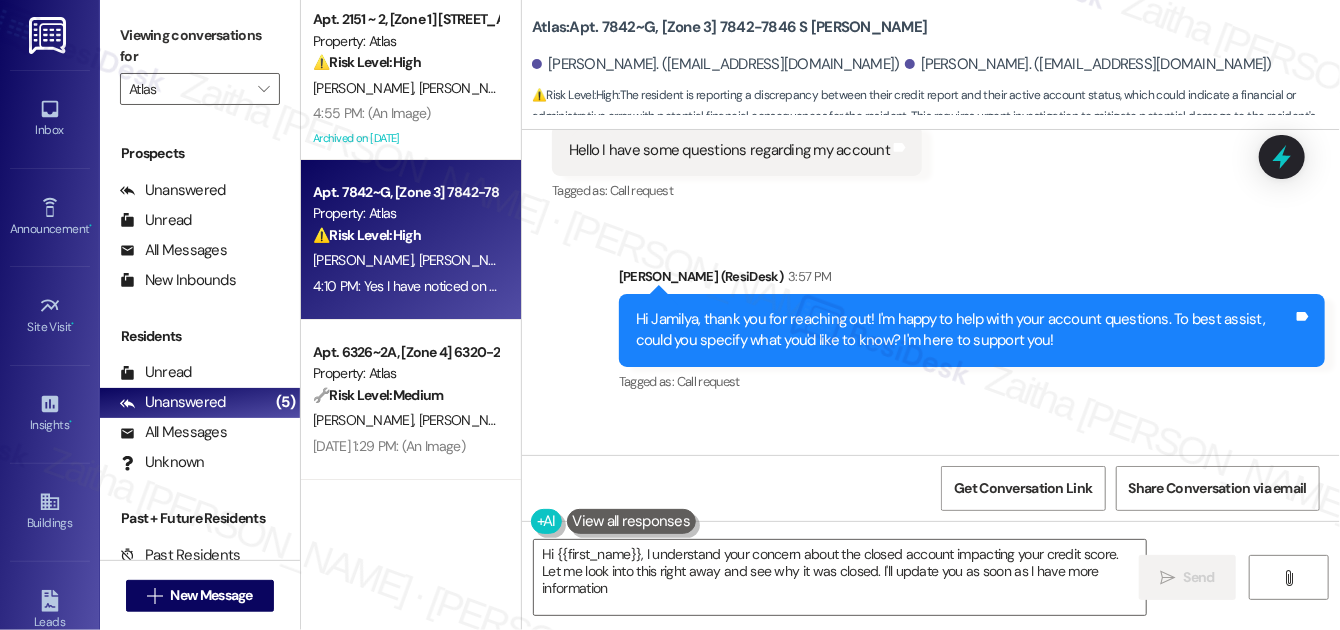 type on "Hi {{first_name}}, I understand your concern about the closed account impacting your credit score. Let me look into this right away and see why it was closed. I'll update you as soon as I have more information." 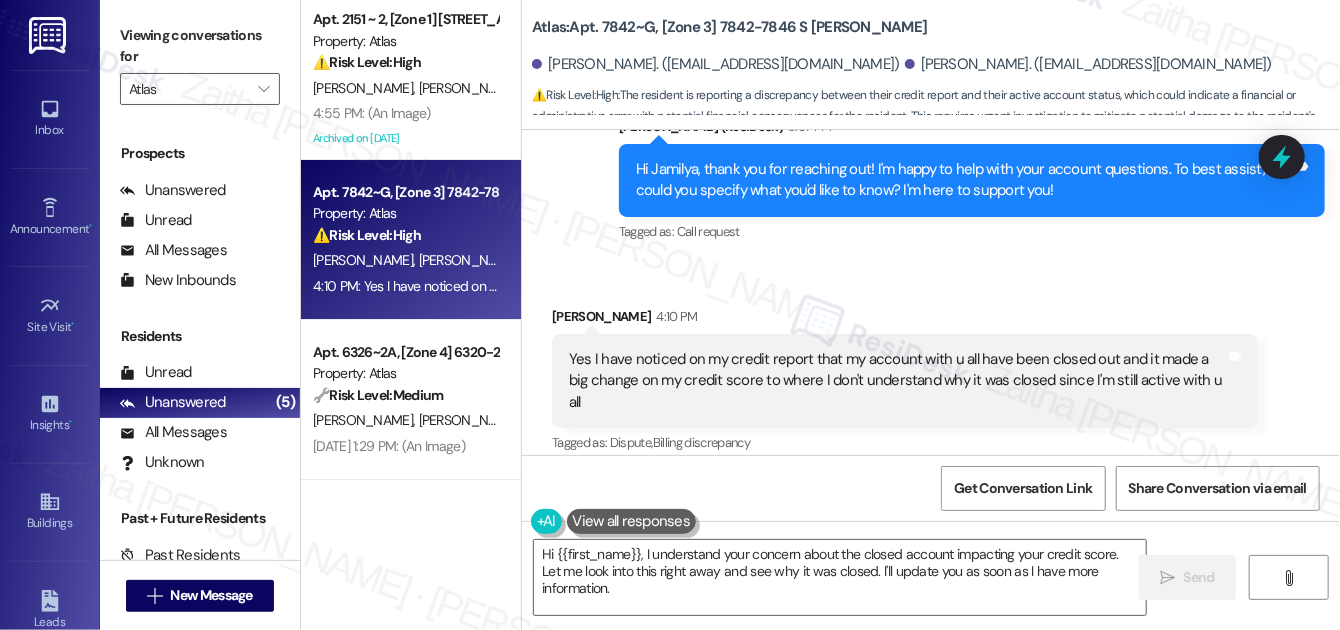scroll, scrollTop: 4002, scrollLeft: 0, axis: vertical 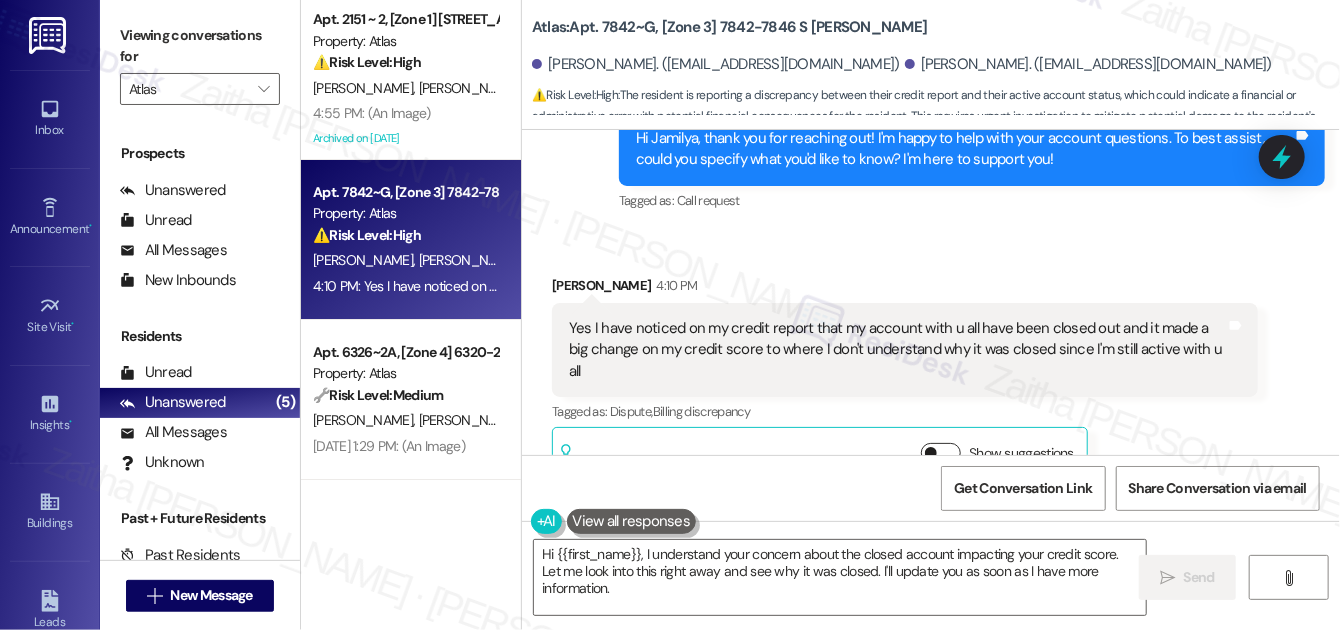 click on "Show suggestions" at bounding box center (941, 453) 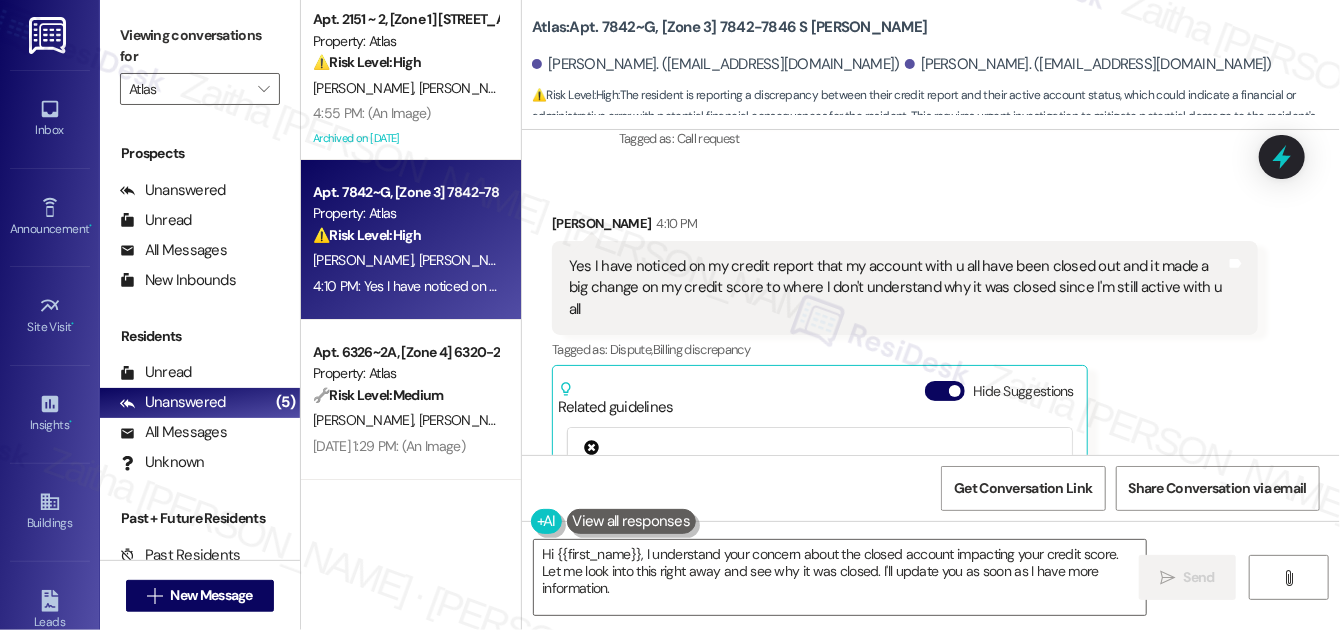 scroll, scrollTop: 4255, scrollLeft: 0, axis: vertical 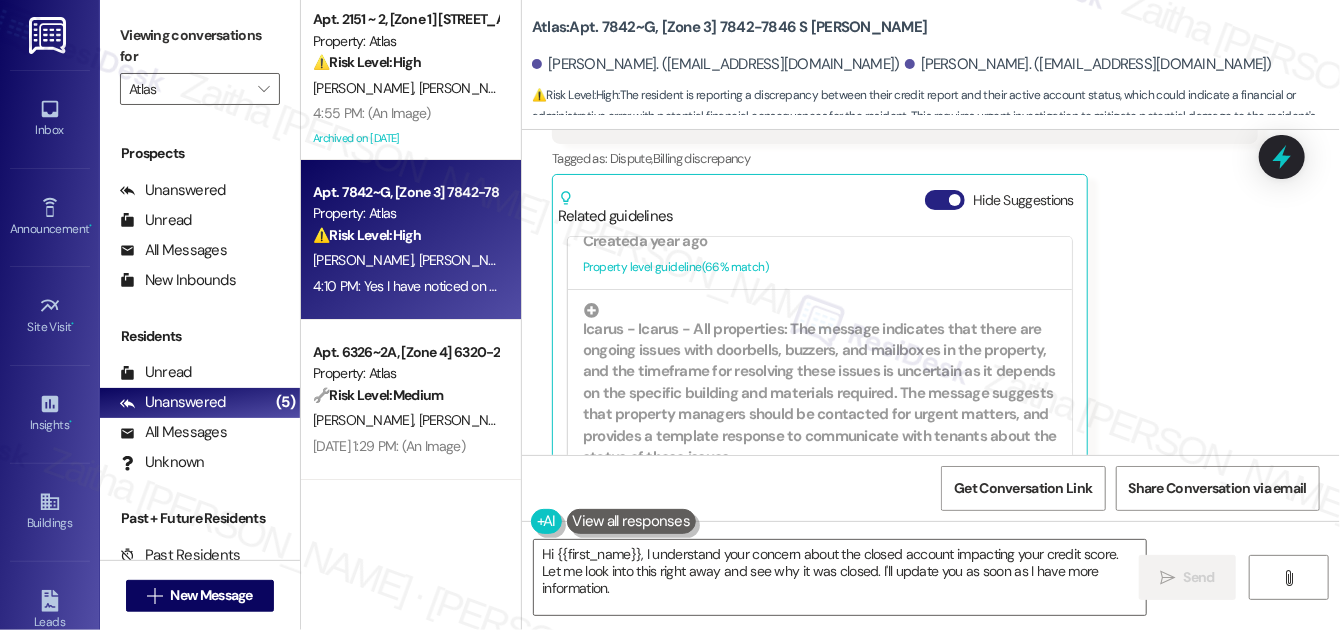 click on "Hide Suggestions" at bounding box center [945, 200] 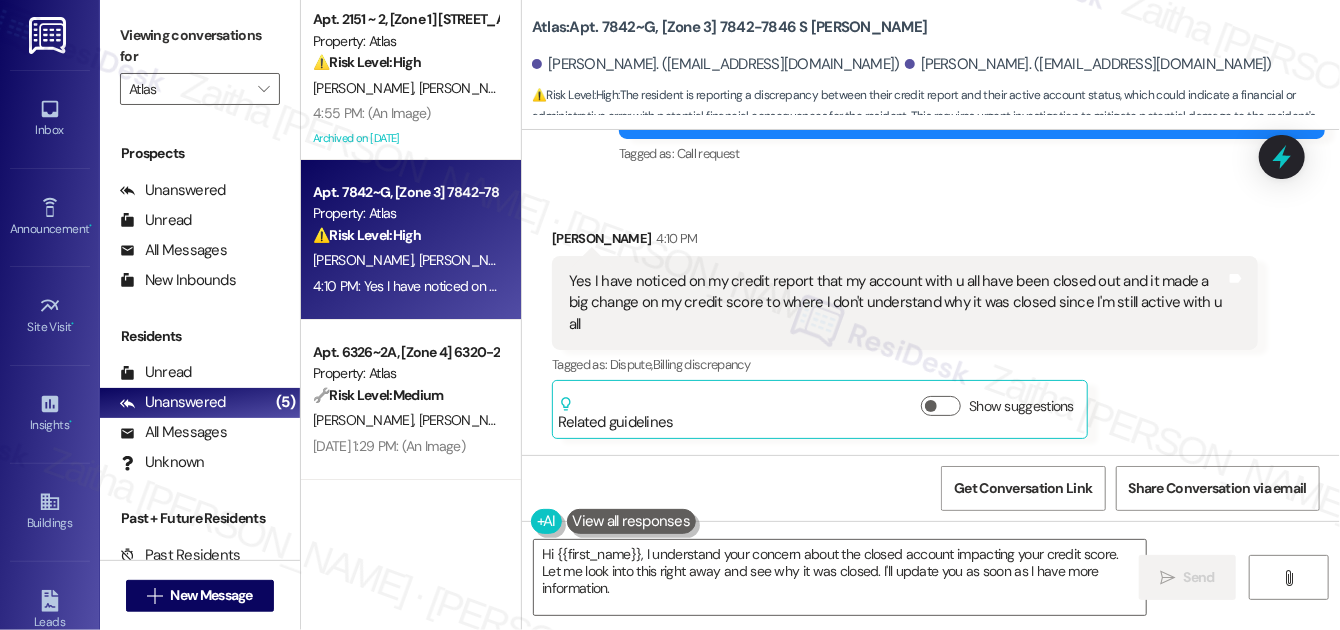 scroll, scrollTop: 4002, scrollLeft: 0, axis: vertical 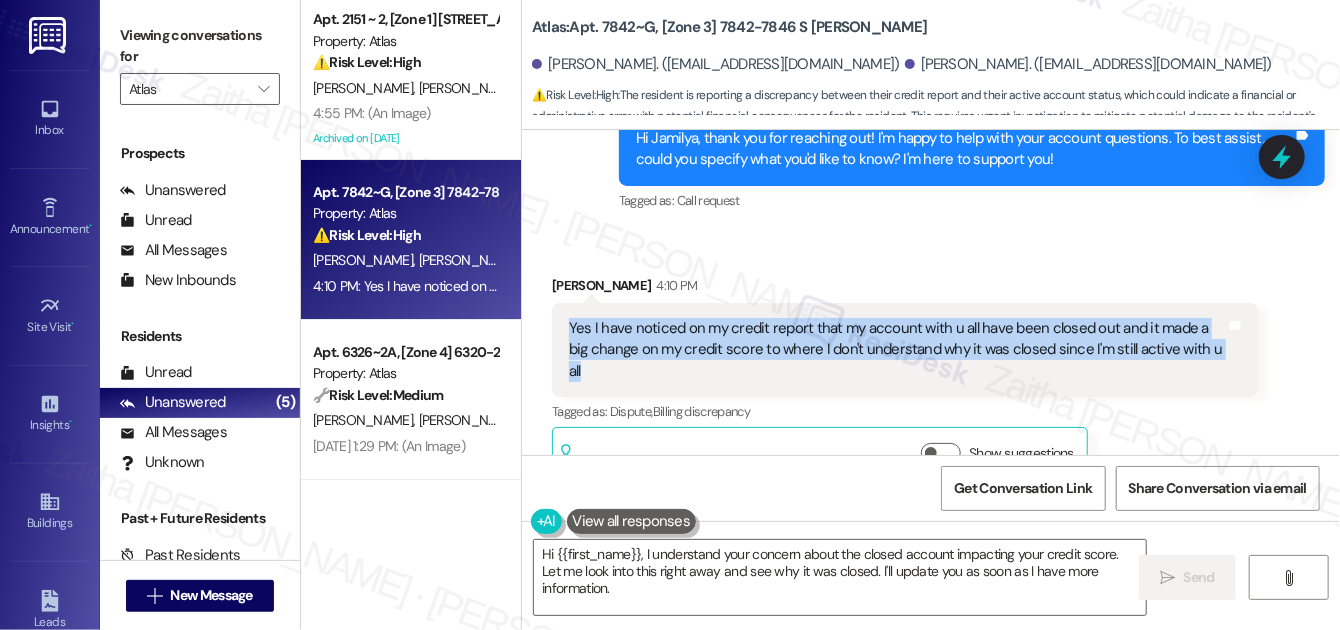drag, startPoint x: 562, startPoint y: 300, endPoint x: 1214, endPoint y: 339, distance: 653.16534 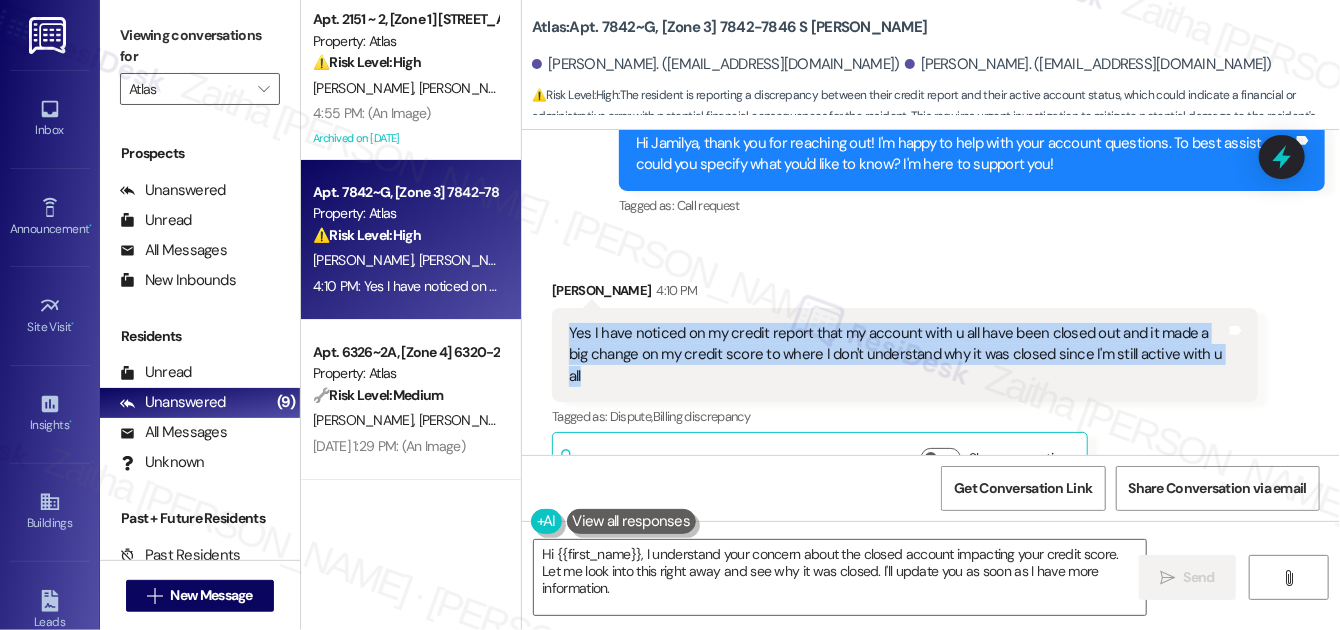 scroll, scrollTop: 4002, scrollLeft: 0, axis: vertical 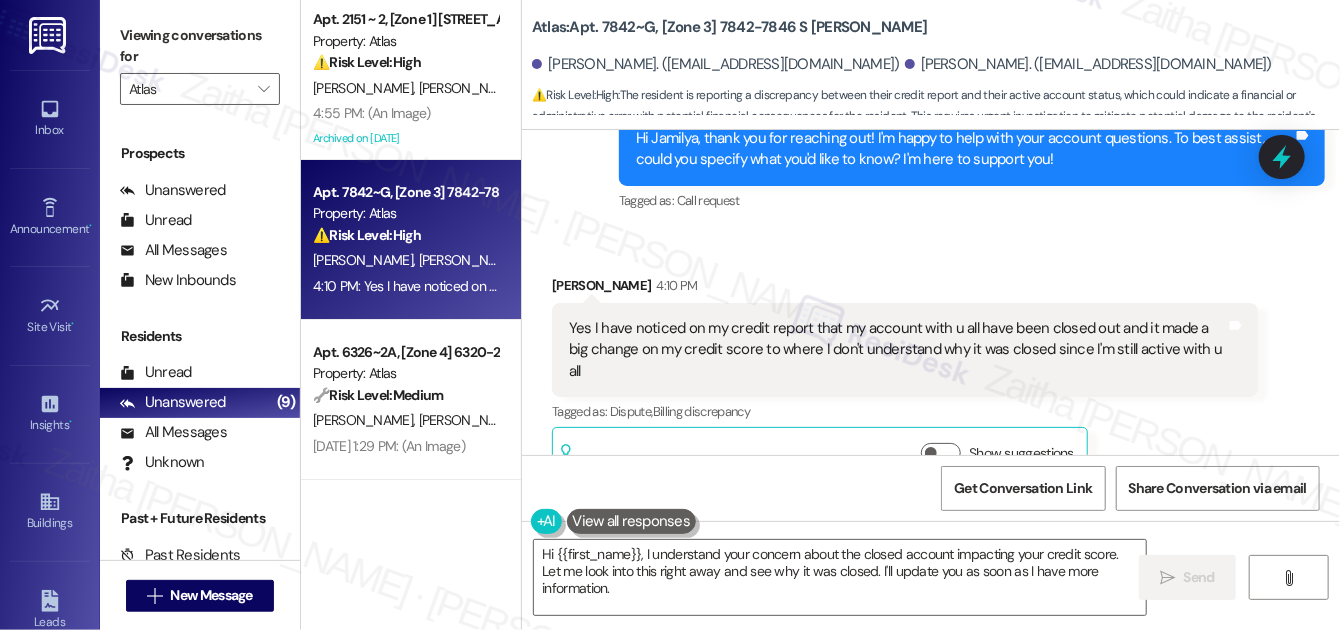 click on "Received via SMS Jamilya Murray 4:10 PM Yes I have noticed on my credit report that my account with u all have been closed out and it made a big change on my credit score to where I don't understand why it was closed since I'm still active with u all Tags and notes Tagged as:   Dispute ,  Click to highlight conversations about Dispute Billing discrepancy Click to highlight conversations about Billing discrepancy  Related guidelines Show suggestions" at bounding box center (905, 380) 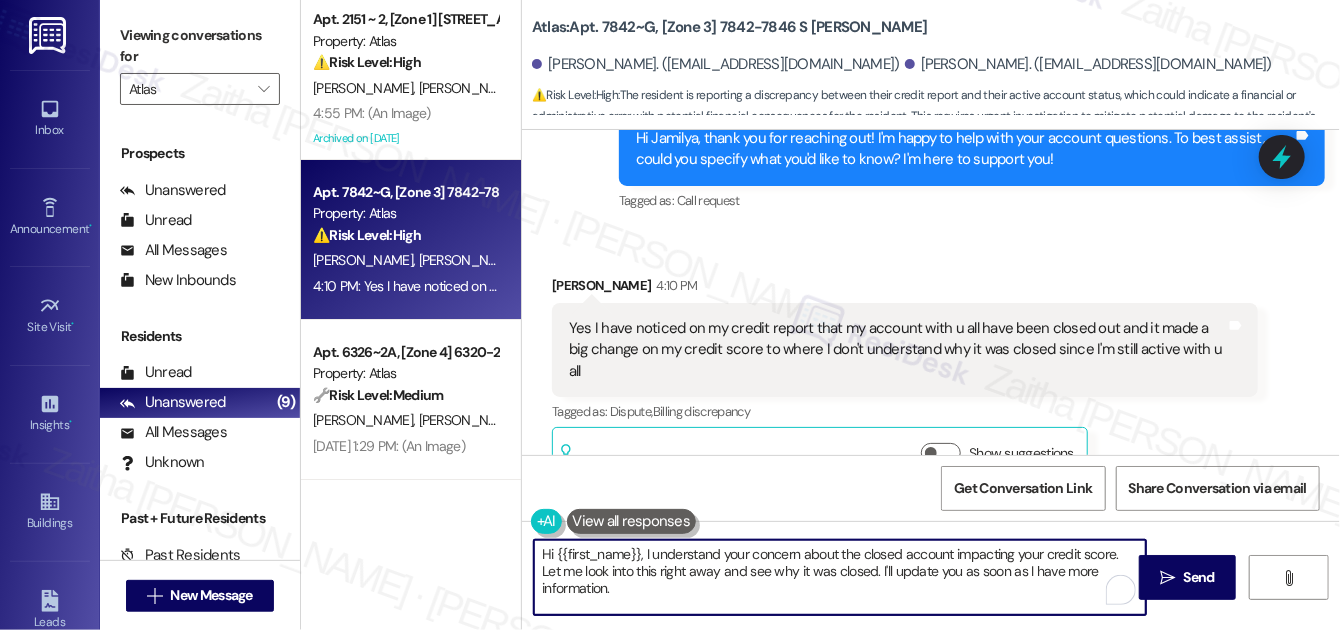 drag, startPoint x: 538, startPoint y: 556, endPoint x: 634, endPoint y: 590, distance: 101.84302 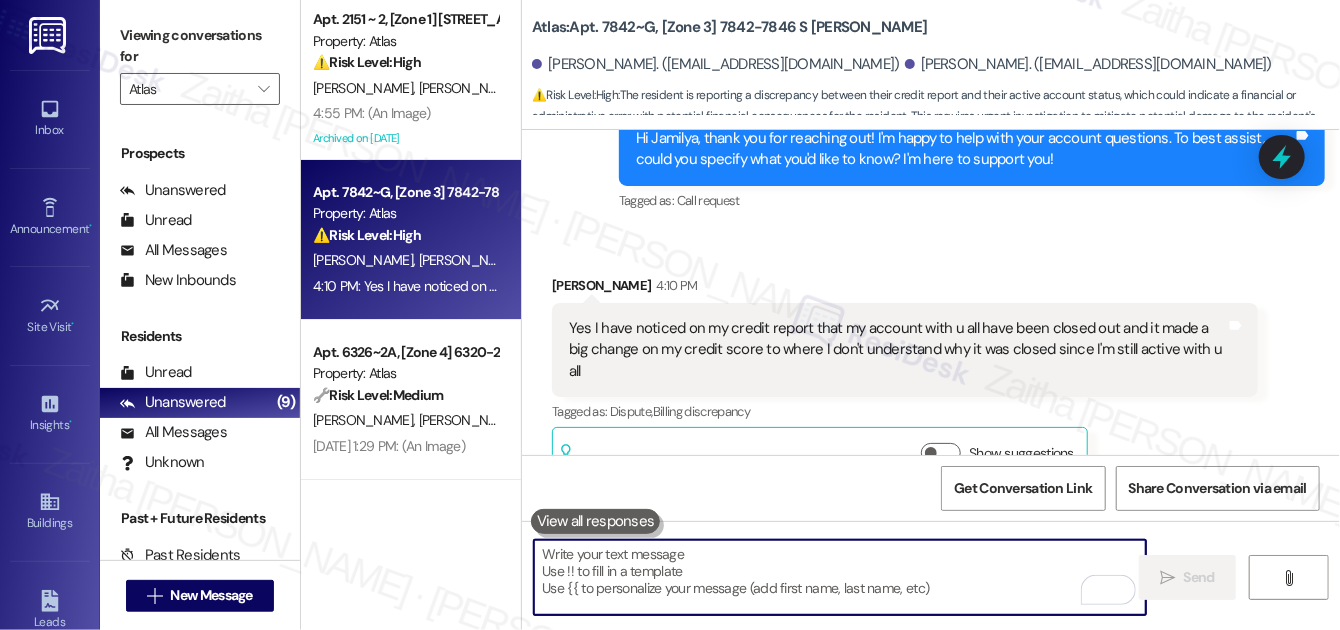 scroll, scrollTop: 4002, scrollLeft: 0, axis: vertical 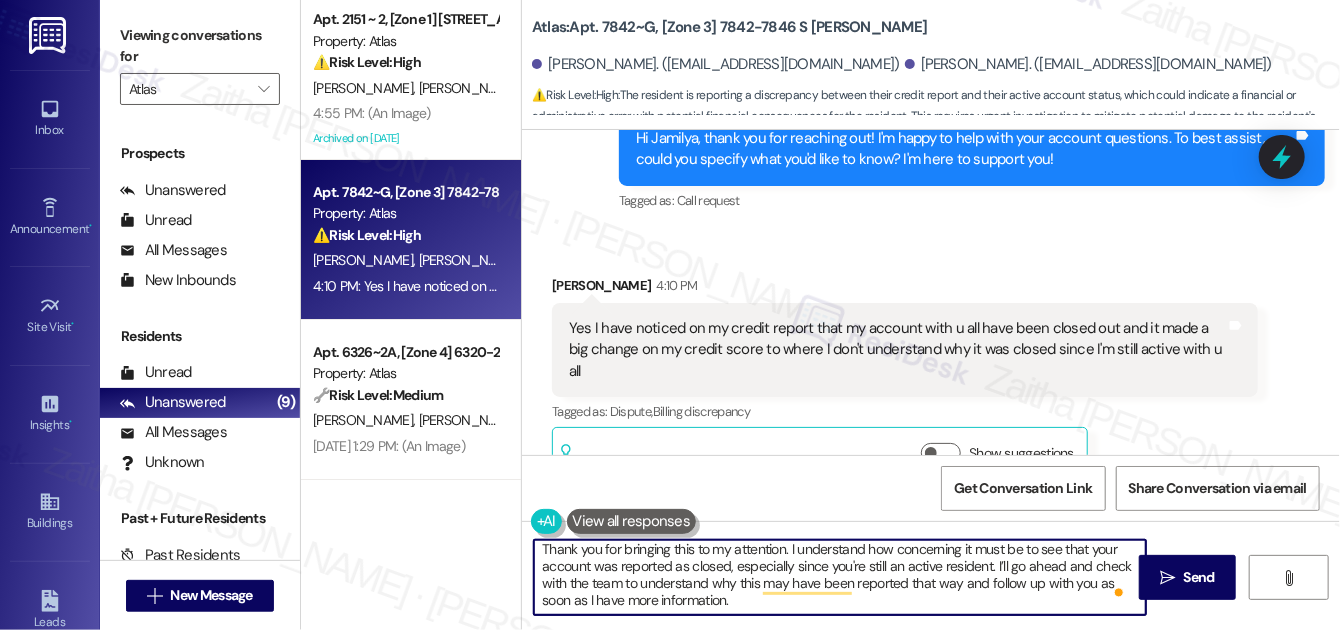 type on "Thank you for bringing this to my attention. I understand how concerning it must be to see that your account was reported as closed, especially since you're still an active resident. I’ll go ahead and check with the team to understand why this may have been reported that way and follow up with you as soon as I have more information." 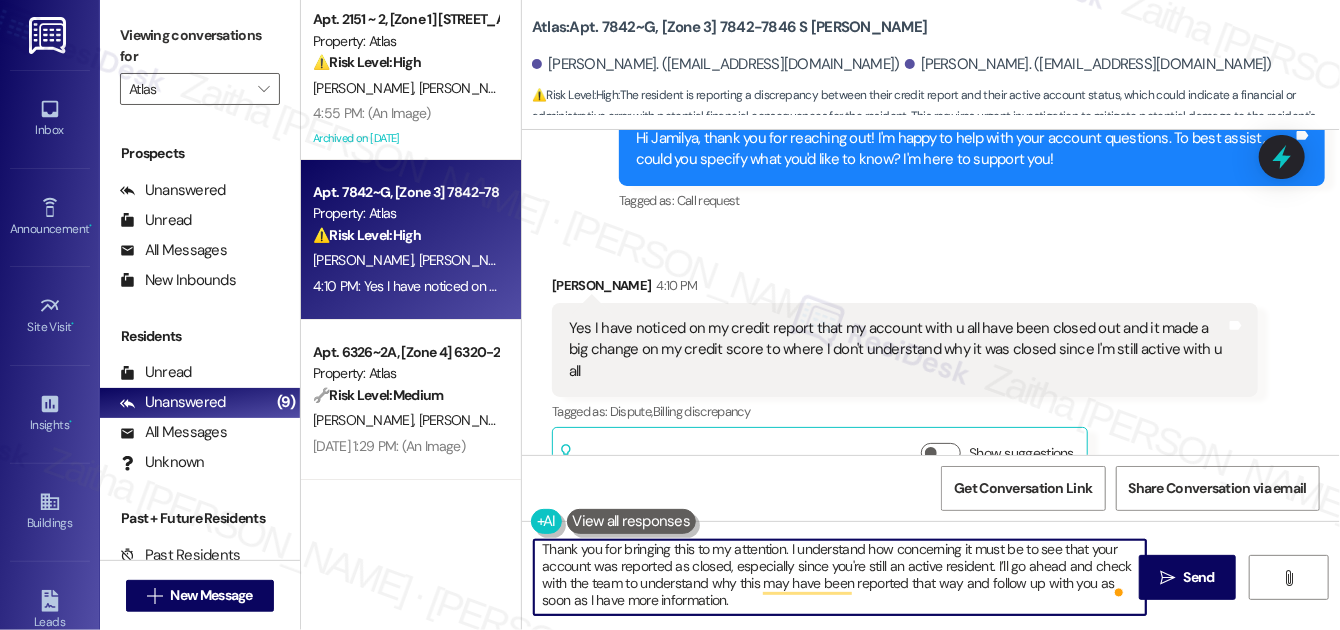 drag, startPoint x: 1194, startPoint y: 572, endPoint x: 1160, endPoint y: 548, distance: 41.617306 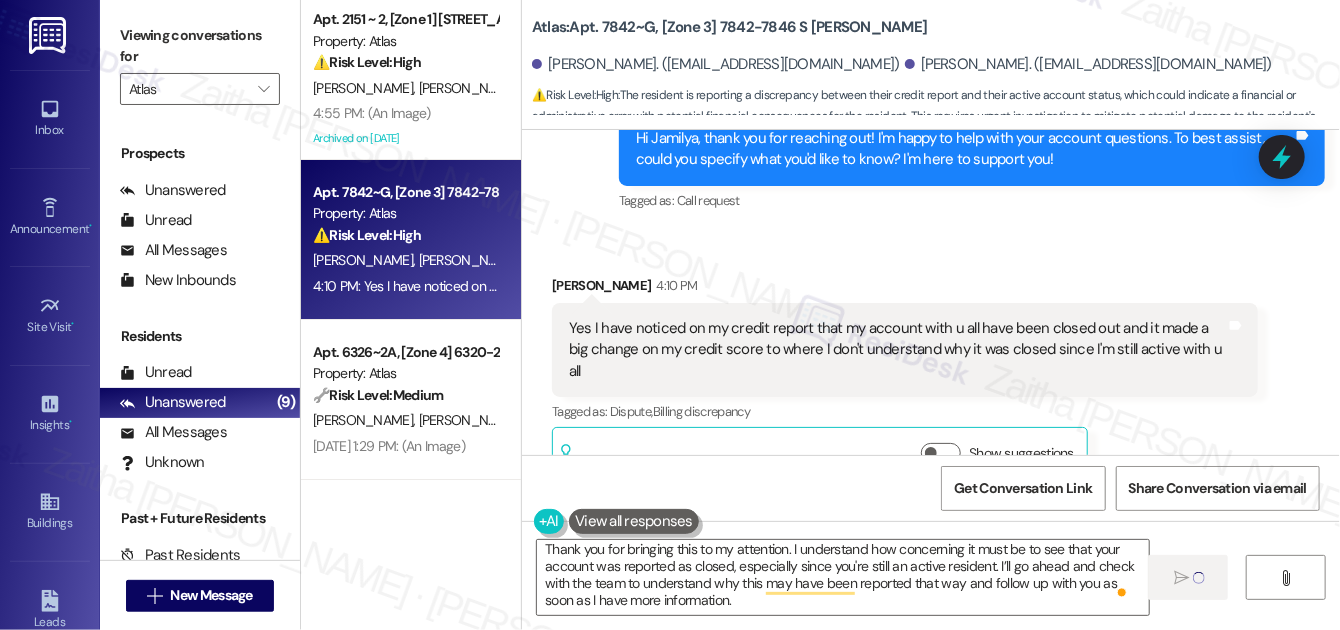 type 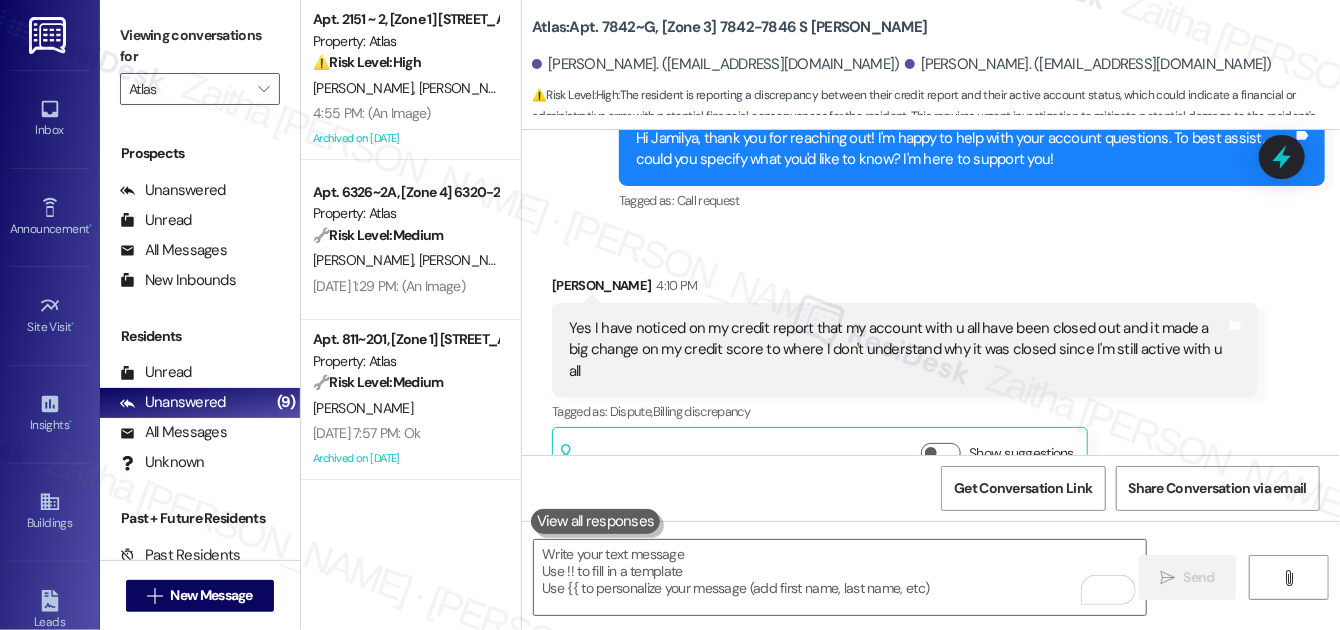 scroll, scrollTop: 0, scrollLeft: 0, axis: both 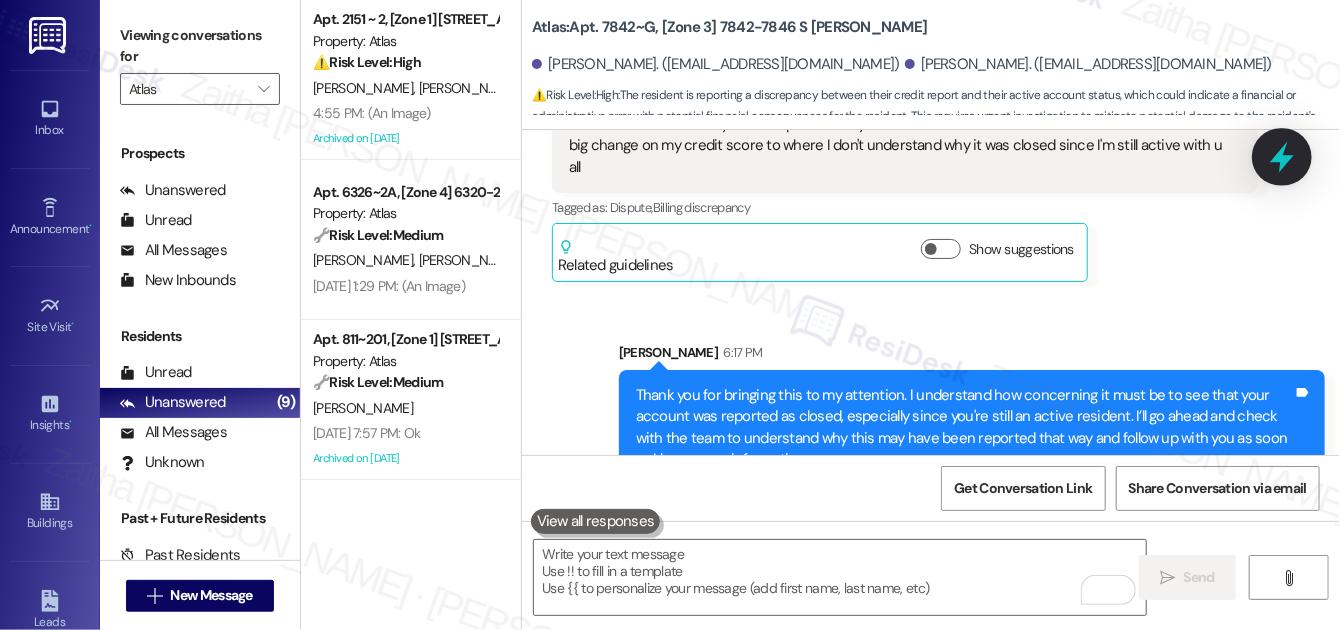 click 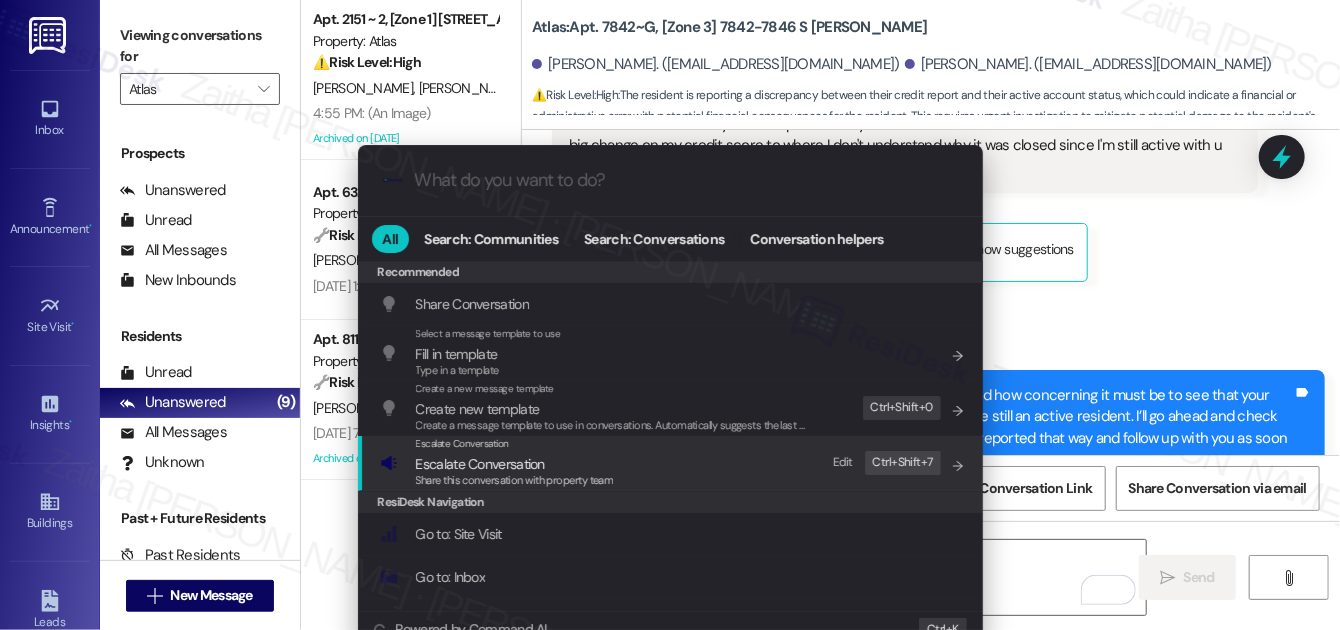 click on "Escalate Conversation" at bounding box center (480, 464) 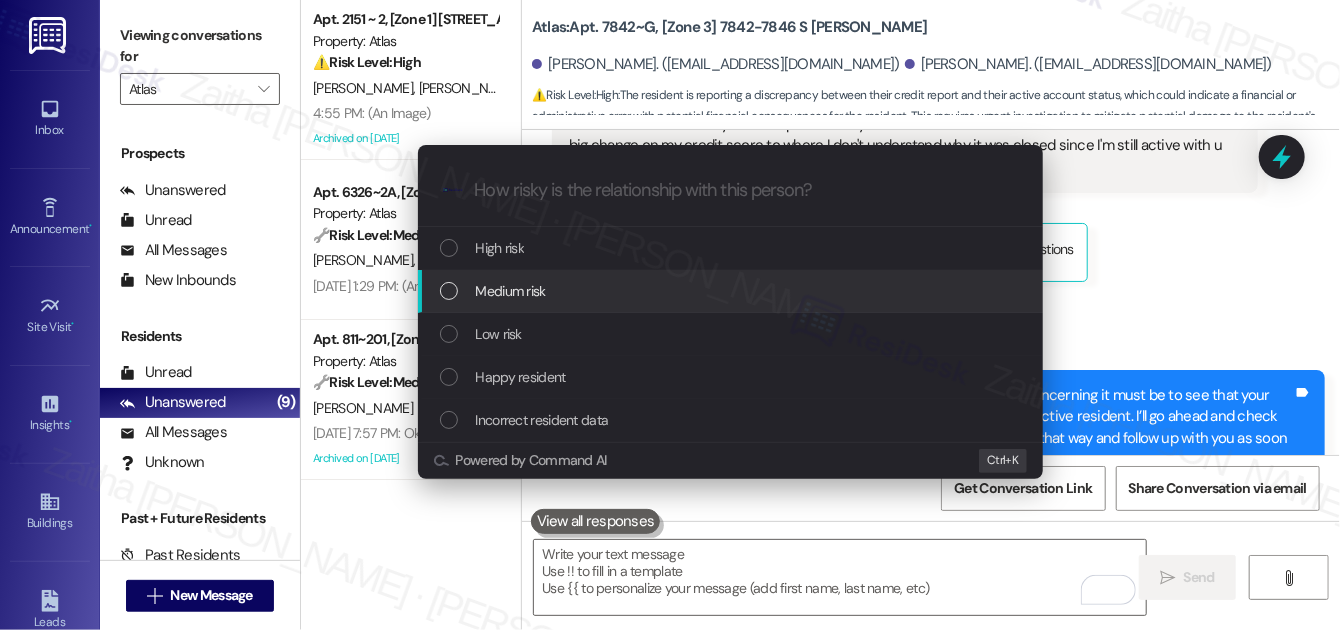 click on "Medium risk" at bounding box center (511, 291) 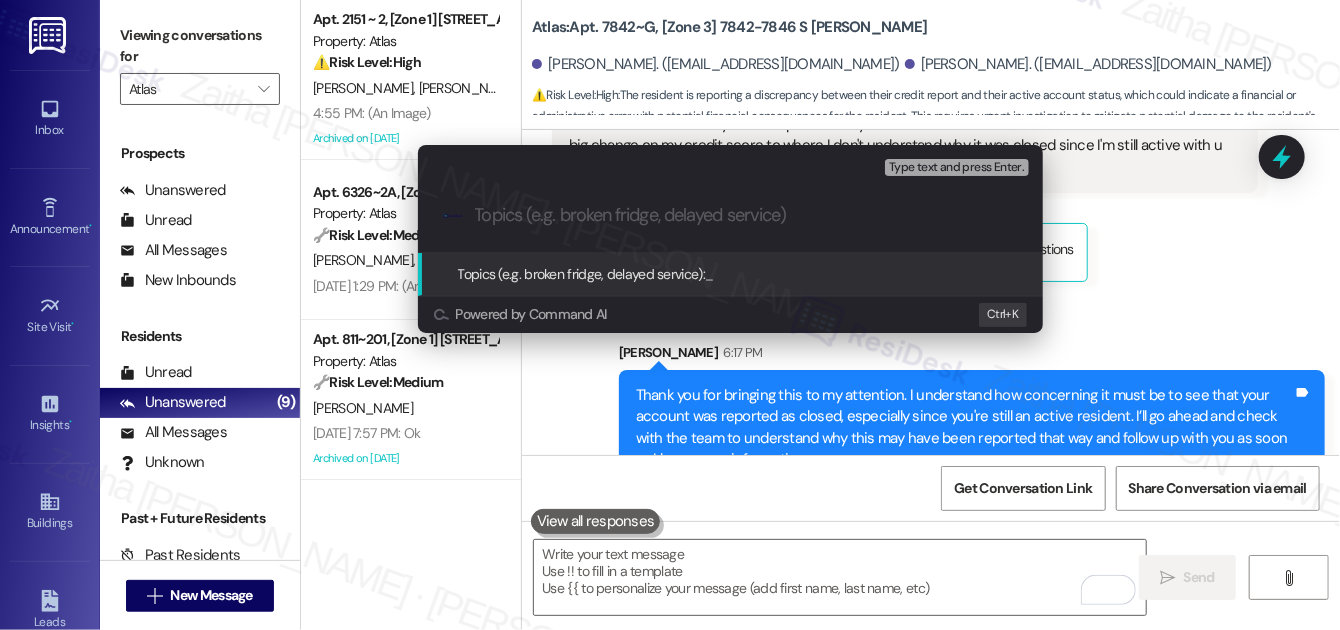 paste on "Credit Report Concern – Account Status Verification          Ask ChatGPT" 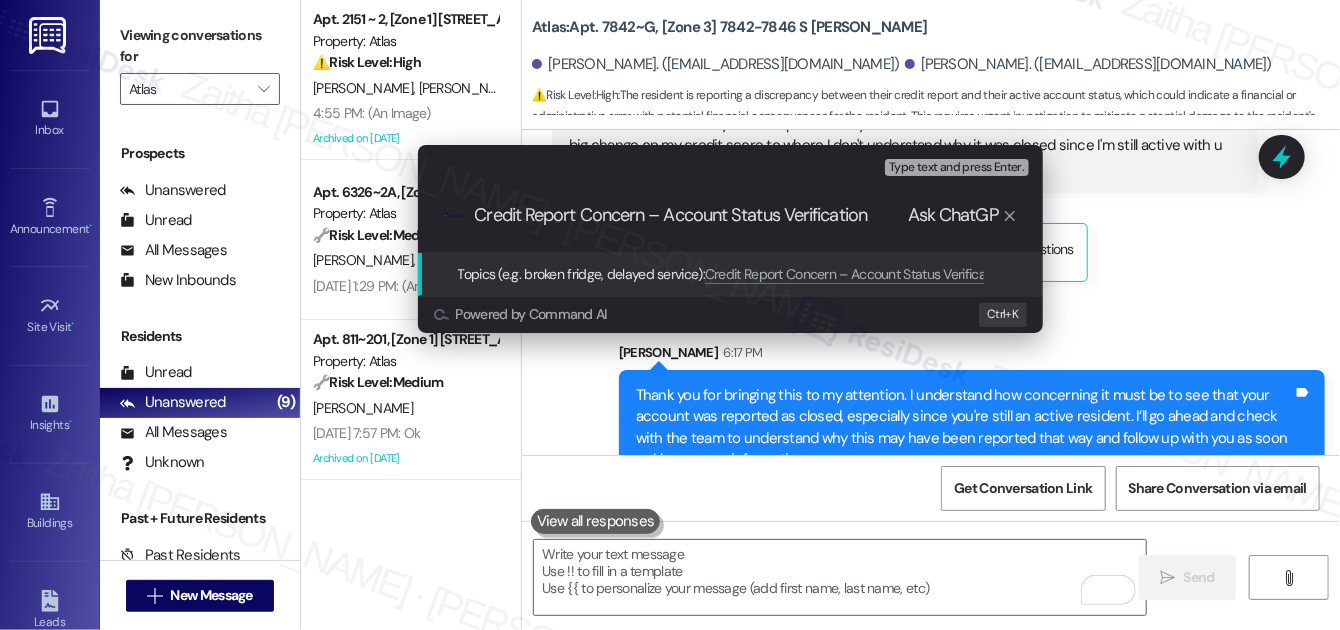 scroll, scrollTop: 0, scrollLeft: 0, axis: both 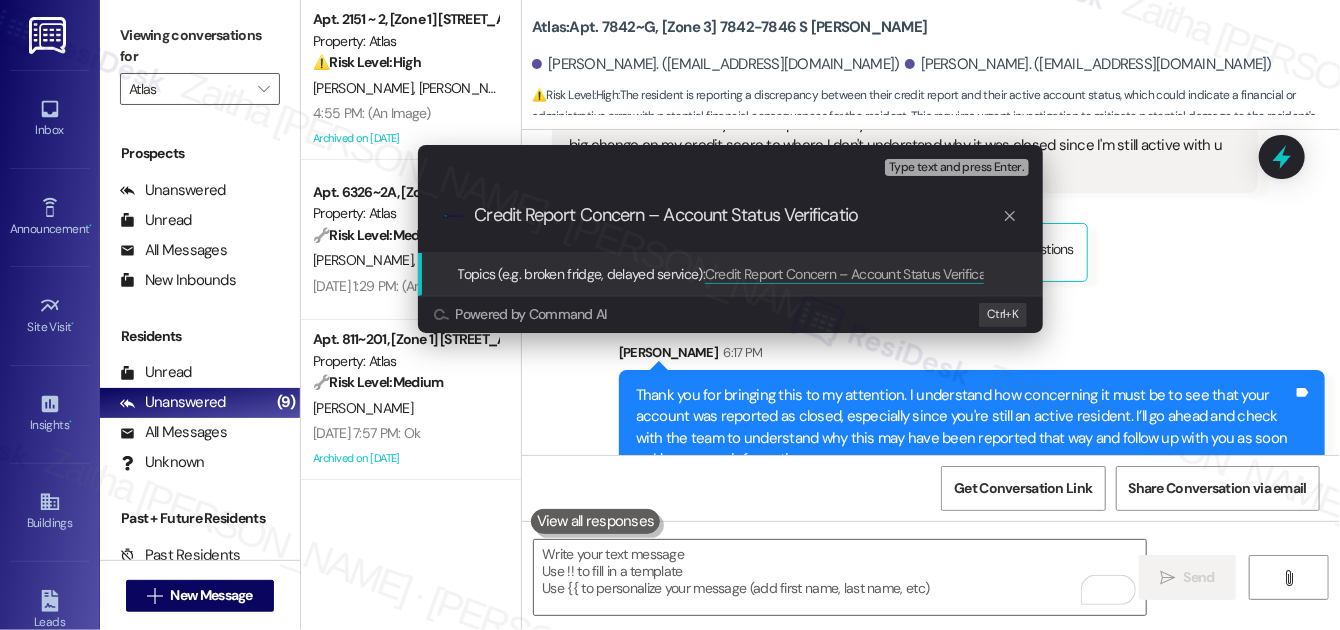 type on "Credit Report Concern – Account Status Verification" 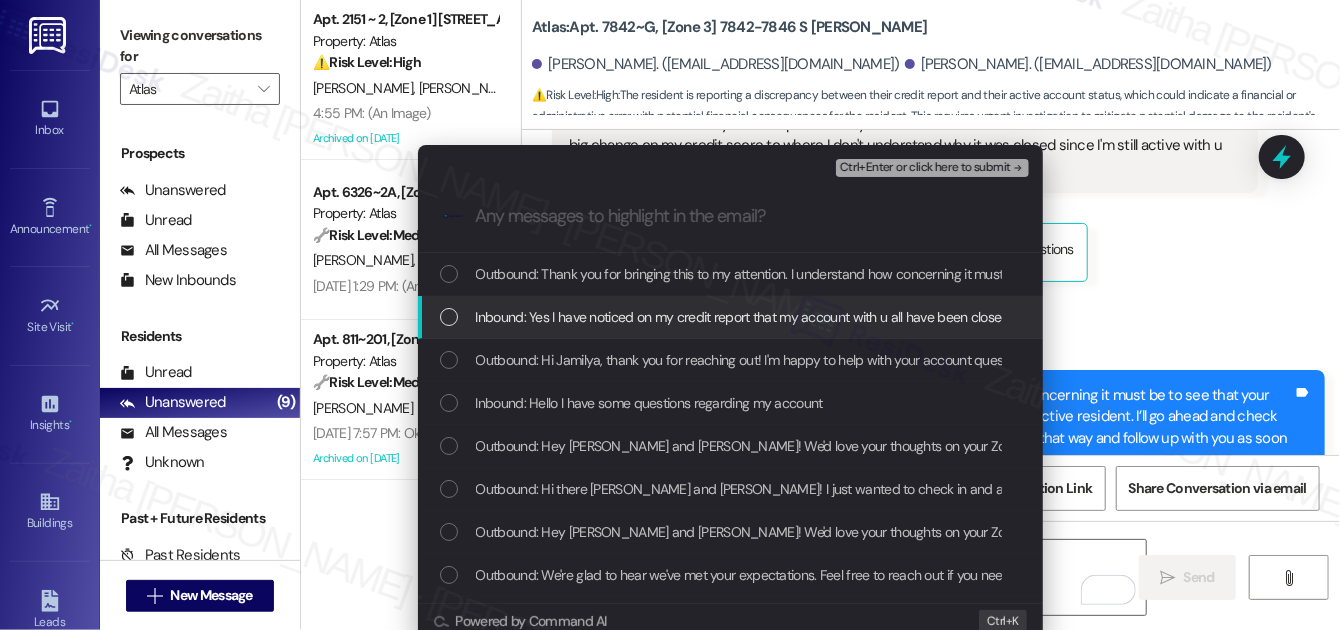 click on "Inbound: Yes I have noticed on my credit report that my account with u all have been closed out and it made a big change on my credit score to where I don't understand why it was closed since I'm still active with u all" at bounding box center [732, 317] 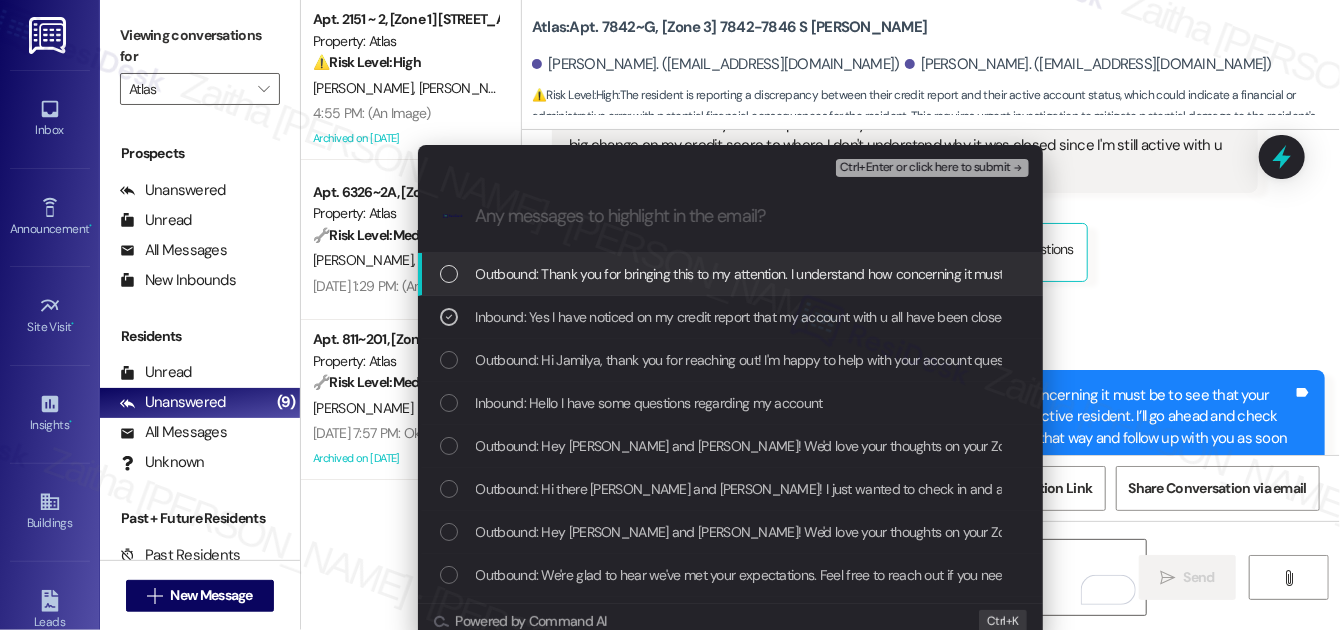 click on "Ctrl+Enter or click here to submit" at bounding box center (925, 168) 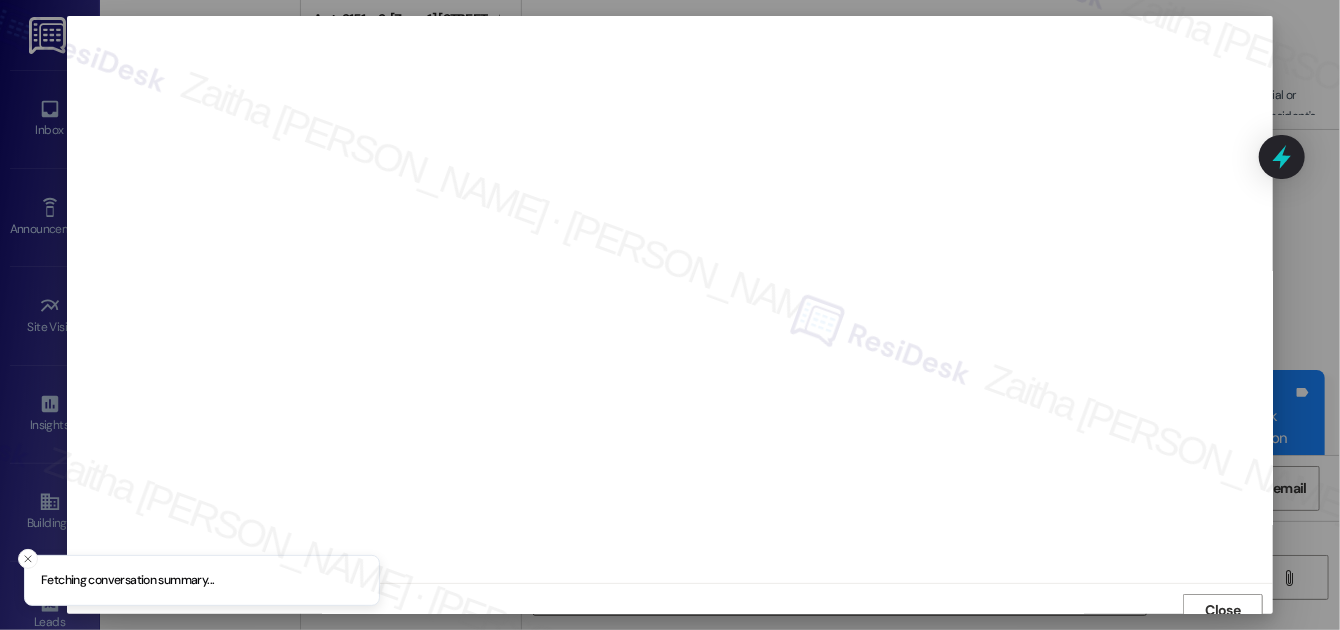scroll, scrollTop: 11, scrollLeft: 0, axis: vertical 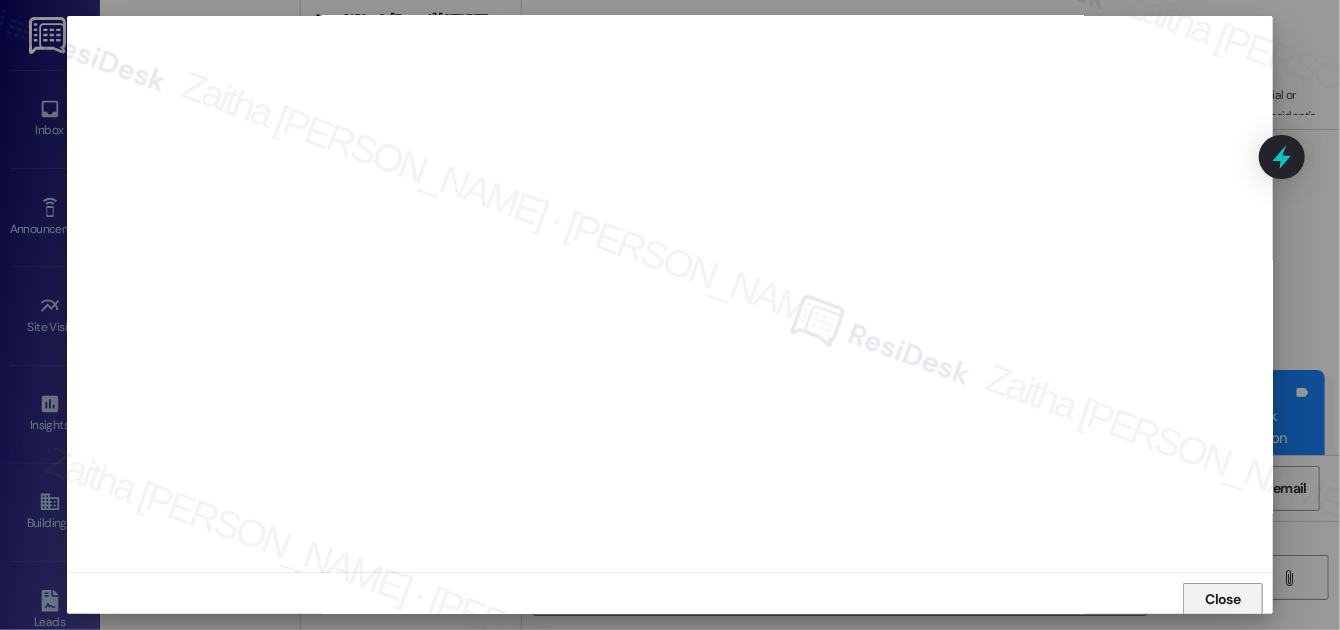 click on "Close" at bounding box center [1223, 599] 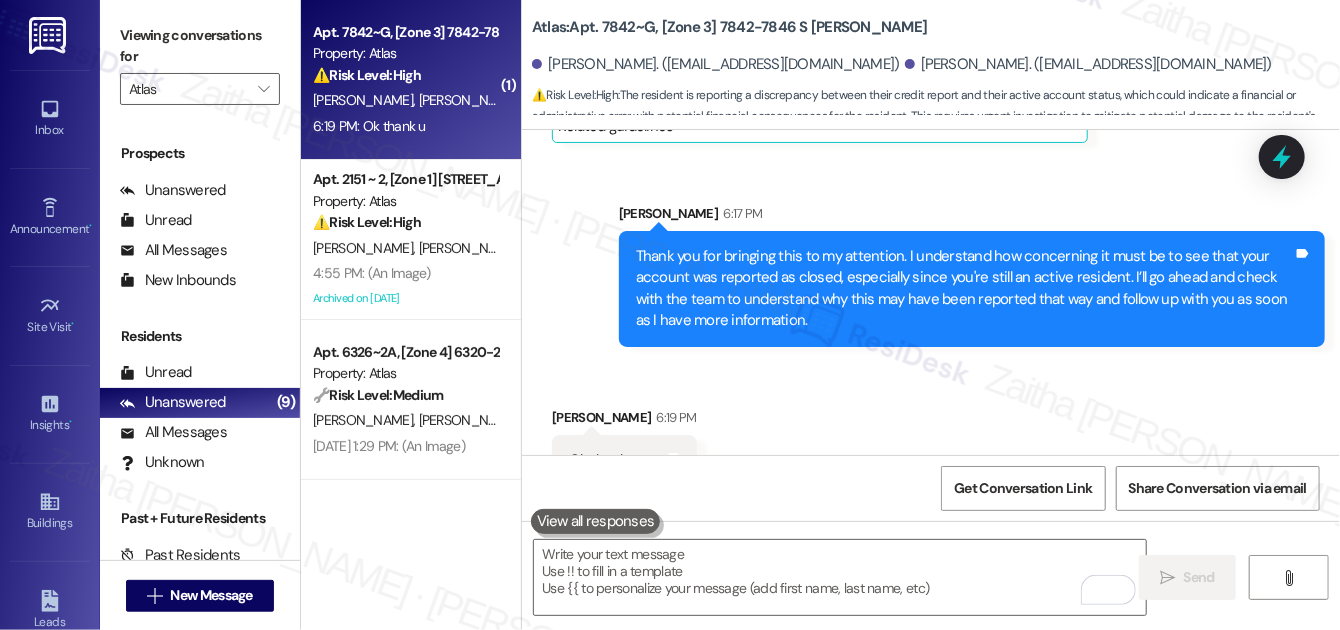 scroll, scrollTop: 4346, scrollLeft: 0, axis: vertical 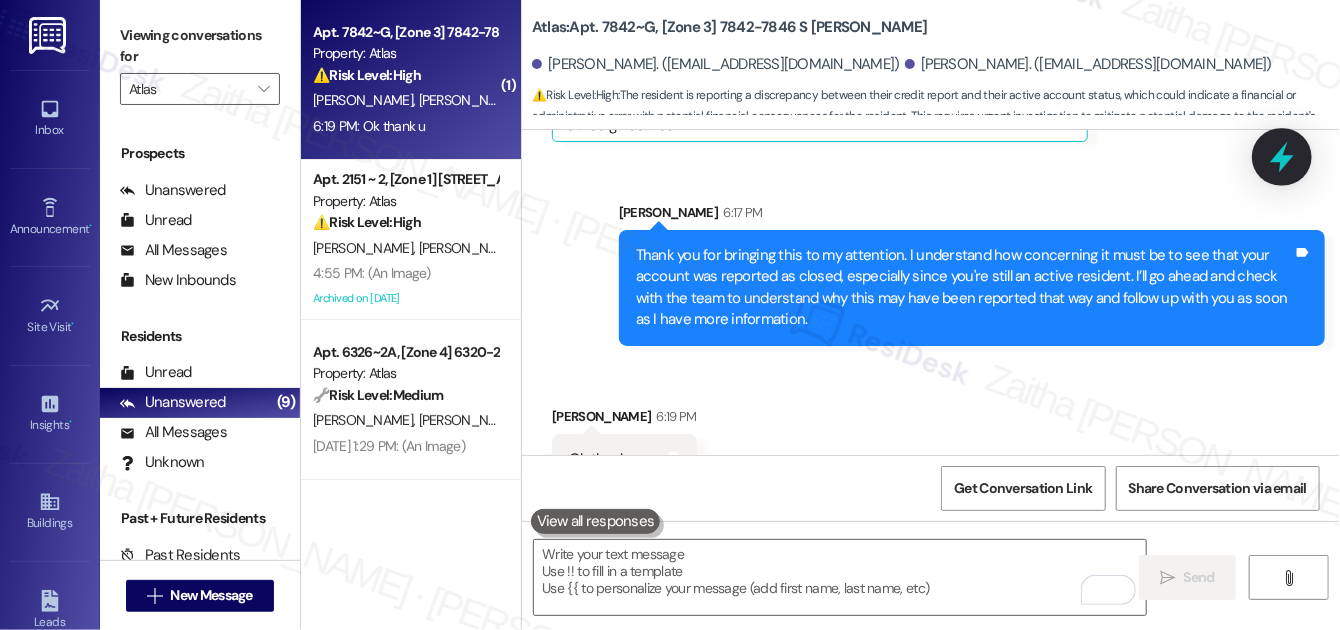click 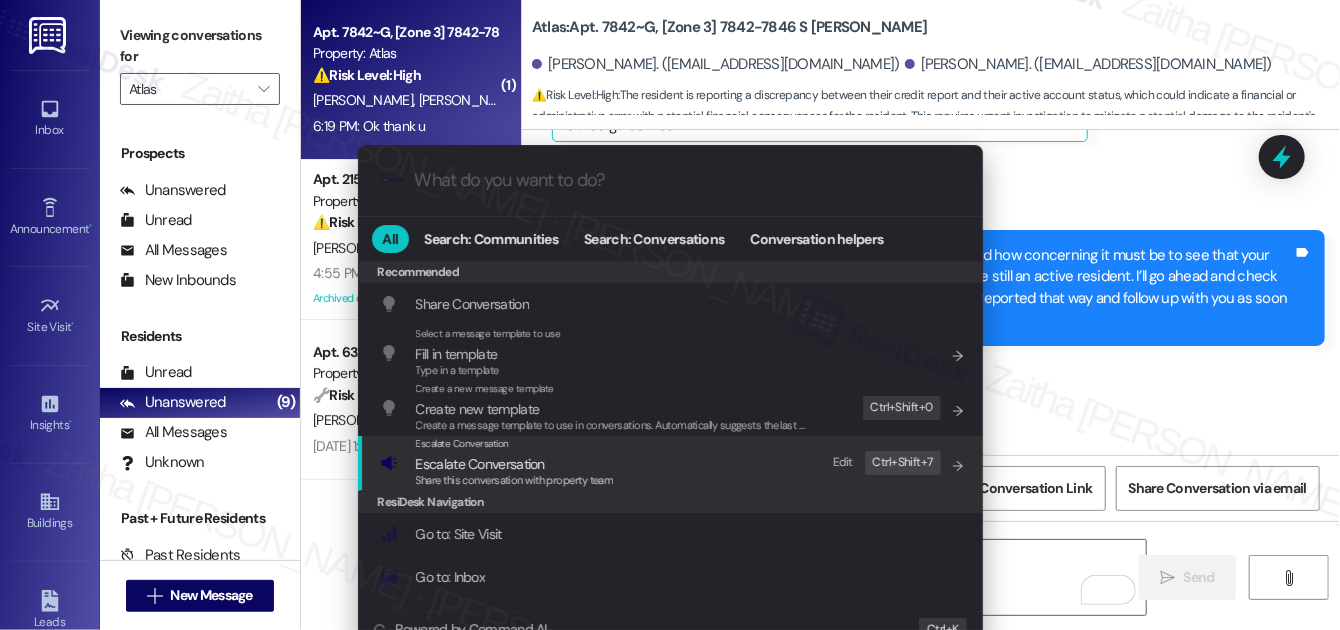 click on "Escalate Conversation" at bounding box center (480, 464) 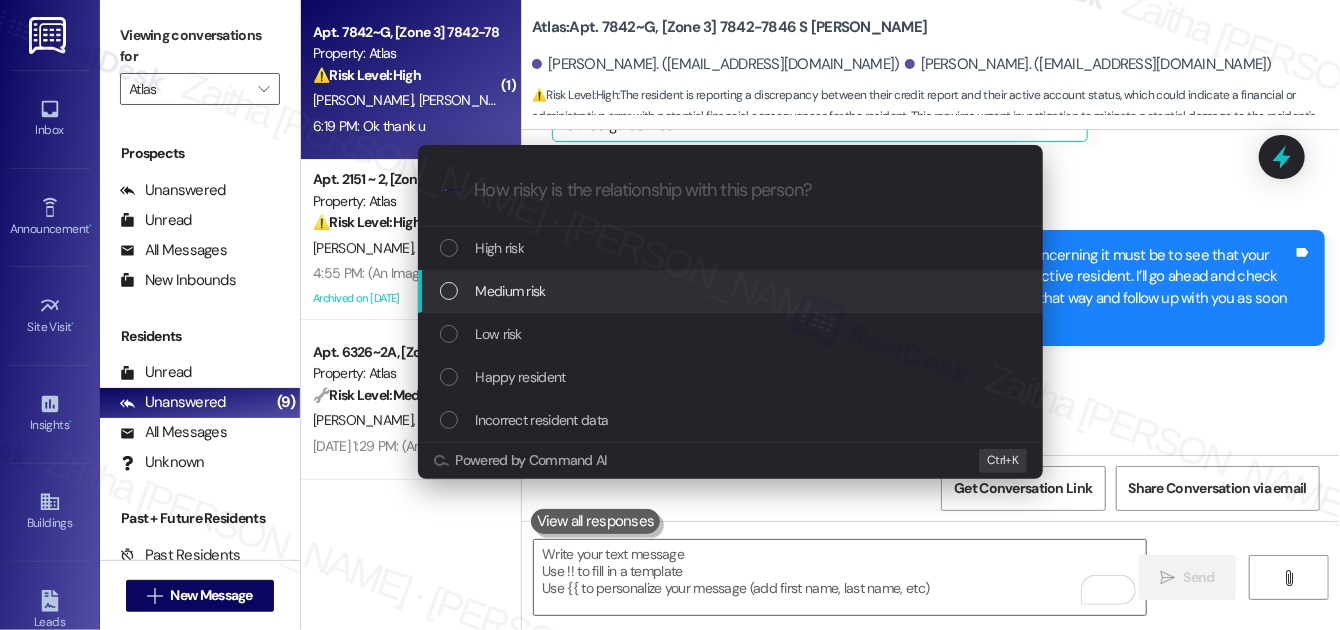 click on "Medium risk" at bounding box center (511, 291) 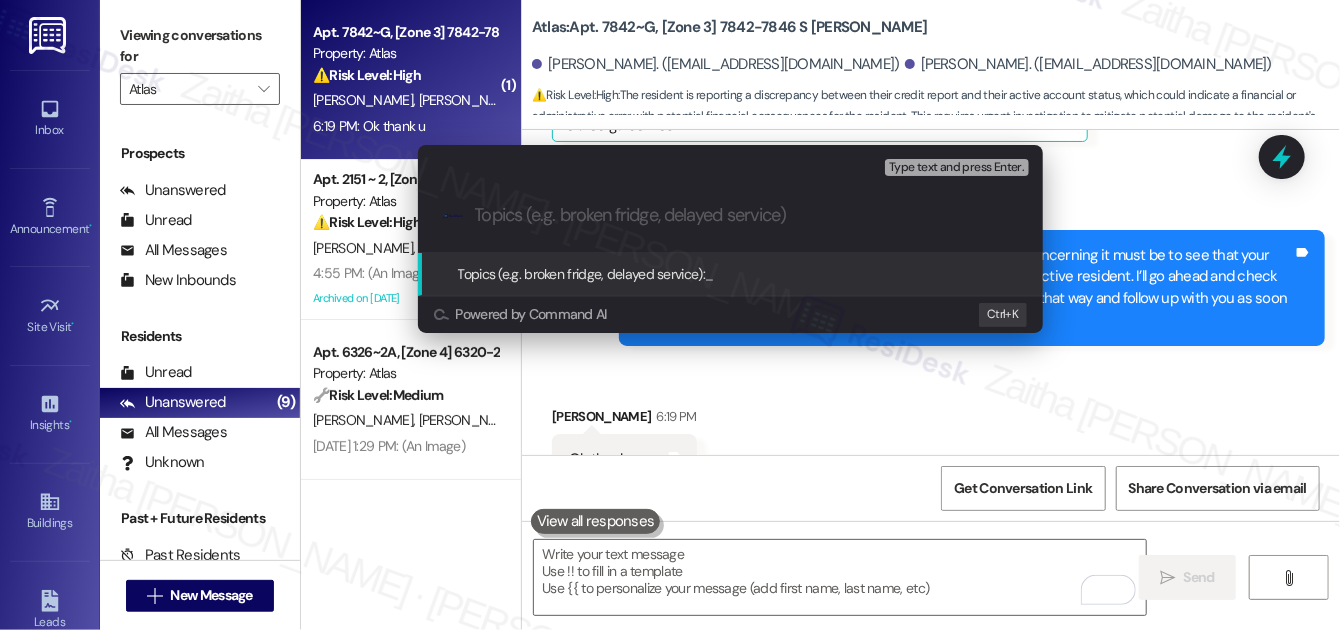 paste on "Credit Report Concern – Account Status Verification" 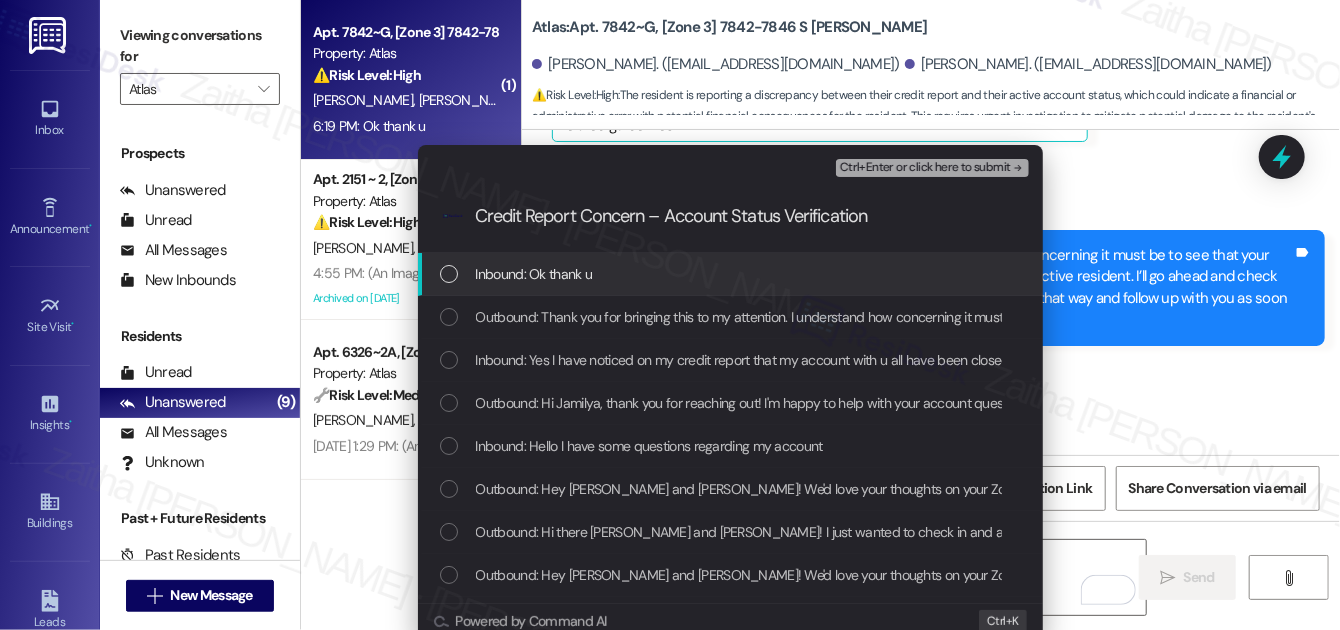 type 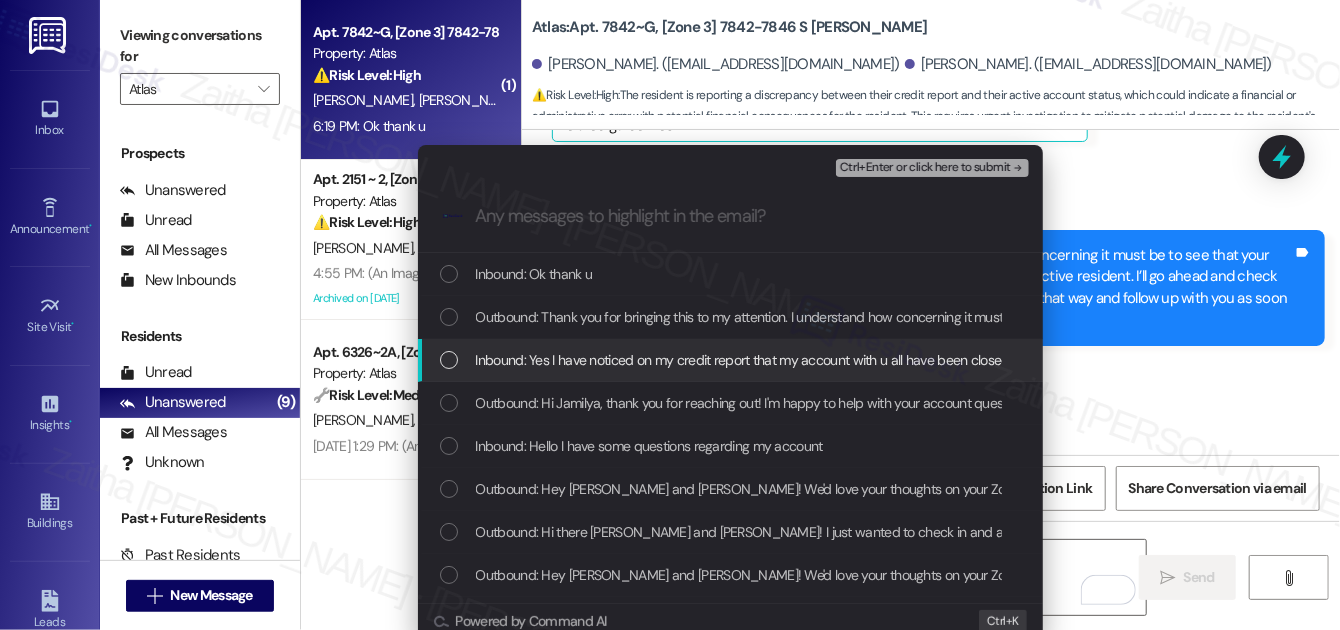 click at bounding box center (449, 360) 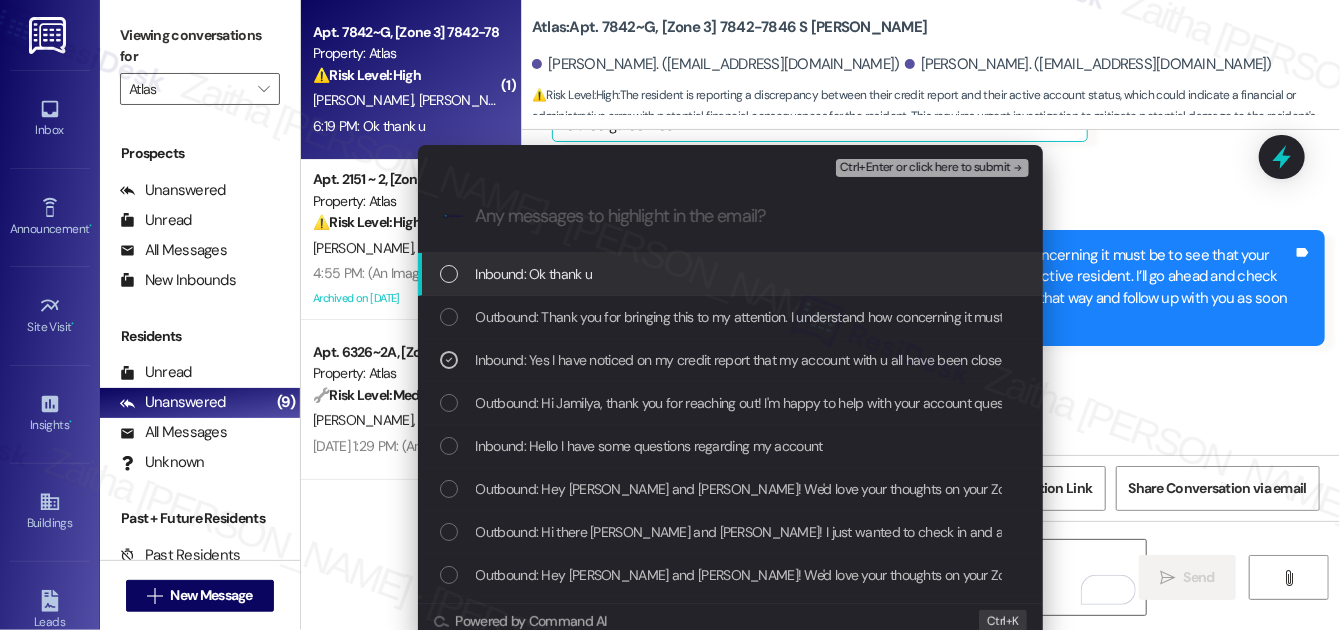 click on "Ctrl+Enter or click here to submit" at bounding box center (925, 168) 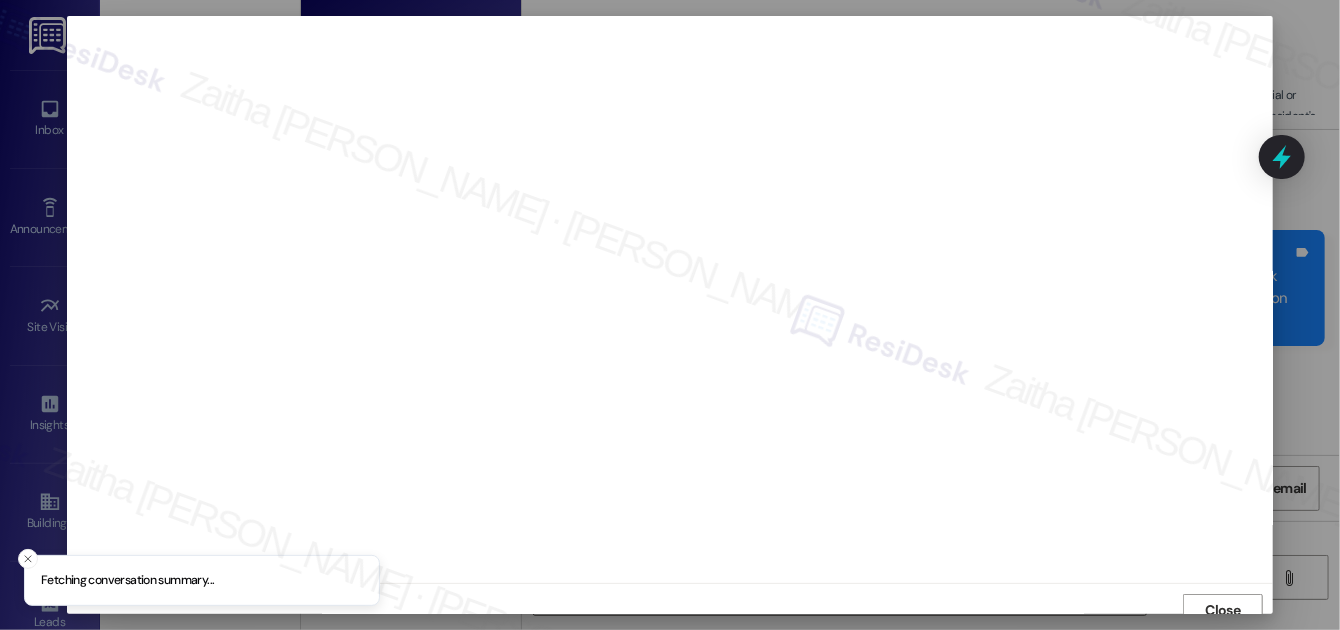 scroll, scrollTop: 11, scrollLeft: 0, axis: vertical 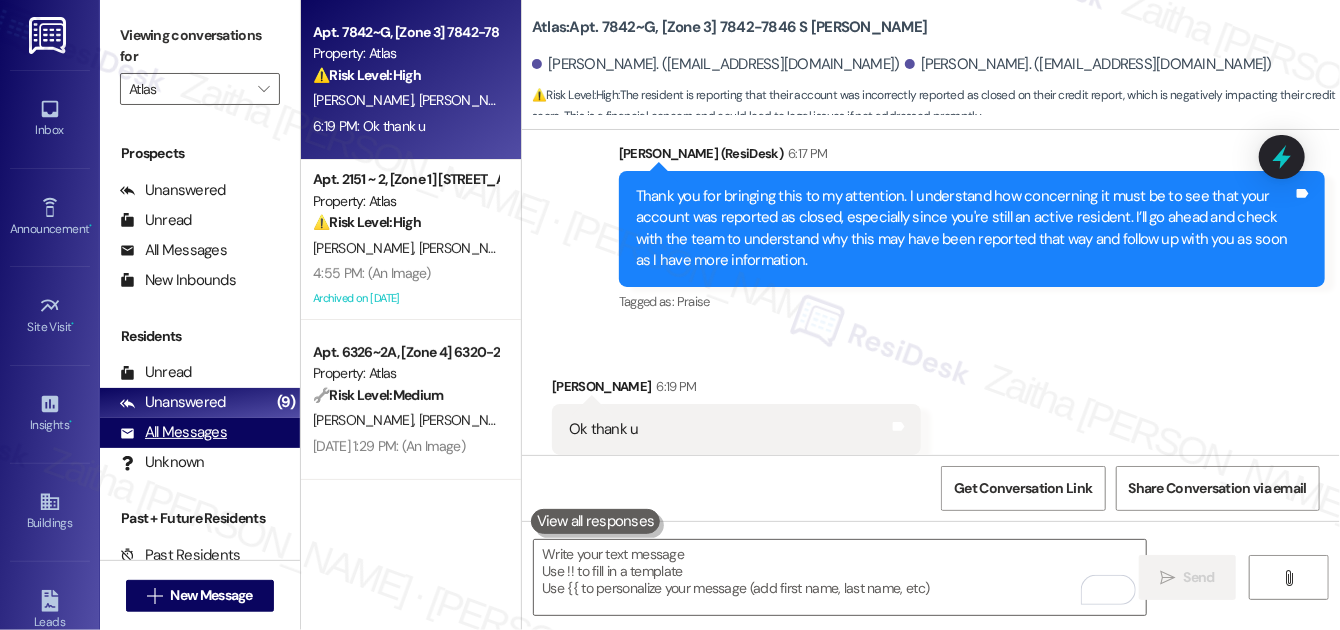 click on "All Messages" at bounding box center [173, 432] 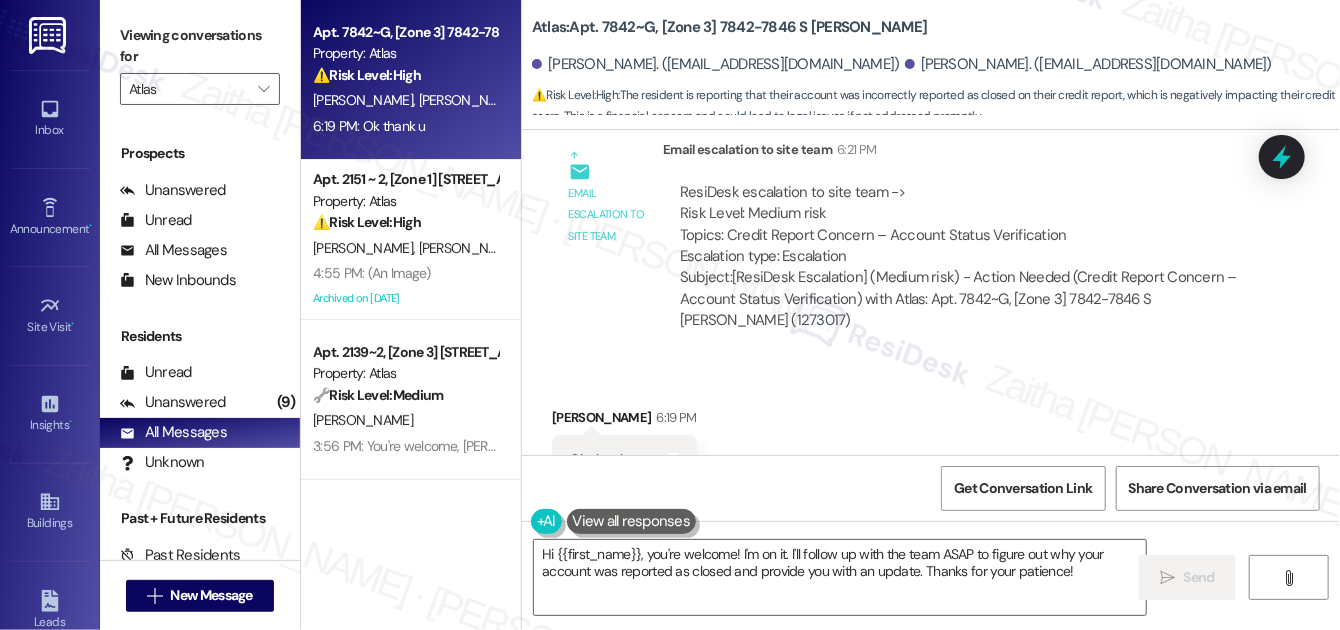 scroll, scrollTop: 4812, scrollLeft: 0, axis: vertical 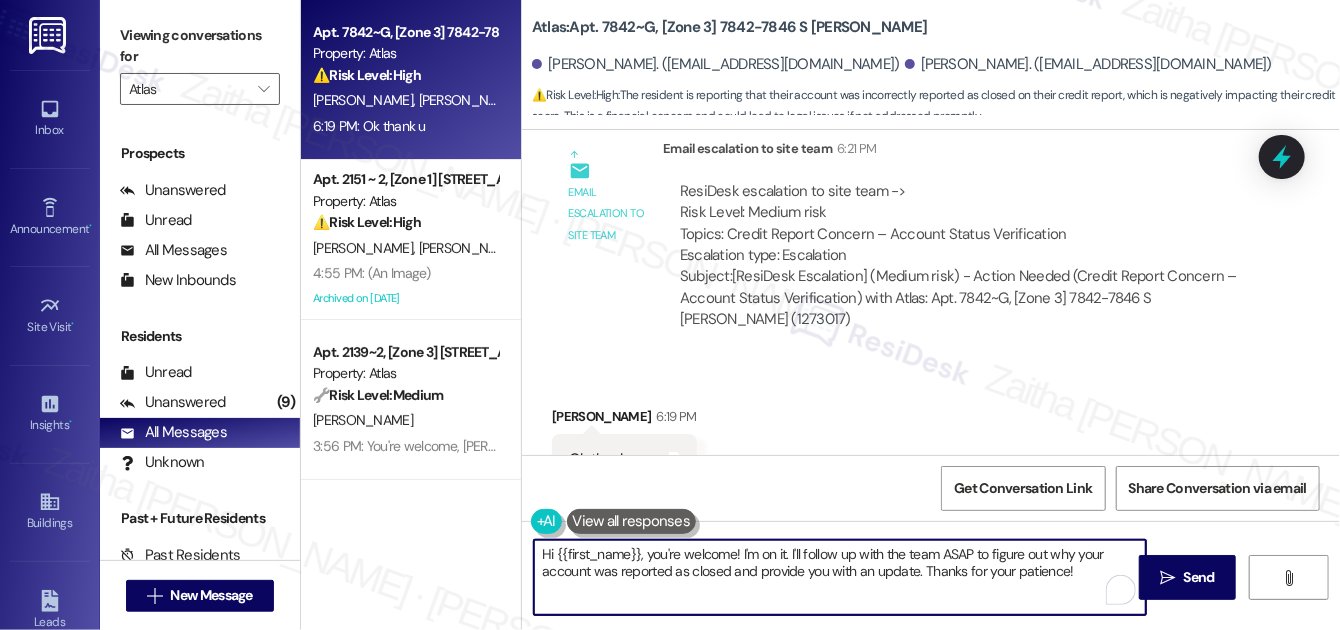 drag, startPoint x: 546, startPoint y: 552, endPoint x: 1088, endPoint y: 612, distance: 545.3109 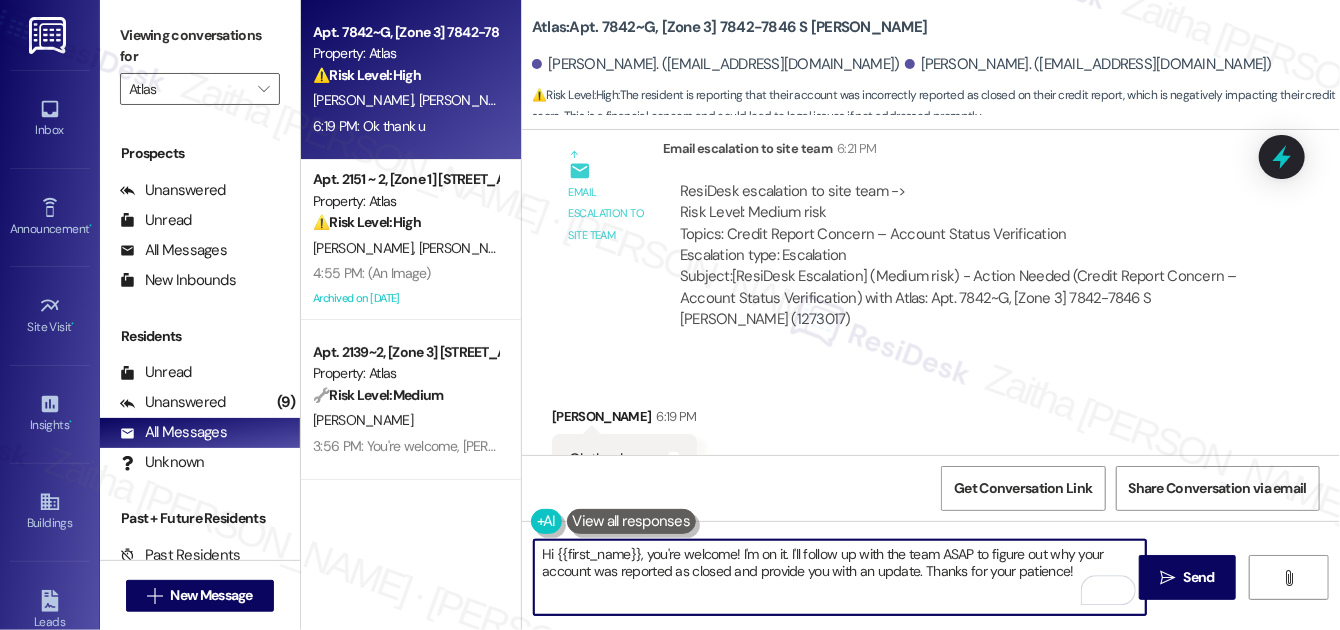type on "H" 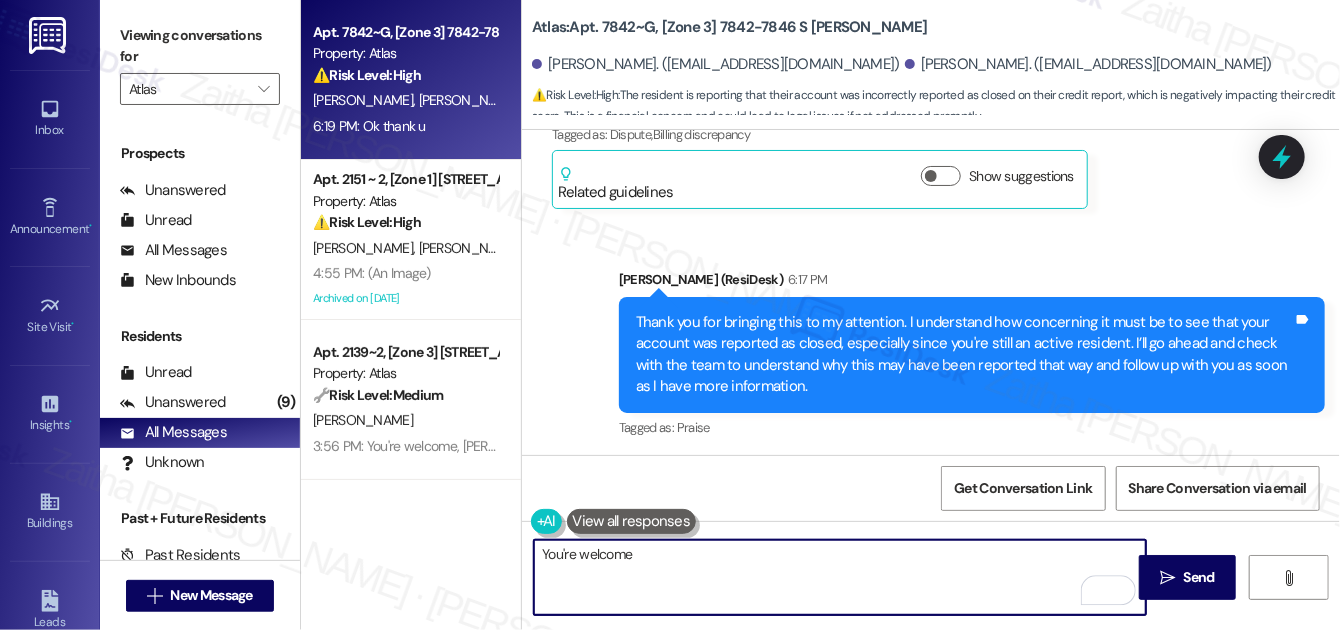 scroll, scrollTop: 4357, scrollLeft: 0, axis: vertical 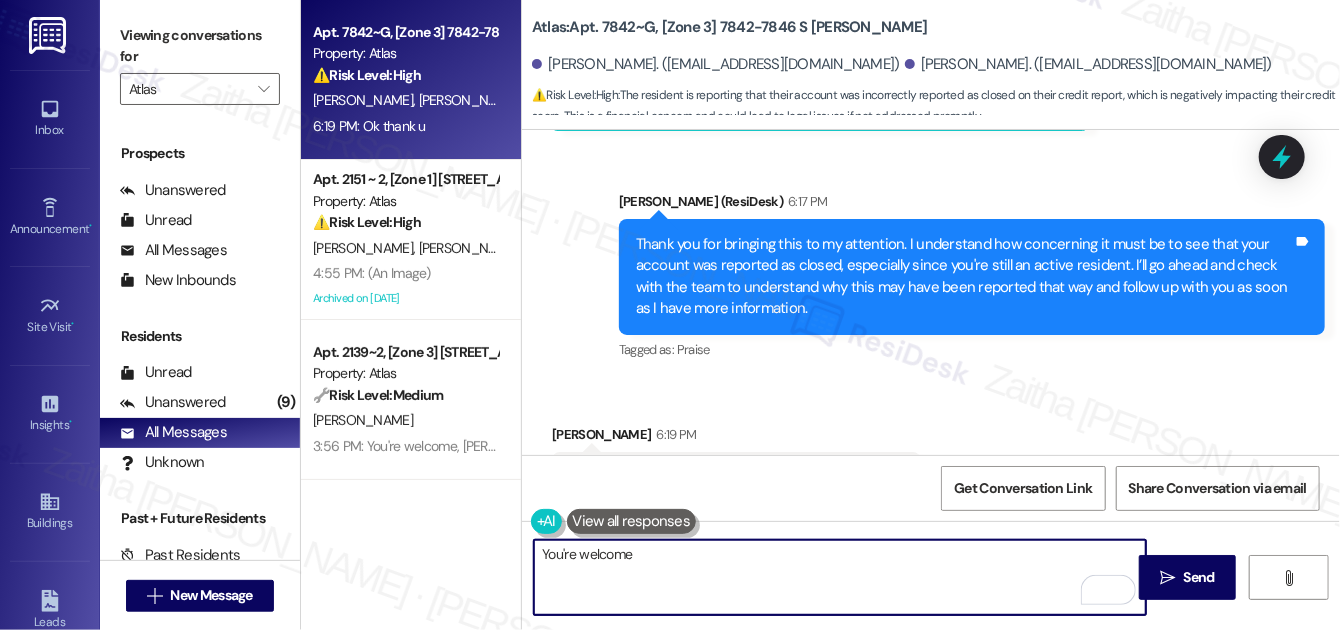 click on "Jamilya Murray 6:19 PM" at bounding box center (736, 438) 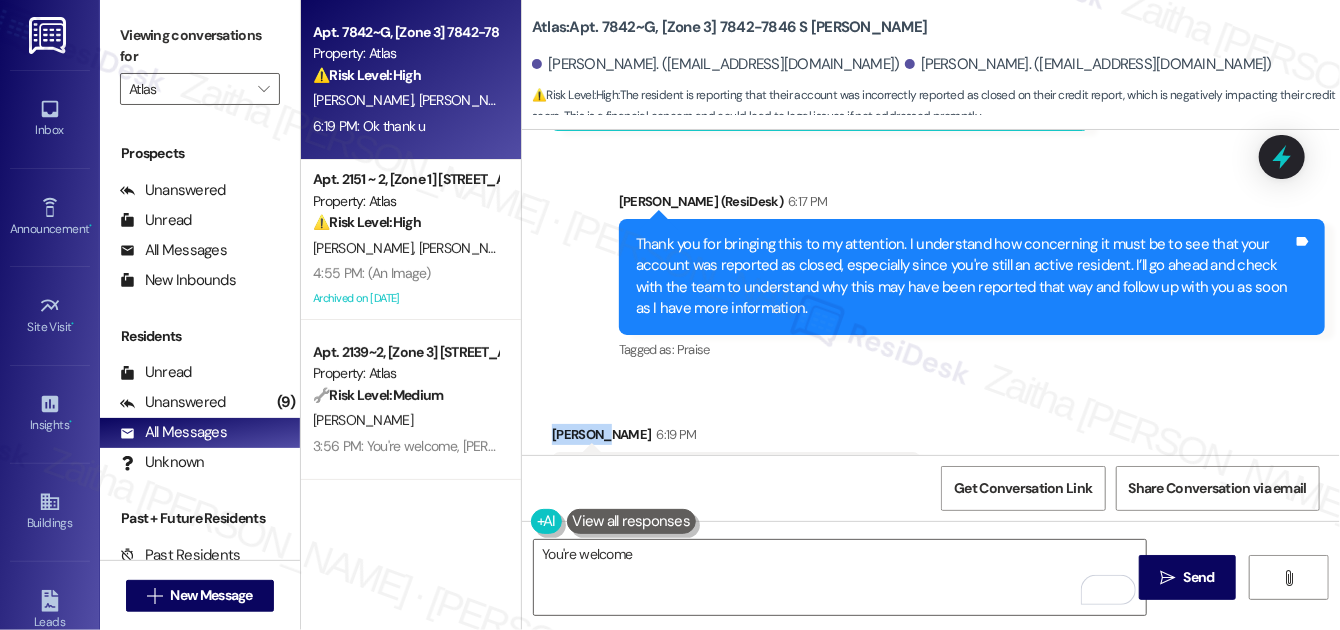 click on "Jamilya Murray 6:19 PM" at bounding box center [736, 438] 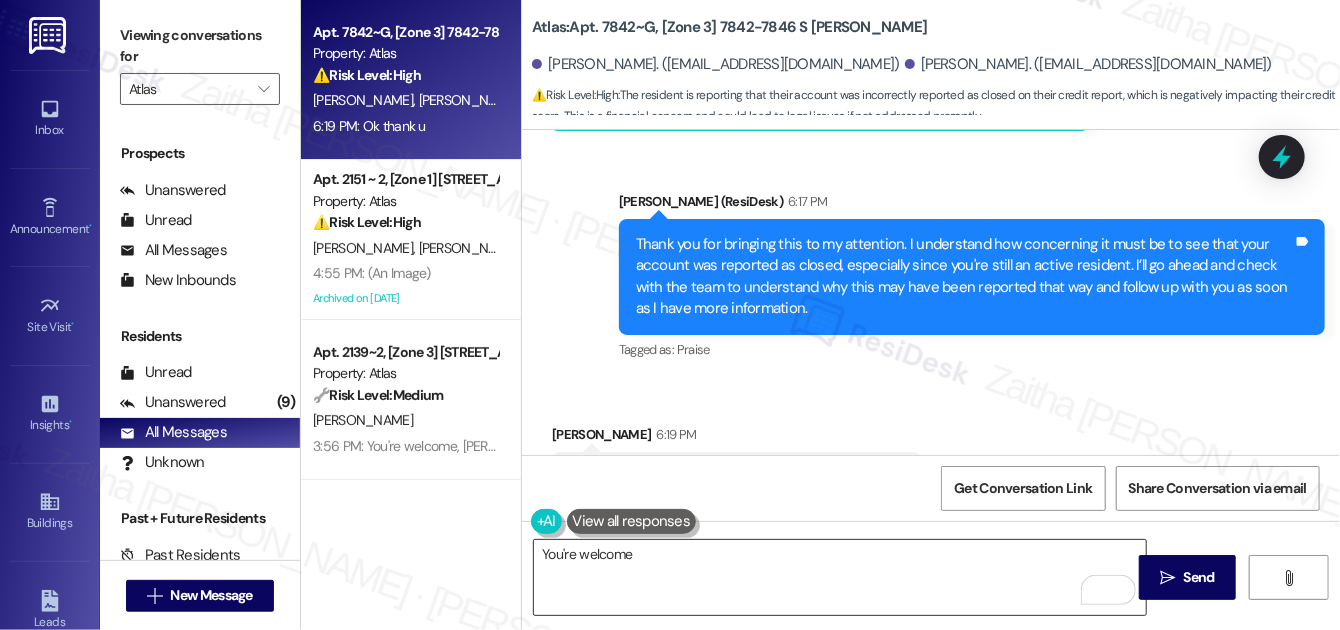 click on "You're welcome" at bounding box center (840, 577) 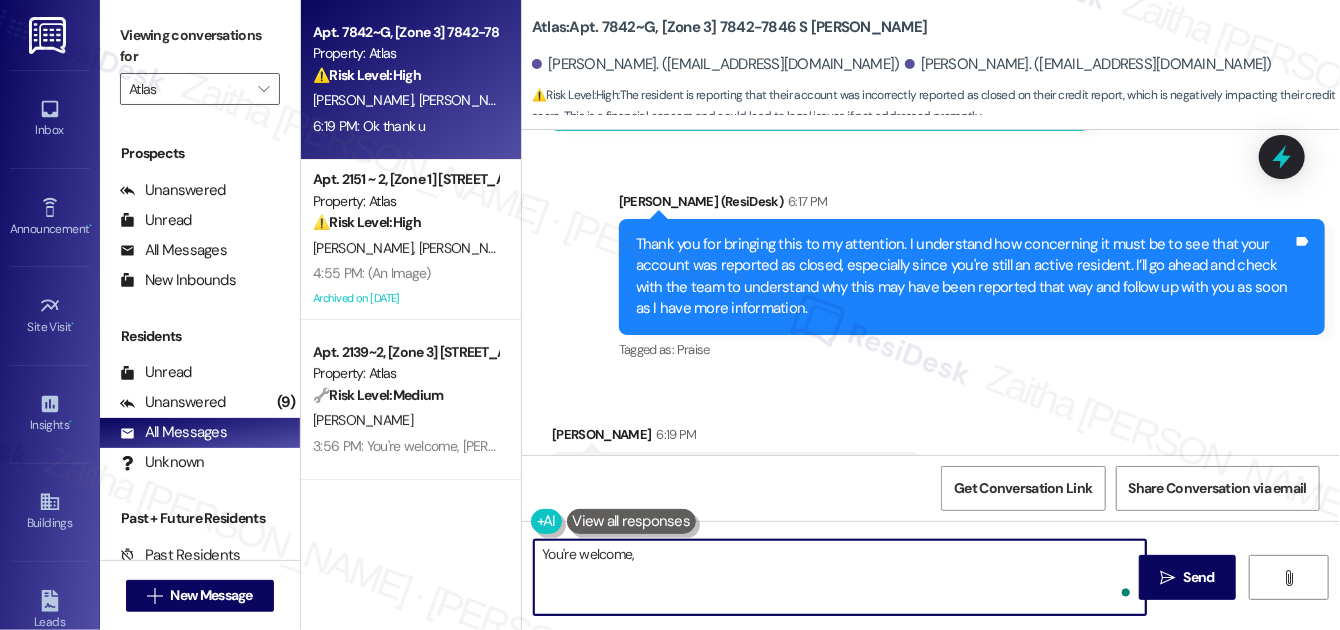 paste on "Jamilya" 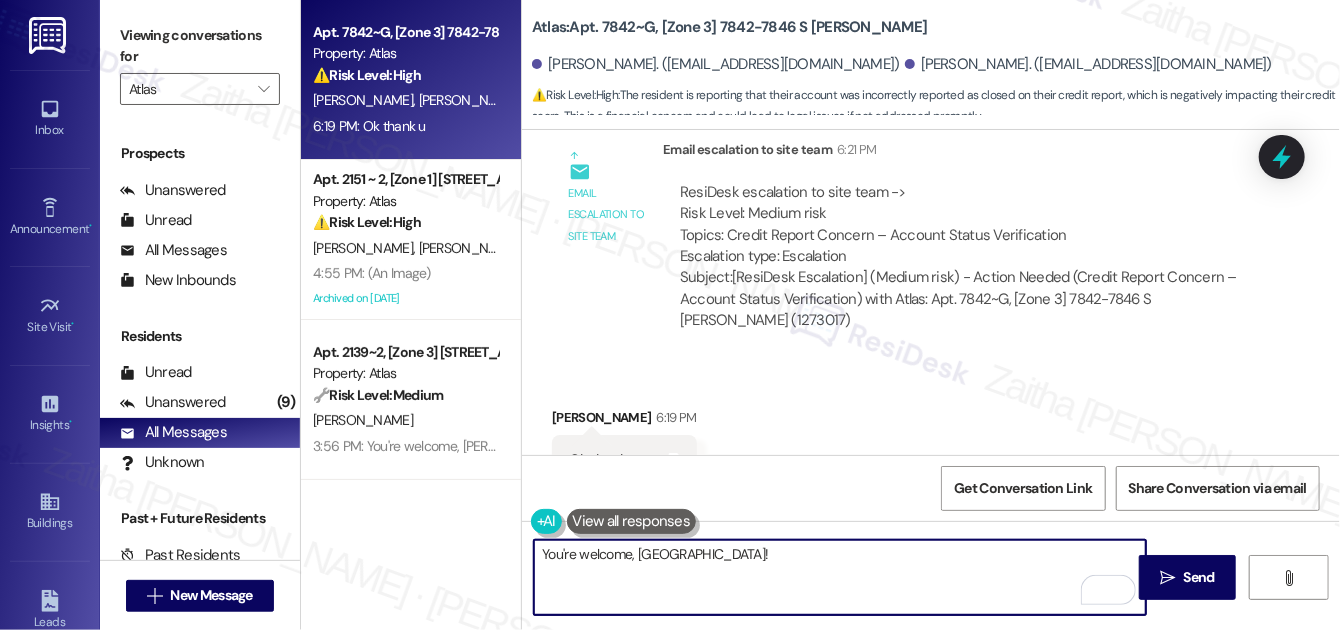 scroll, scrollTop: 4812, scrollLeft: 0, axis: vertical 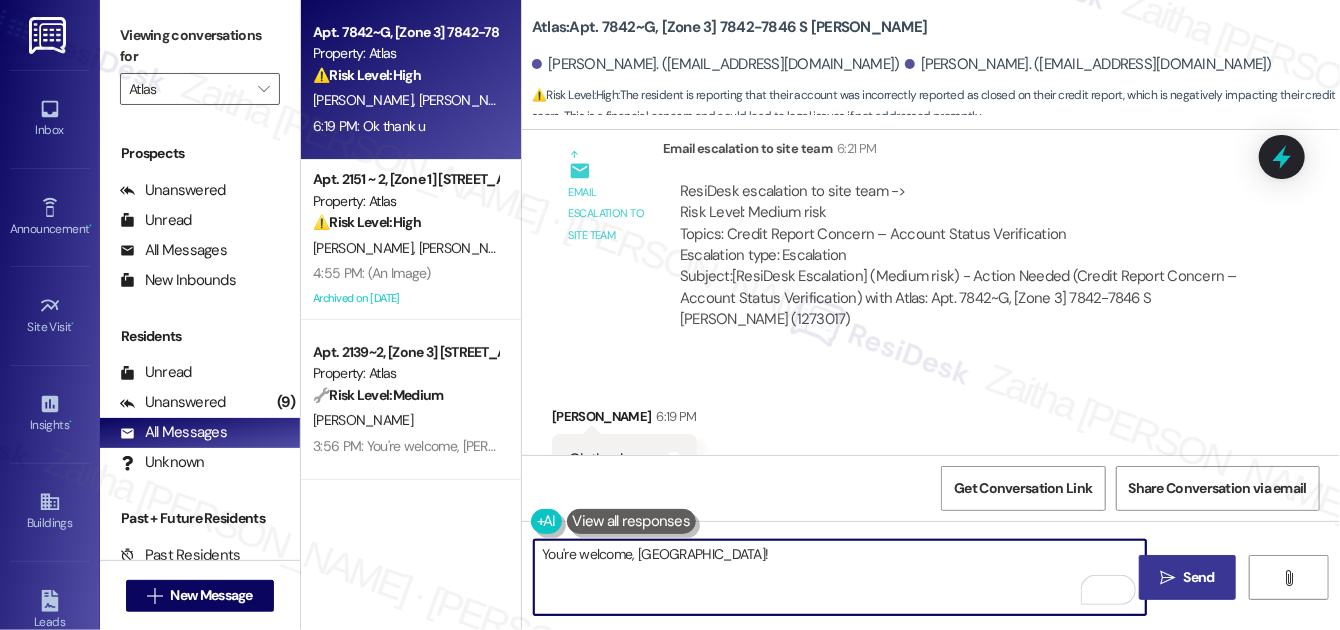 type on "You're welcome, Jamilya!" 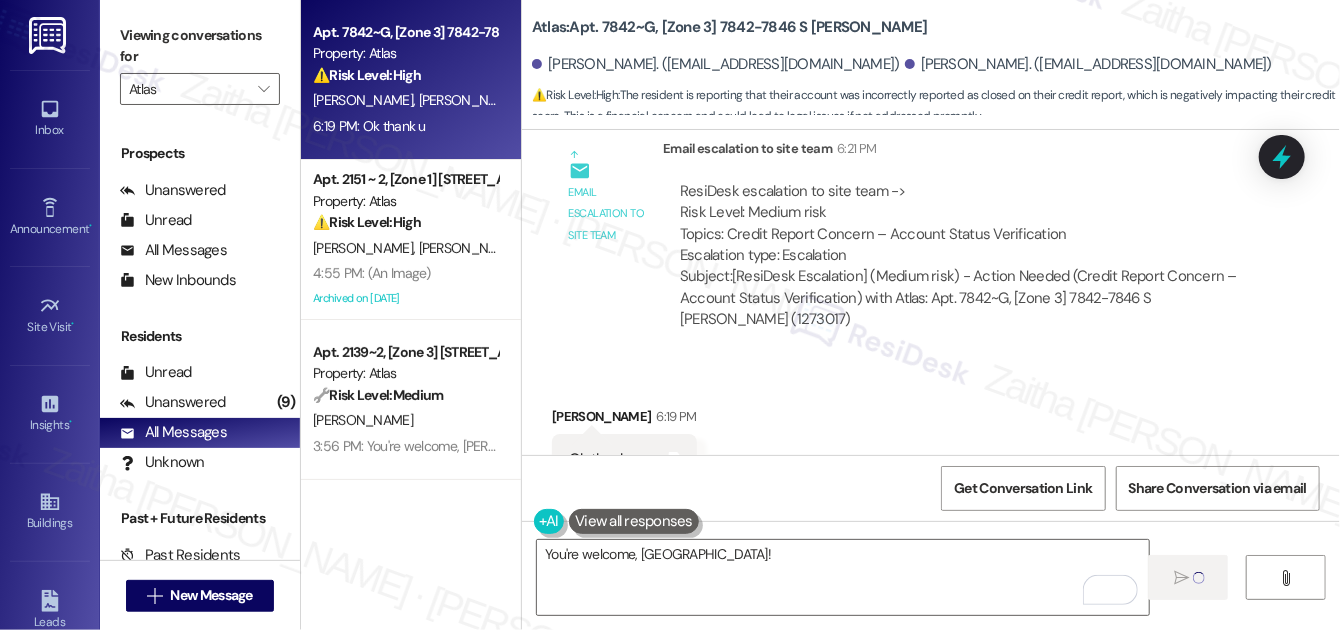 type 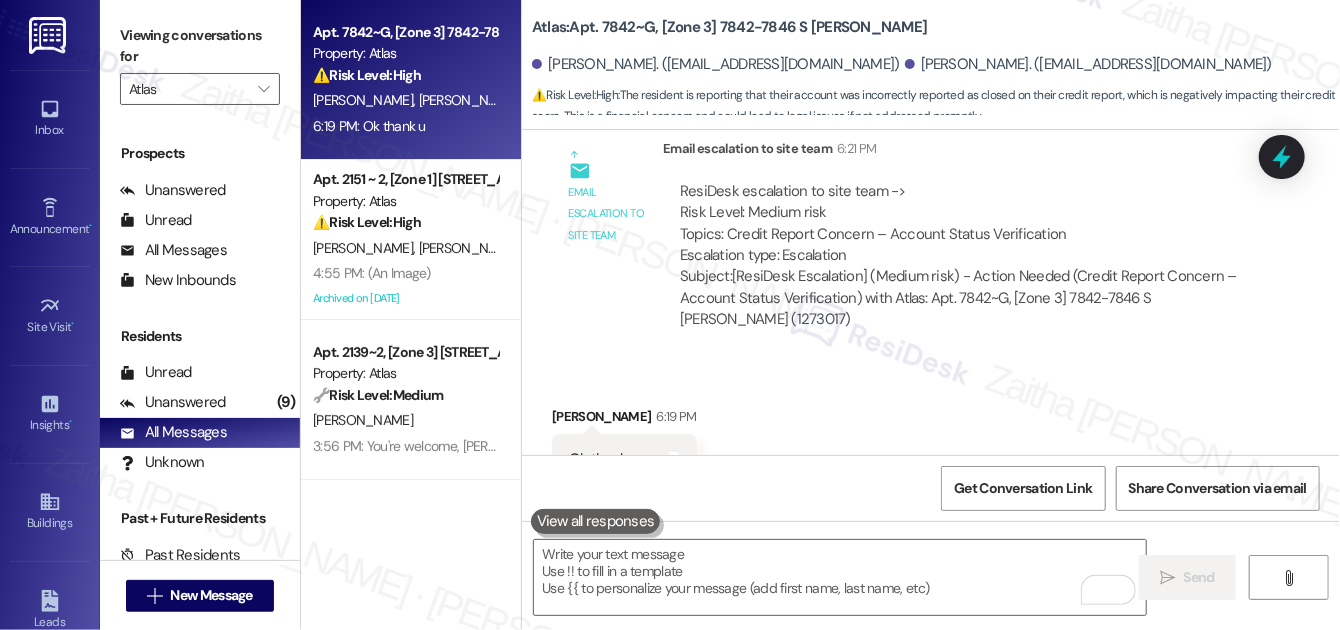 scroll, scrollTop: 4811, scrollLeft: 0, axis: vertical 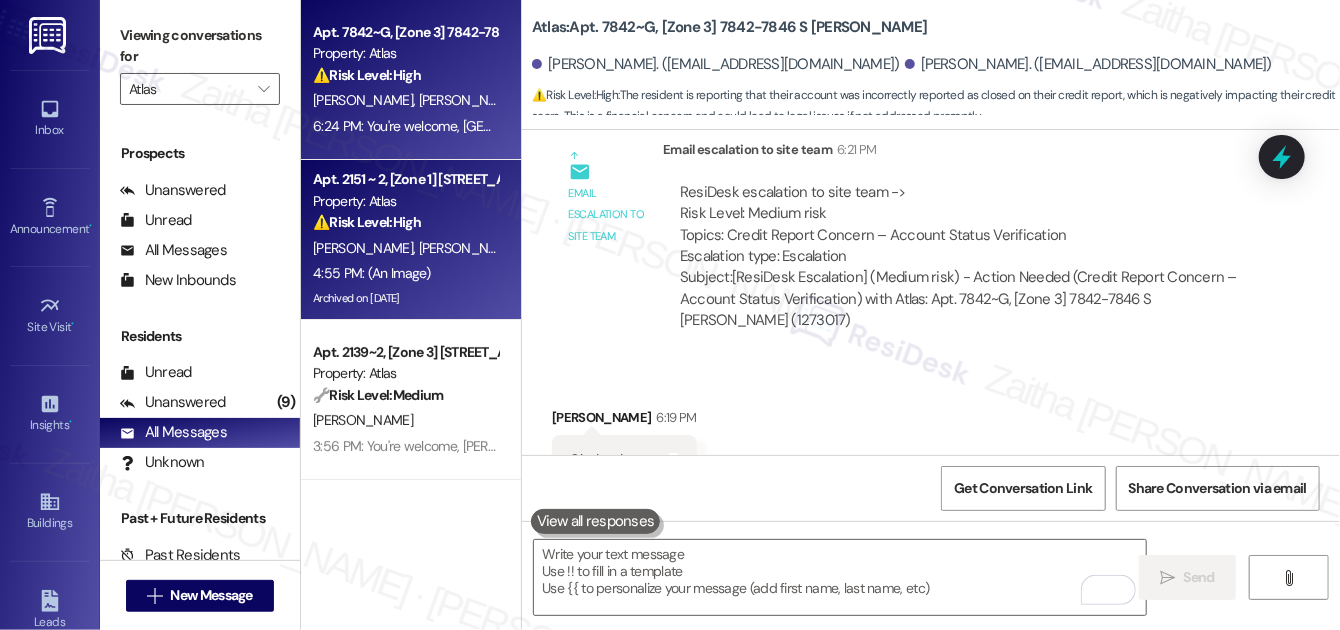 click on "⚠️  Risk Level:  High The resident reports tenants are misusing an oil bin for trash, leading to overflow and potential rodent attraction, creating a health and safety hazard and obstructing access to the laundry room. The resident is requesting immediate action." at bounding box center (405, 222) 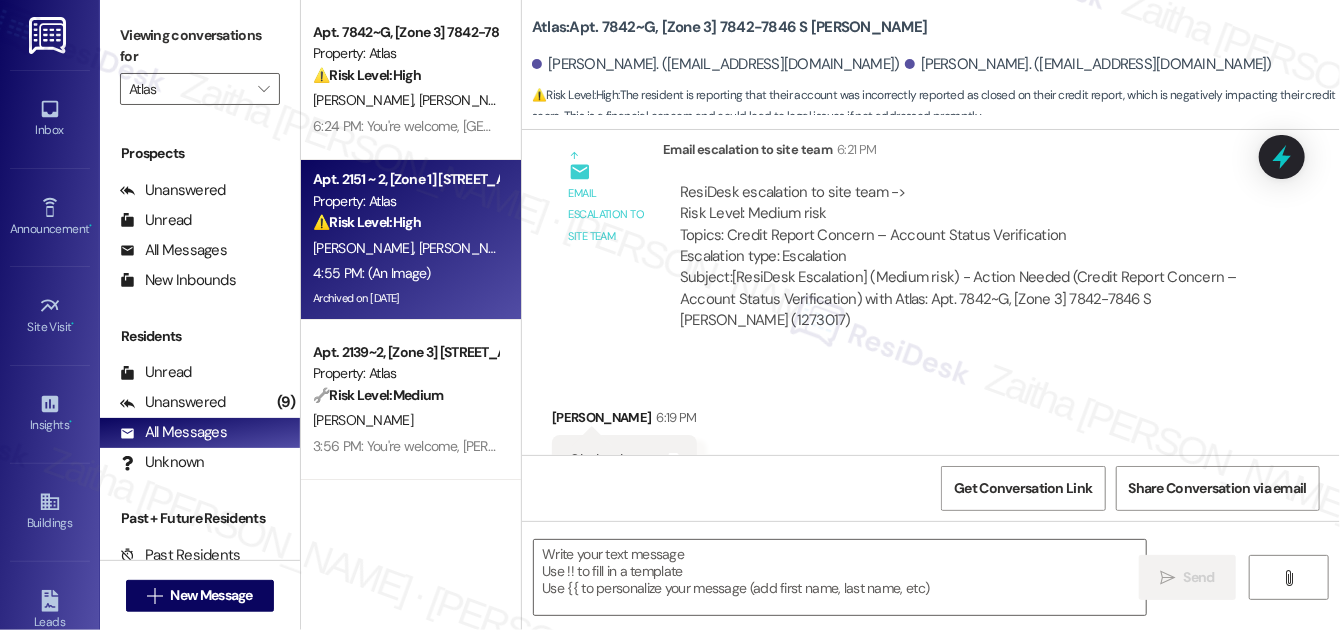 type on "Fetching suggested responses. Please feel free to read through the conversation in the meantime." 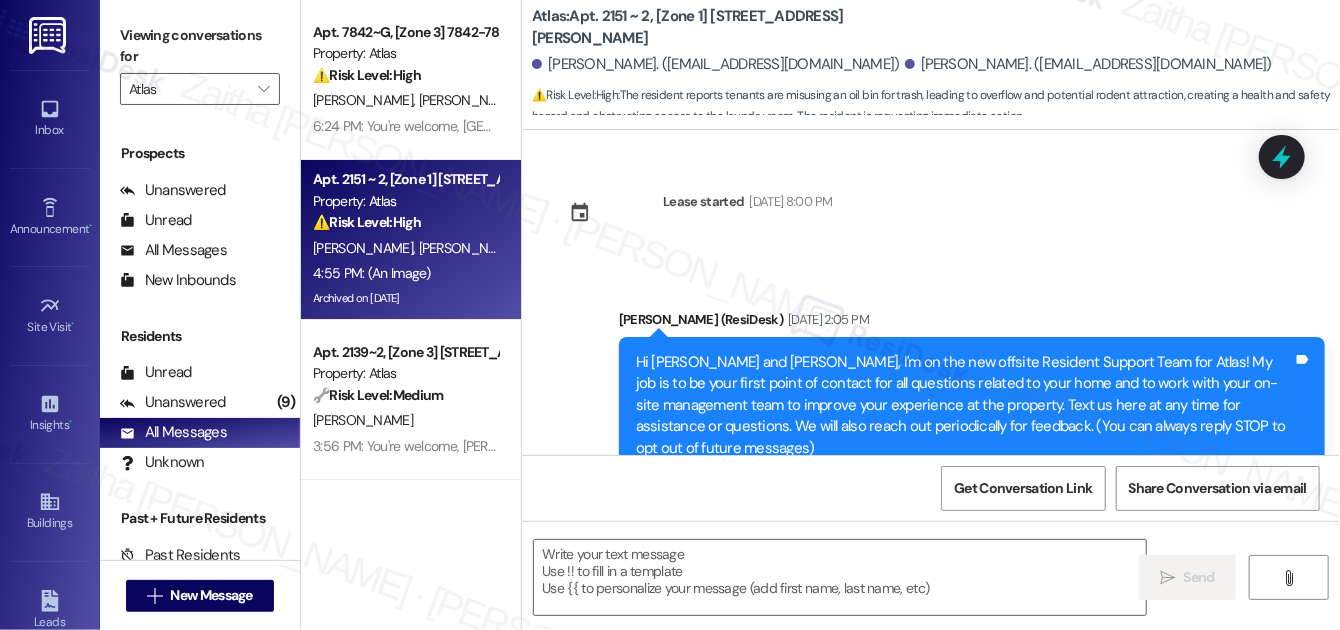scroll, scrollTop: 8481, scrollLeft: 0, axis: vertical 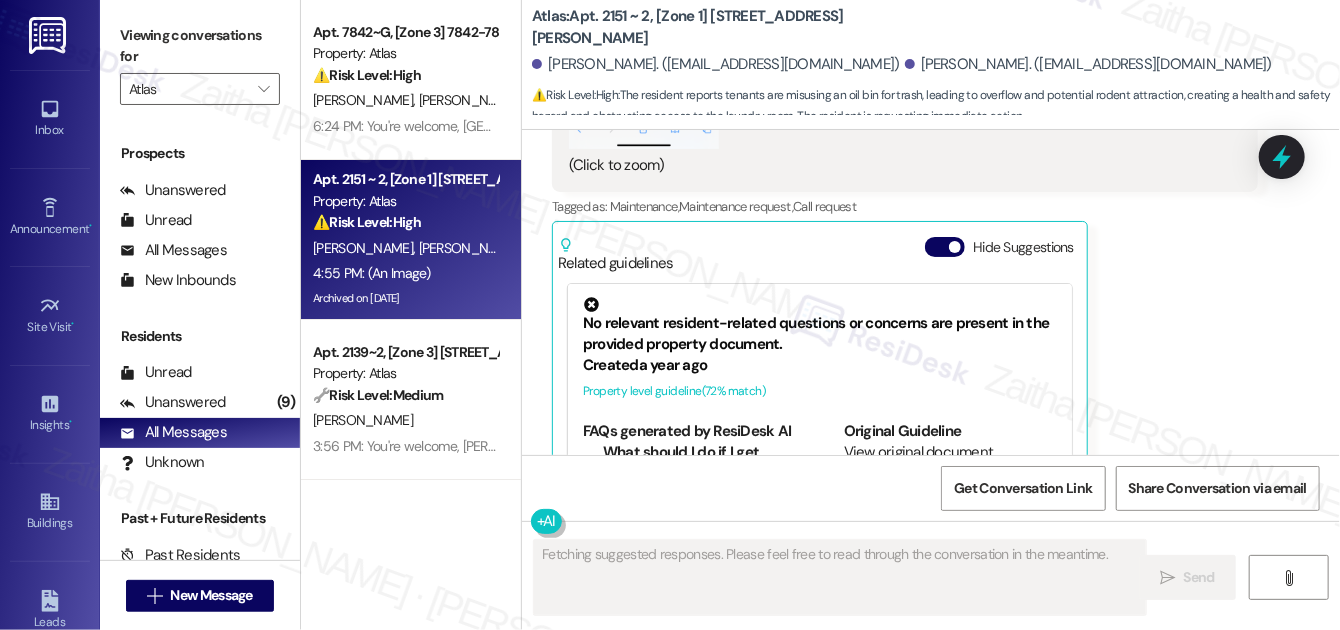 click on "Hide Suggestions" at bounding box center (945, 247) 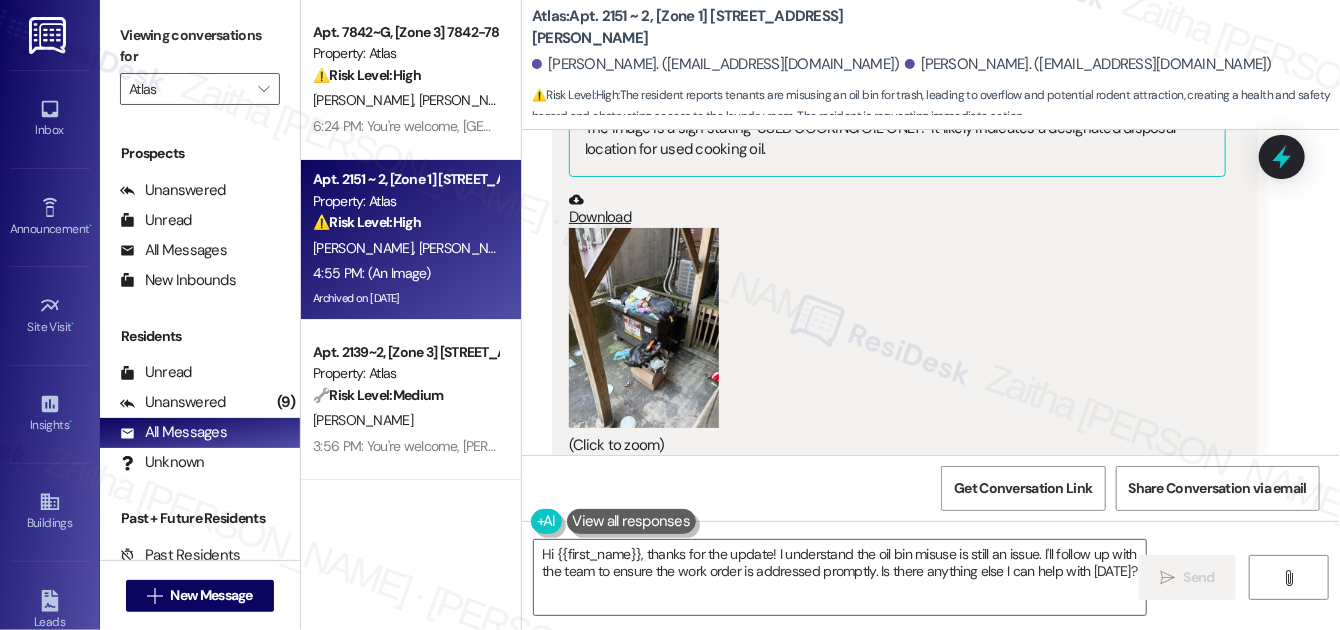scroll, scrollTop: 7411, scrollLeft: 0, axis: vertical 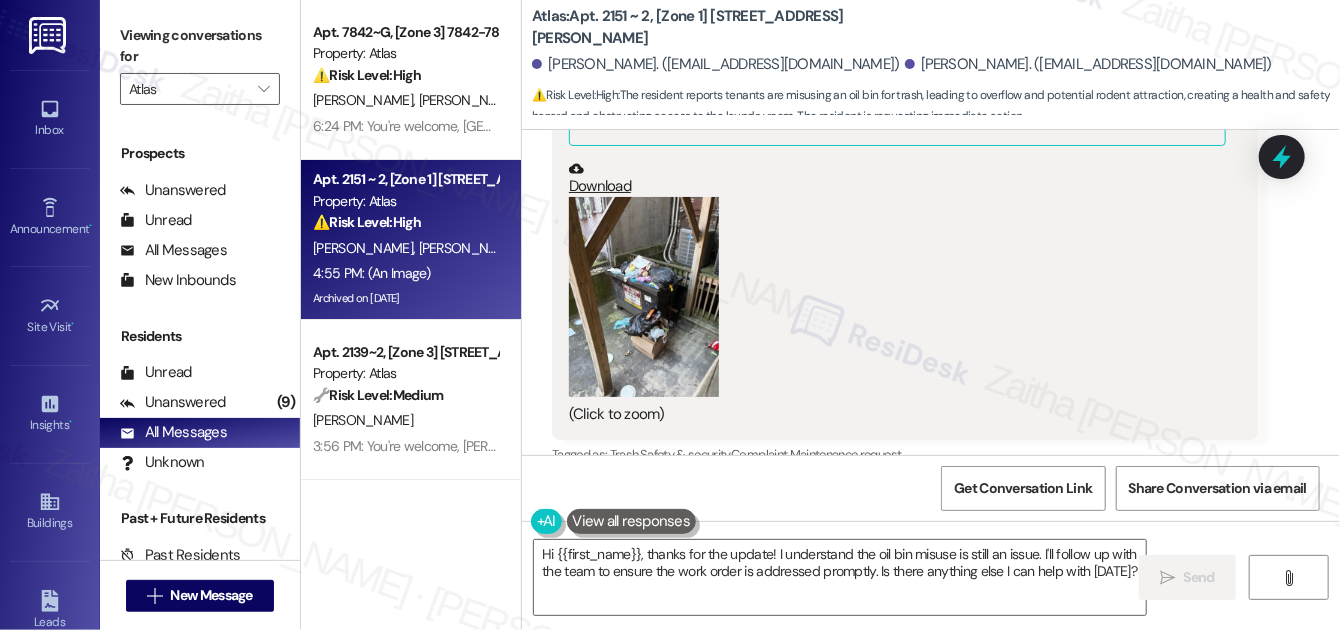 click at bounding box center [644, 297] 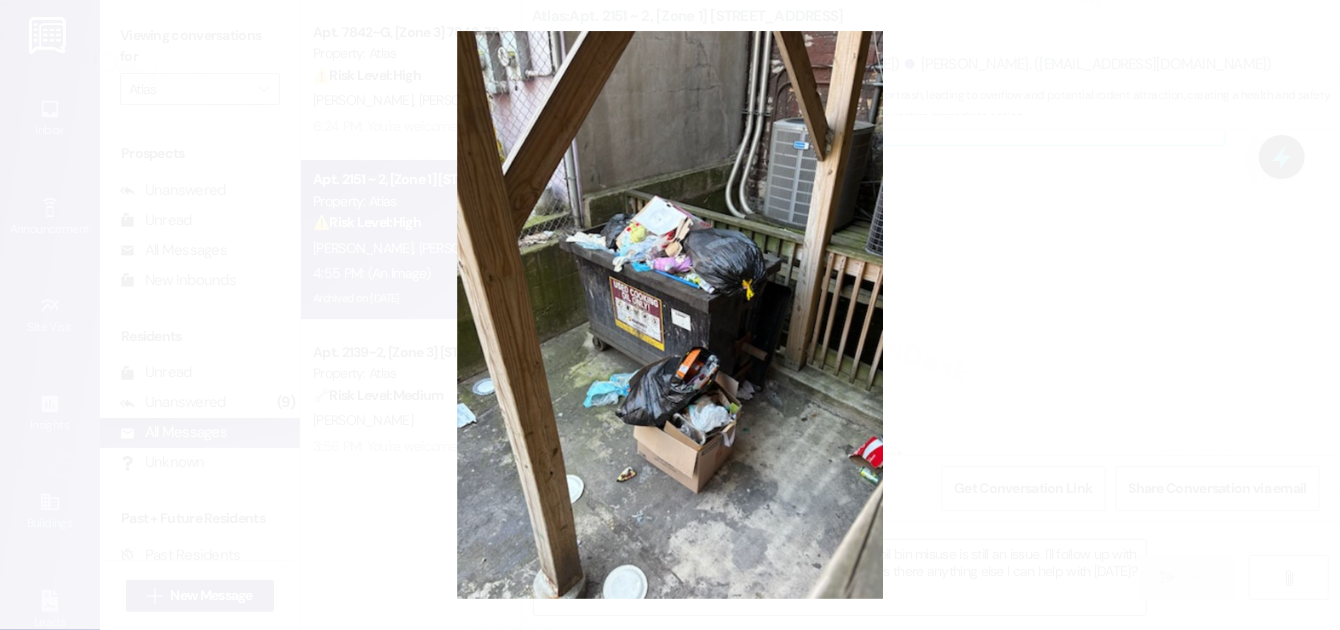 click at bounding box center (670, 315) 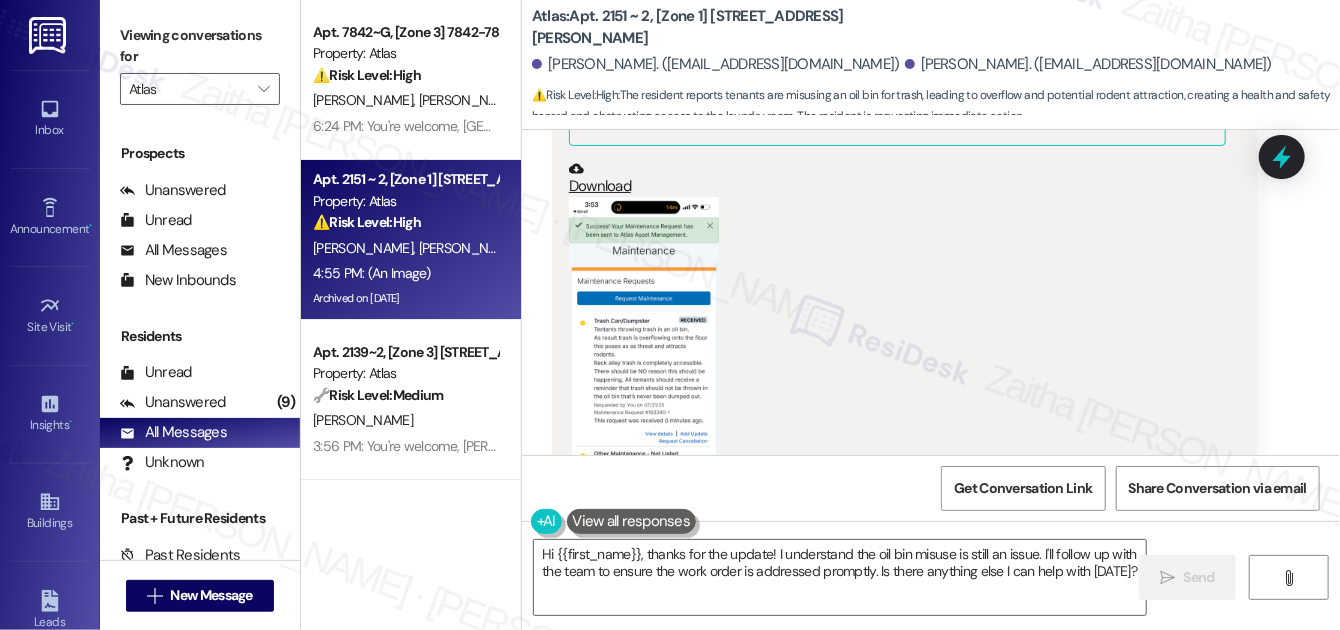 scroll, scrollTop: 8138, scrollLeft: 0, axis: vertical 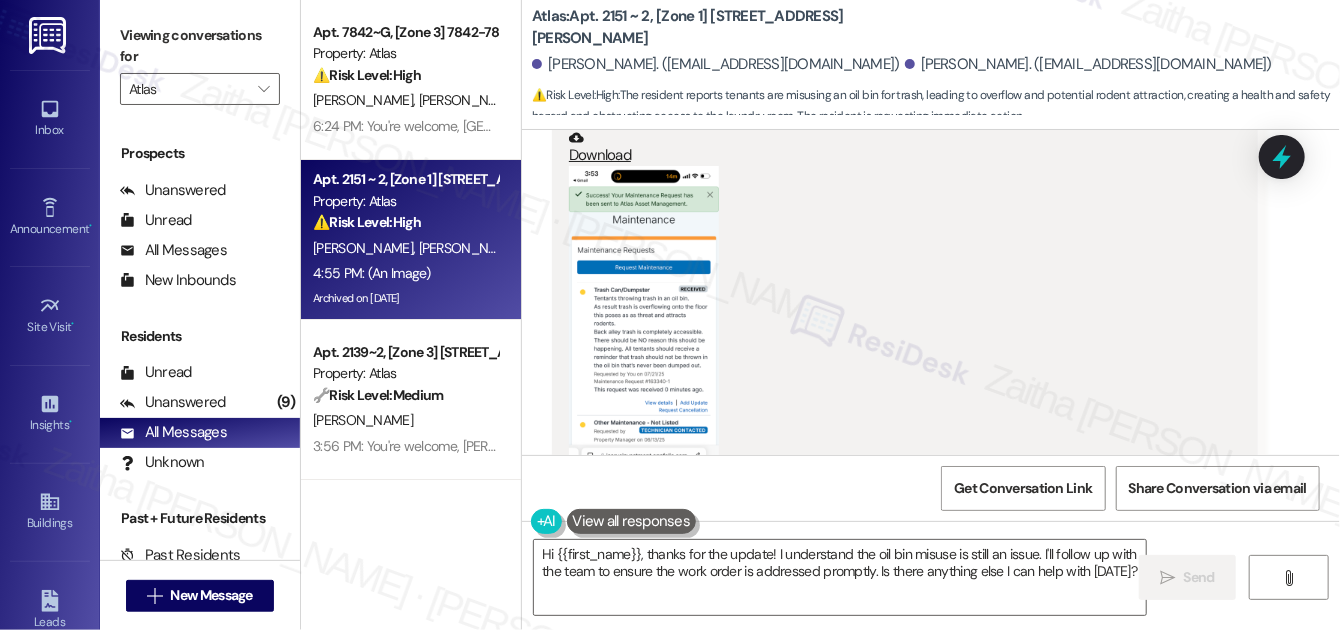 click at bounding box center (644, 329) 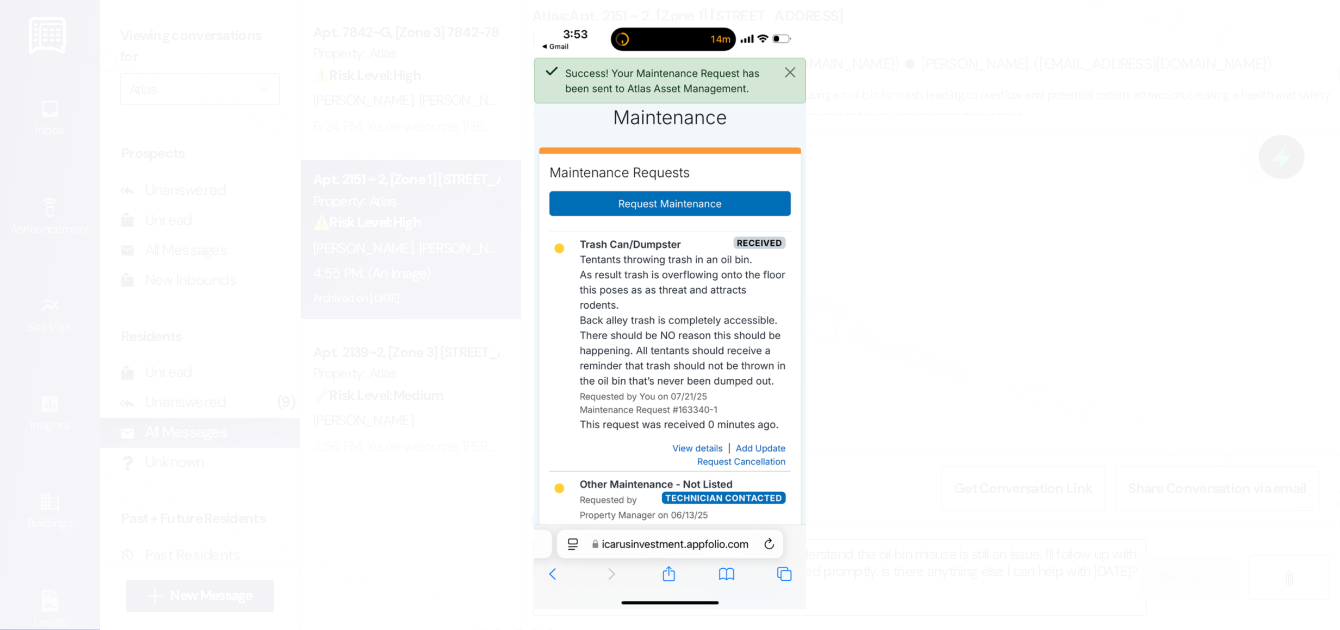 click at bounding box center (670, 315) 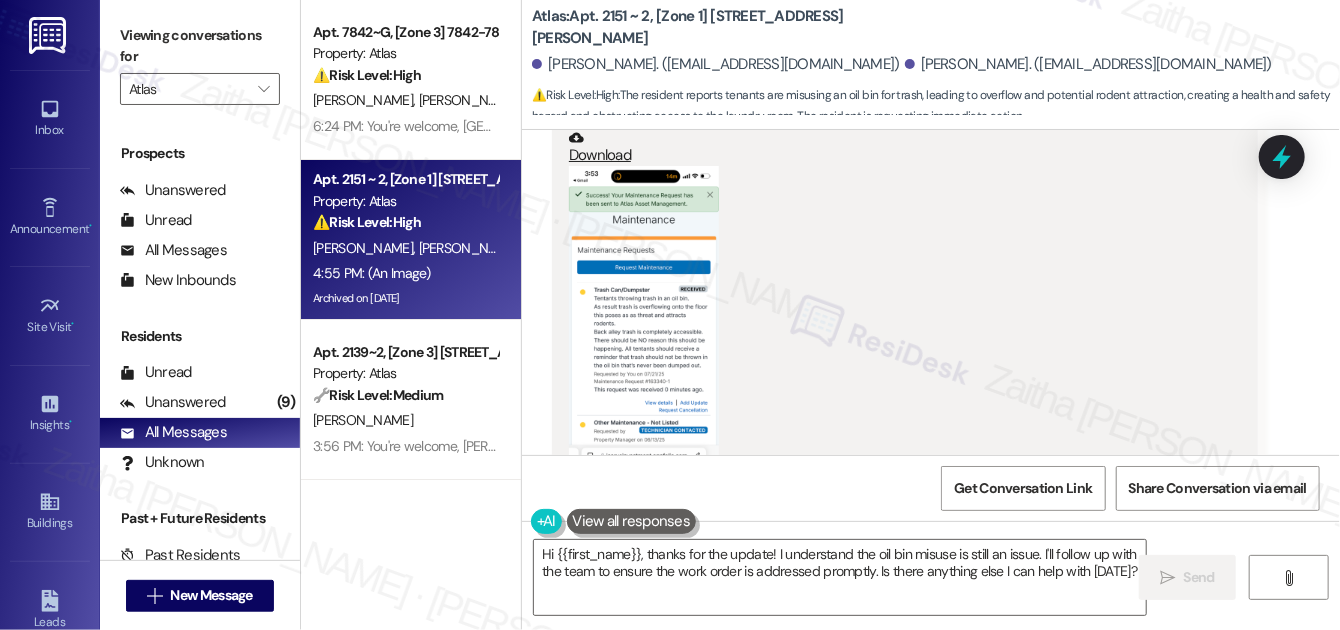 click at bounding box center (644, 329) 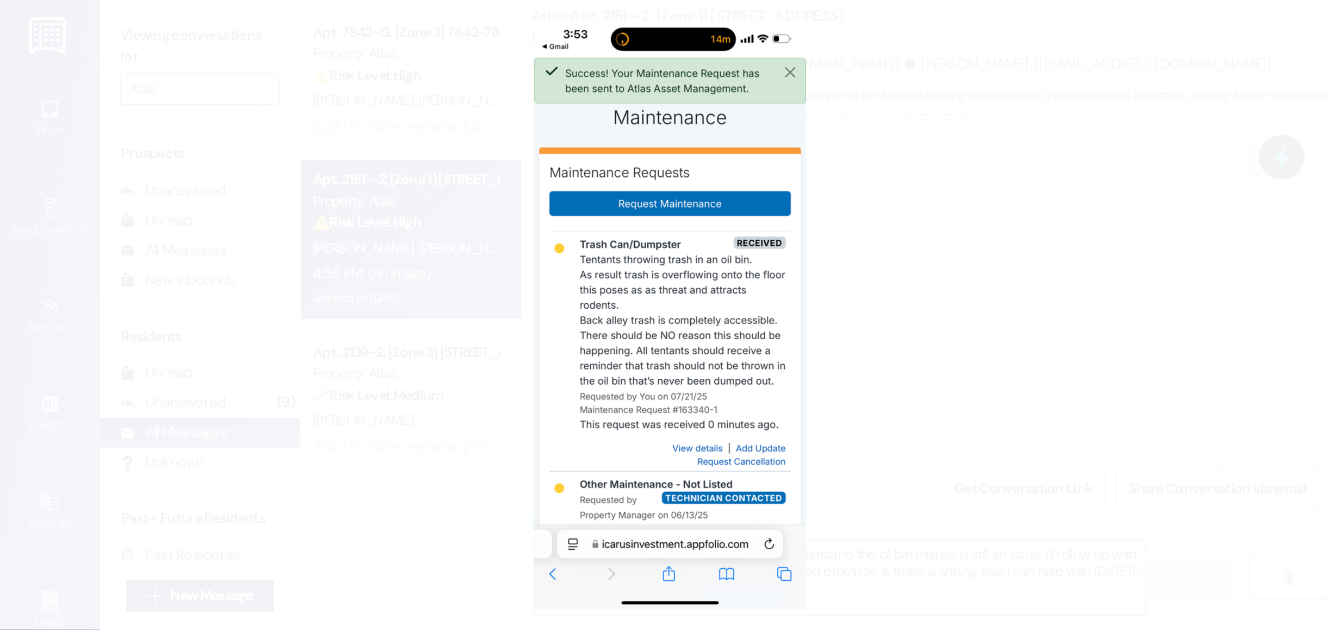 click at bounding box center [670, 315] 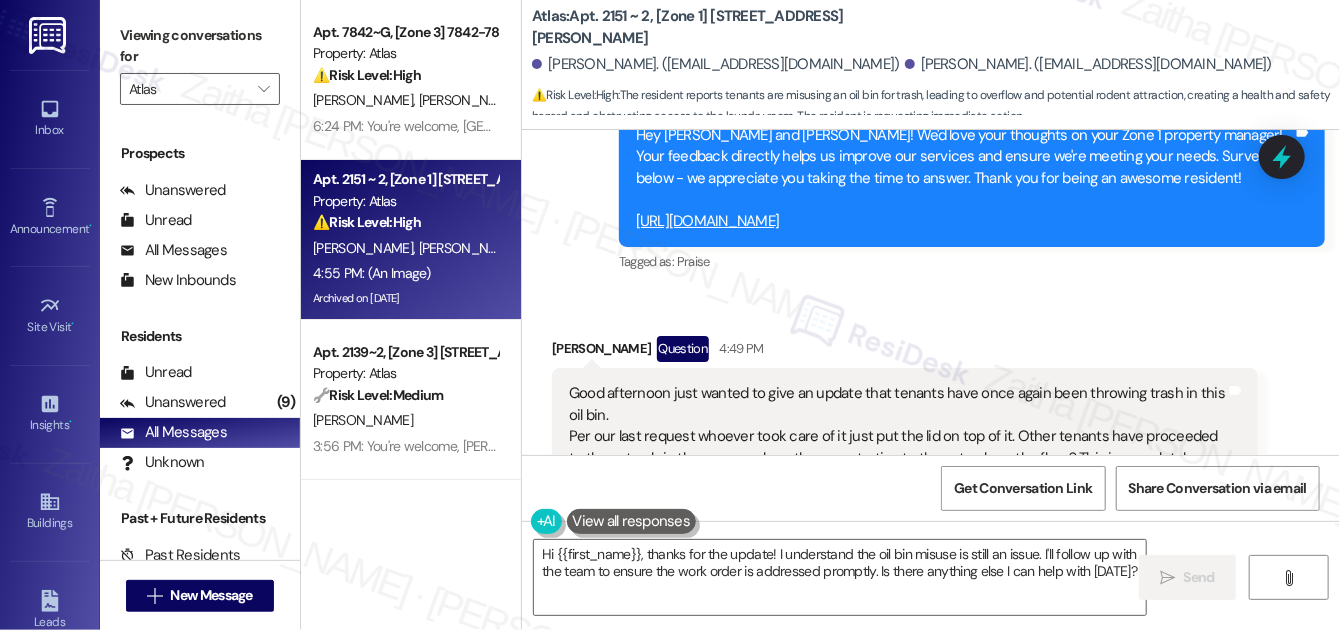scroll, scrollTop: 6866, scrollLeft: 0, axis: vertical 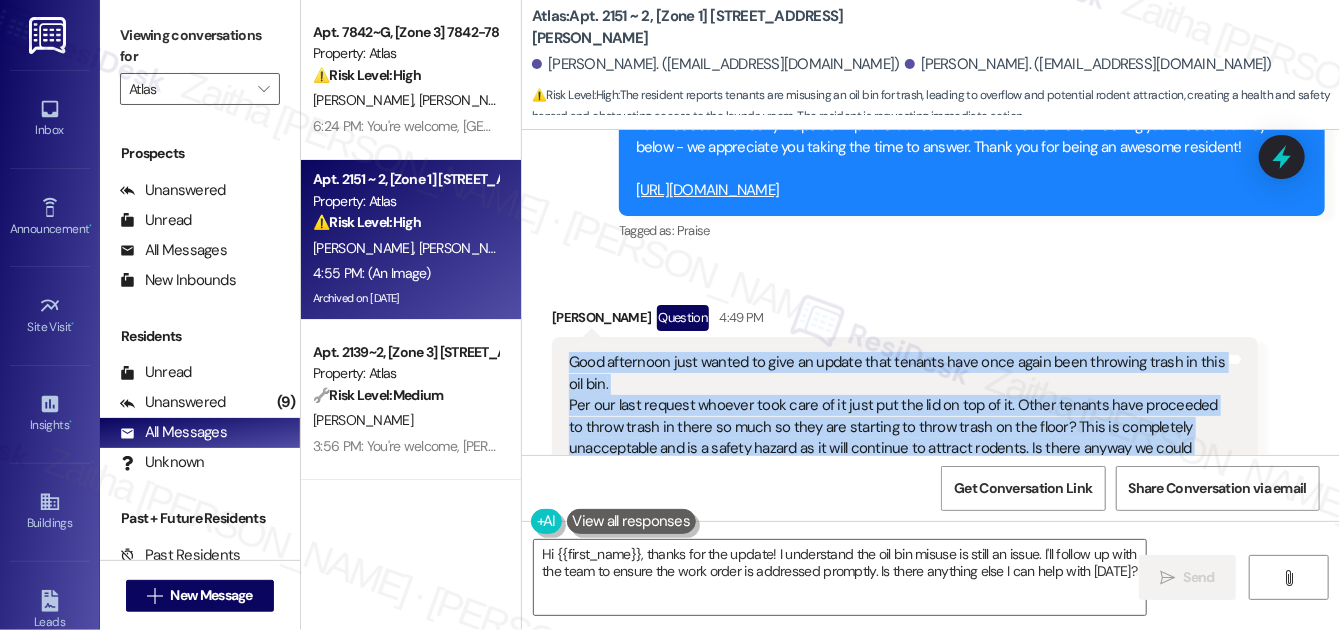 drag, startPoint x: 560, startPoint y: 264, endPoint x: 921, endPoint y: 416, distance: 391.69504 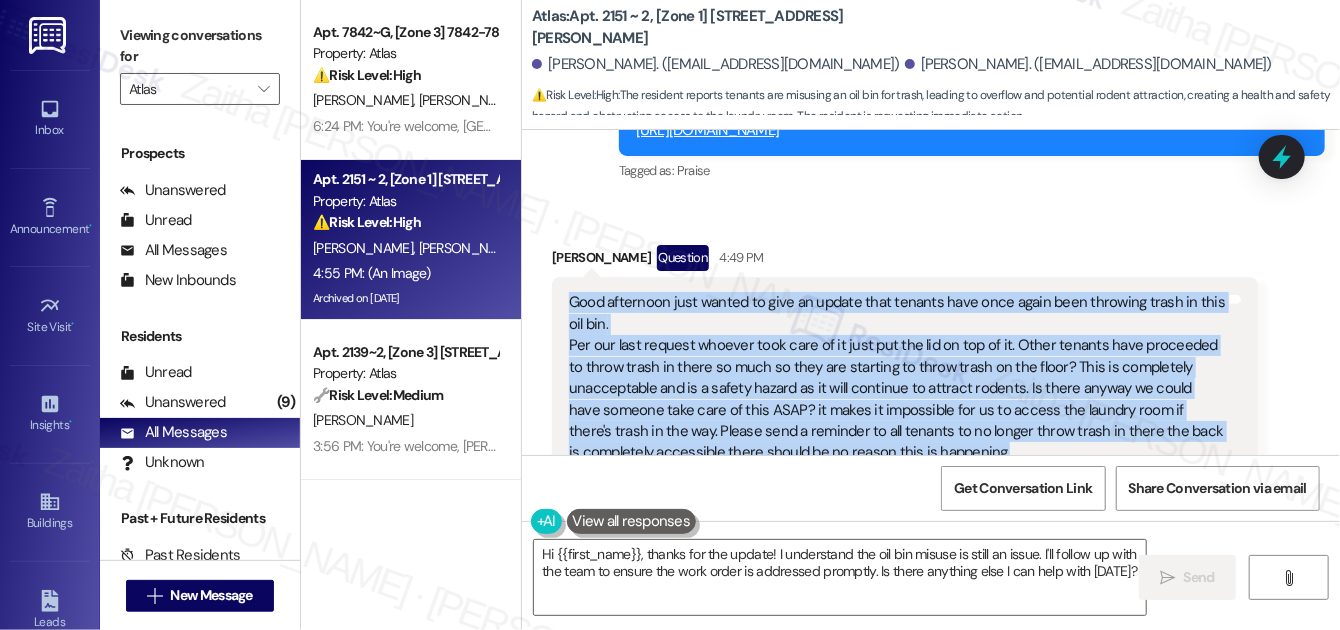 scroll, scrollTop: 6957, scrollLeft: 0, axis: vertical 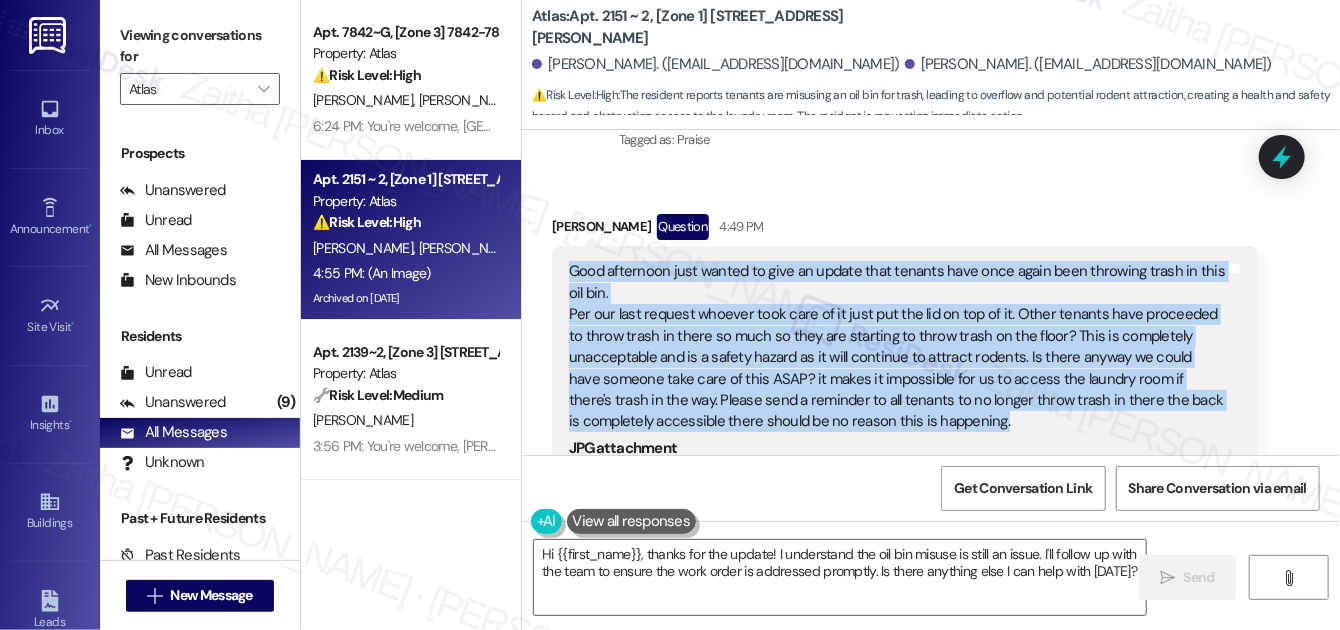 click on "Good afternoon just wanted to give an update that tenants have once again been throwing trash in this oil bin.
Per our last request whoever took care of it just put the lid on top of it. Other tenants have proceeded to throw trash in there so much so they are starting to throw trash on the floor? This is completely unacceptable and is a safety hazard as it will continue to attract rodents. Is there anyway we could have someone take care of this ASAP? it makes it impossible for us to access the laundry room if there's trash in the way. Please send a reminder to all tenants to no longer throw trash in there the back is completely accessible there should be no reason this is happening.  JPG  attachment ResiDesk found written details in this image   See details The image is a sign stating "USED COOKING OIL ONLY!" It likely indicates a designated disposal location for used cooking oil.
Download   (Click to zoom) Tags and notes" at bounding box center (905, 570) 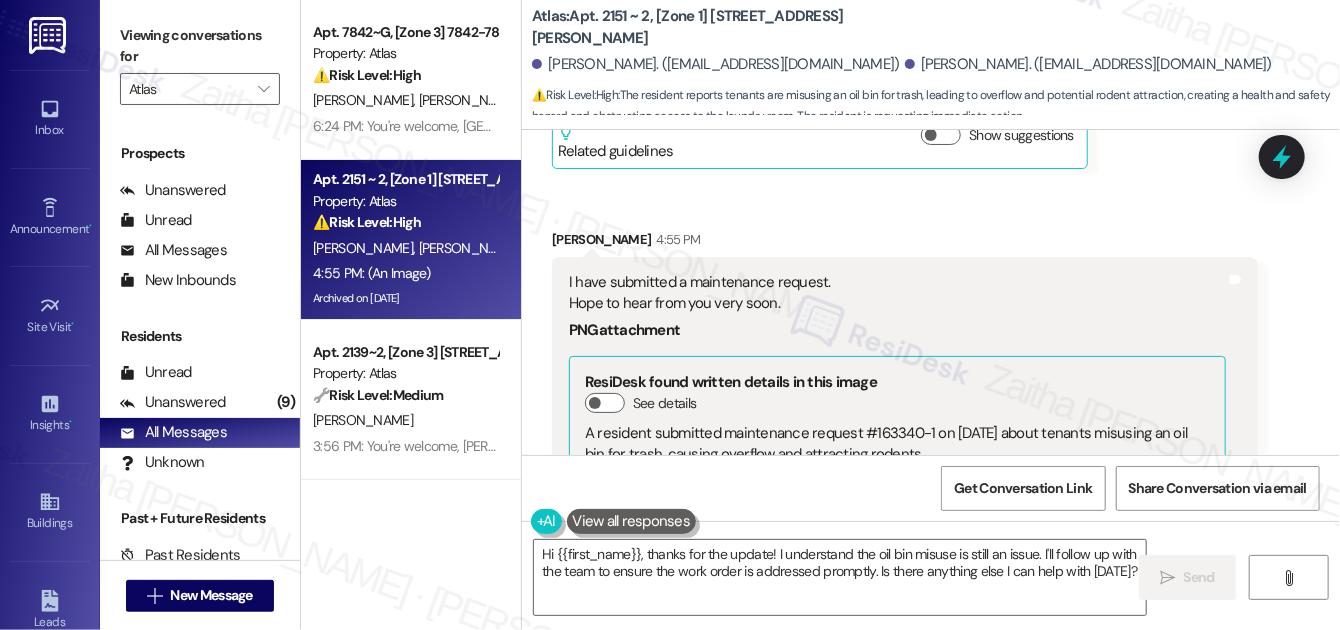 scroll, scrollTop: 7776, scrollLeft: 0, axis: vertical 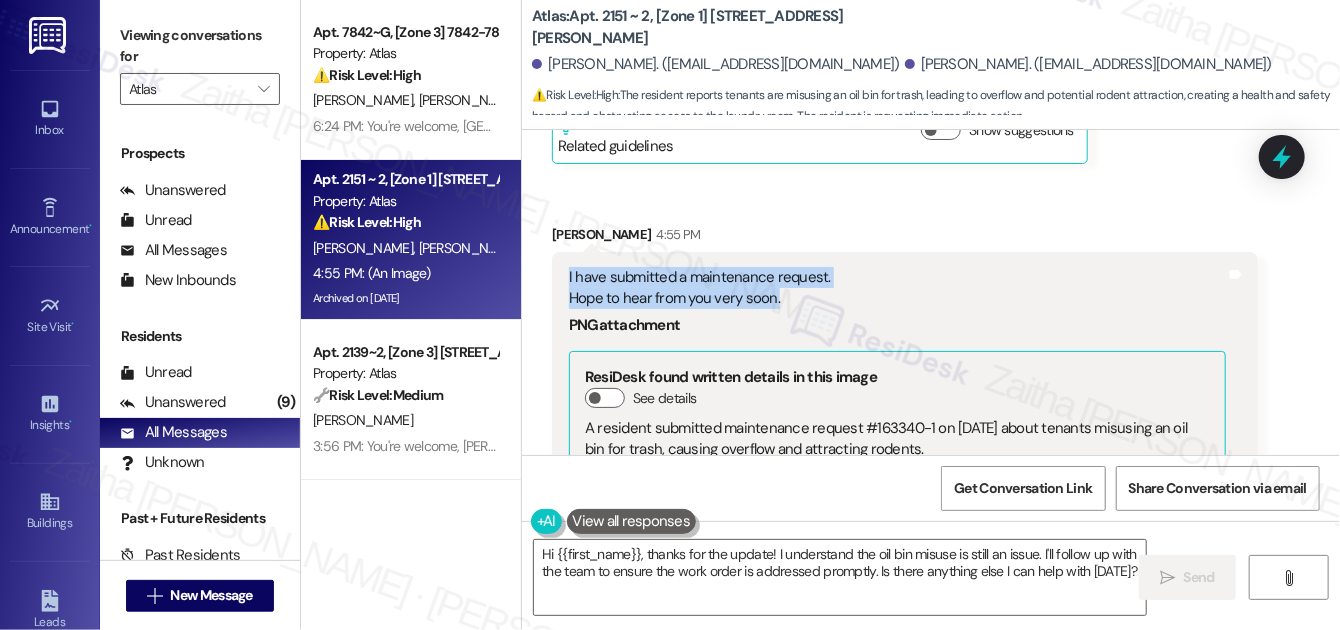 drag, startPoint x: 562, startPoint y: 187, endPoint x: 804, endPoint y: 212, distance: 243.2879 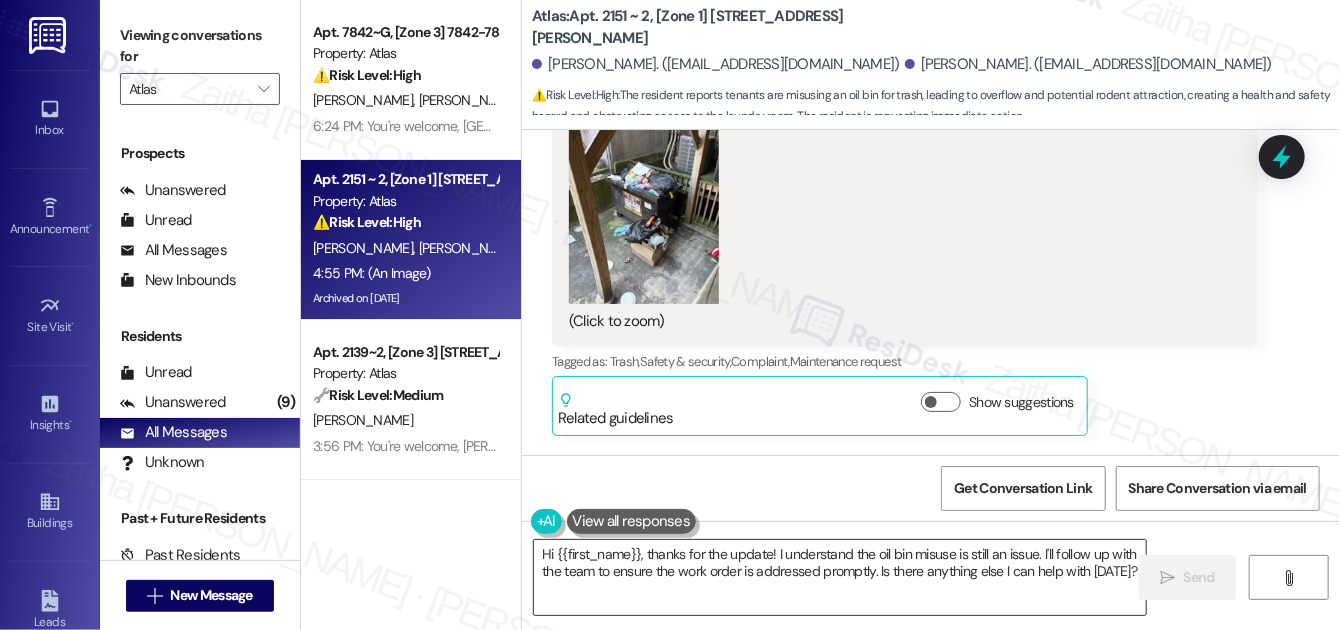 scroll, scrollTop: 7503, scrollLeft: 0, axis: vertical 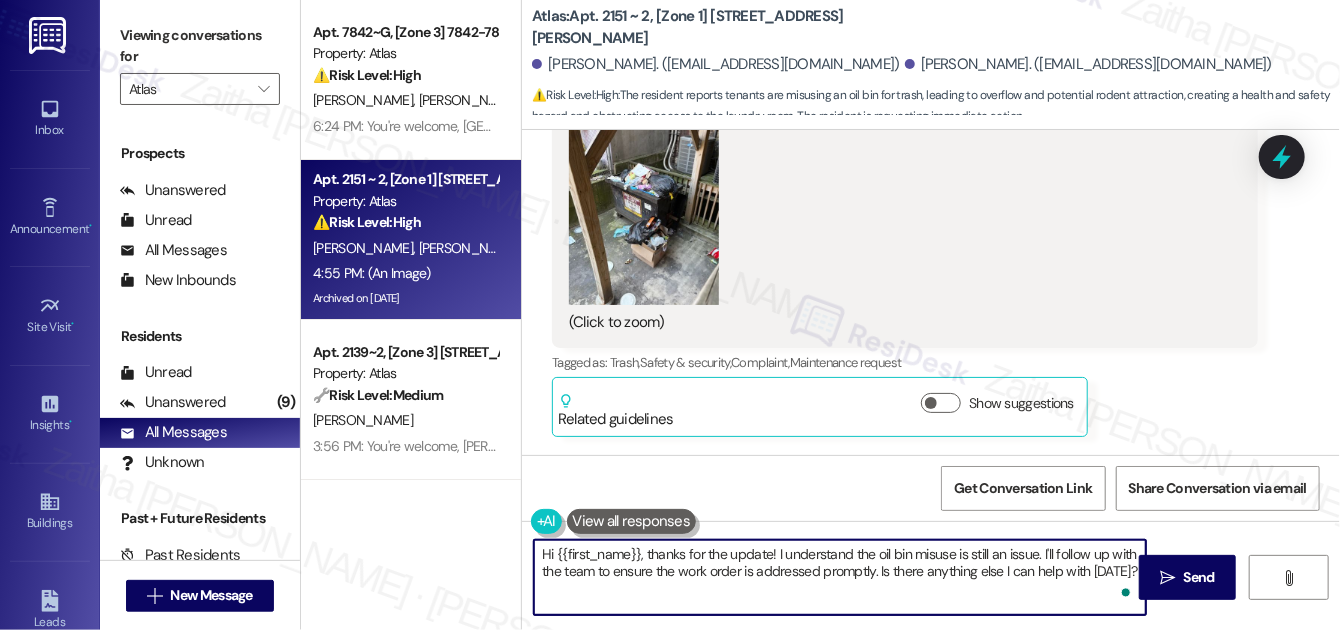 drag, startPoint x: 647, startPoint y: 553, endPoint x: 664, endPoint y: 580, distance: 31.906113 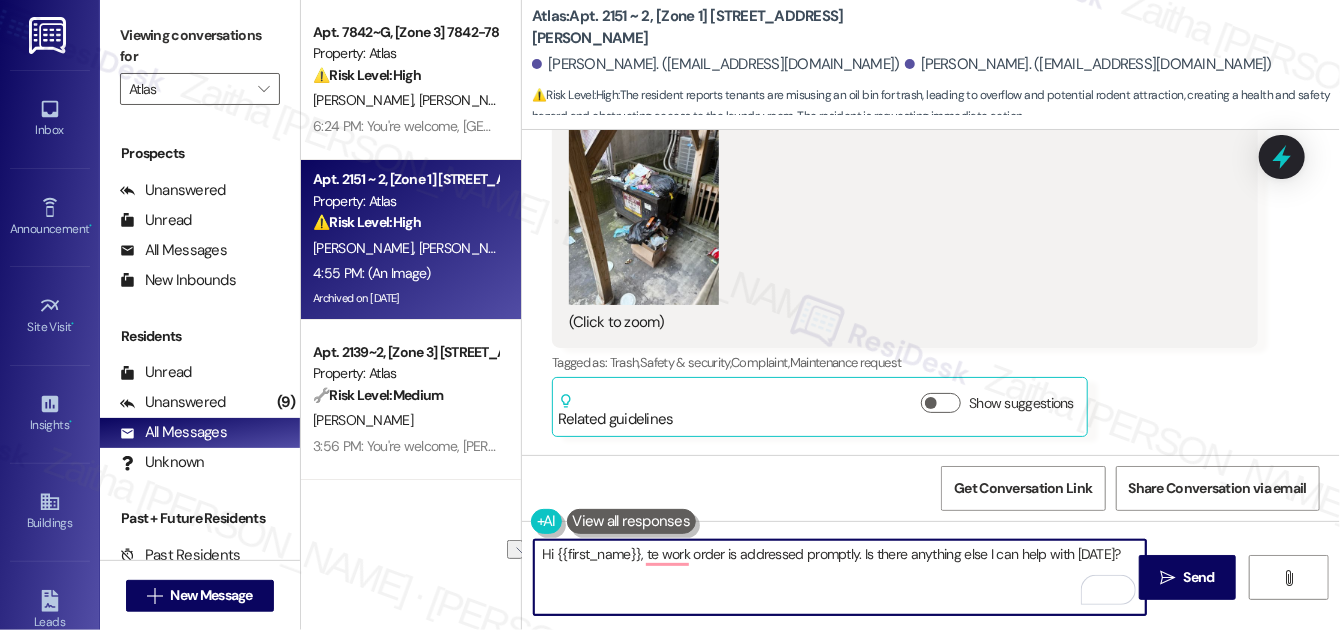 drag, startPoint x: 645, startPoint y: 548, endPoint x: 1115, endPoint y: 543, distance: 470.02658 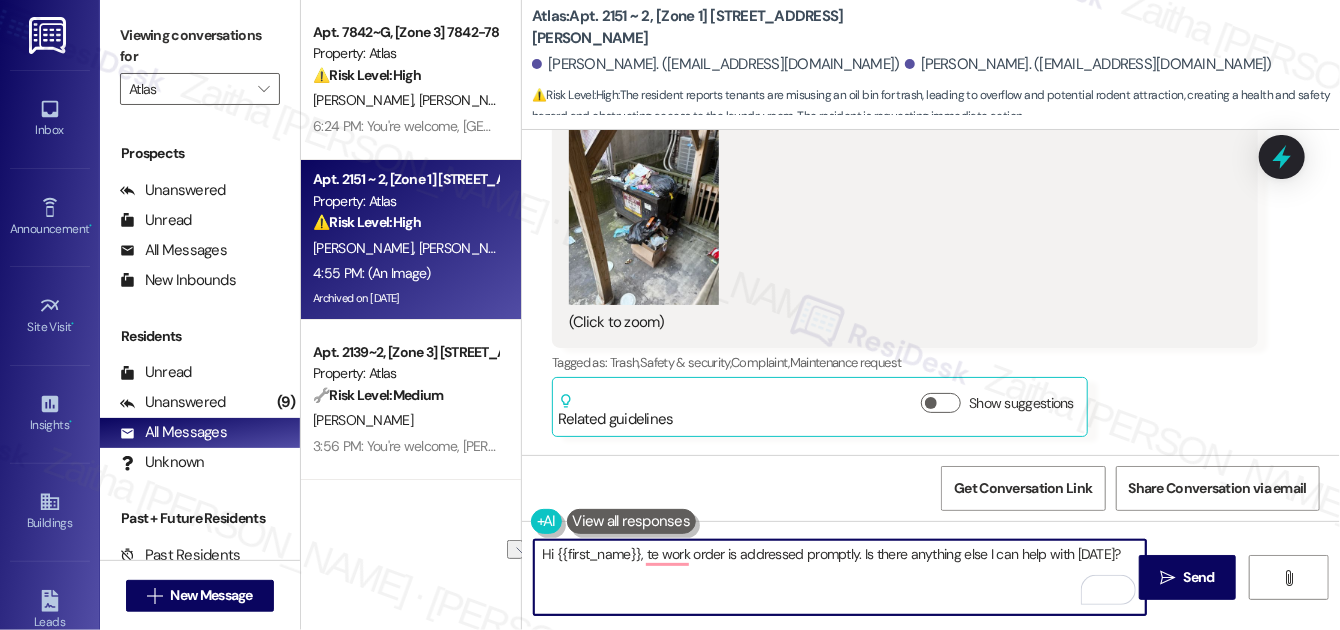 click on "Hi {{first_name}}, te work order is addressed promptly. Is there anything else I can help with today?" at bounding box center (840, 577) 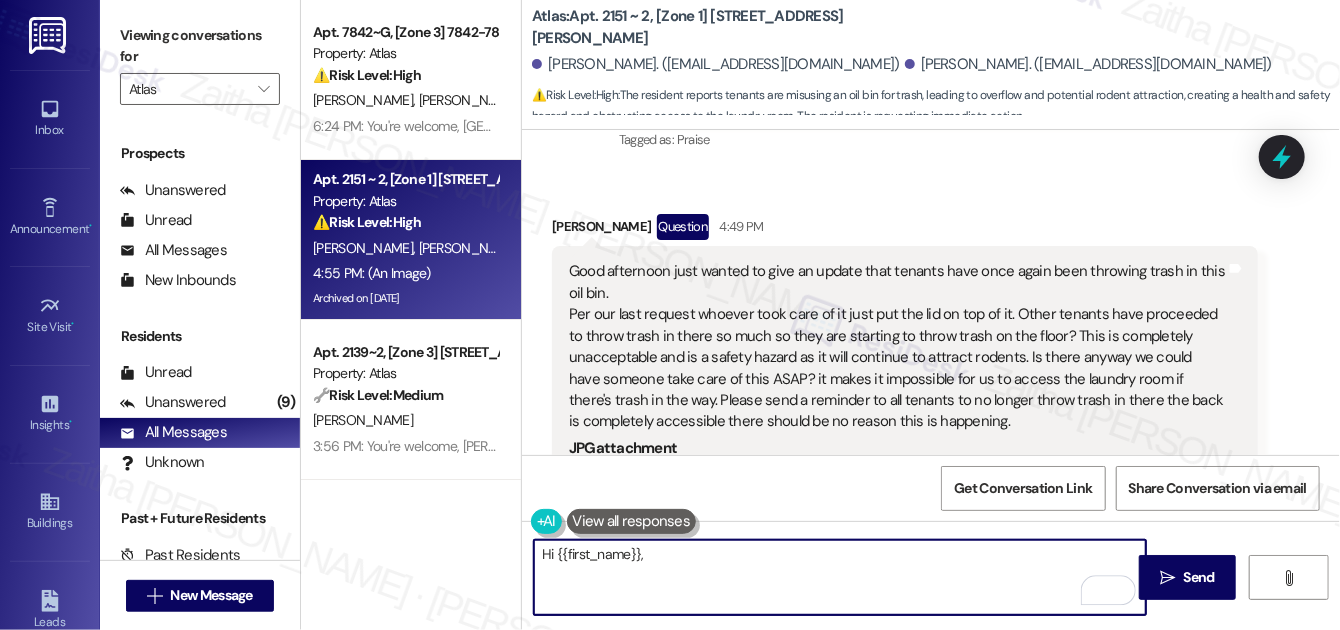 scroll, scrollTop: 6866, scrollLeft: 0, axis: vertical 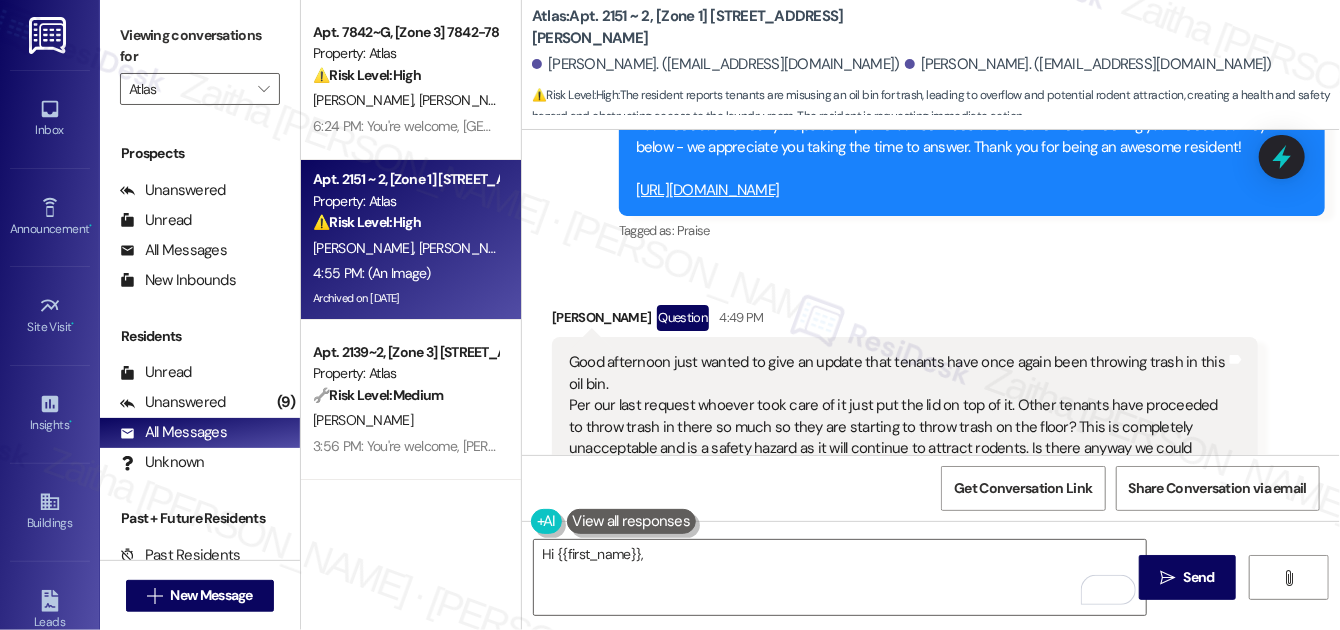 click on "Diana Bermeo Question 4:49 PM" at bounding box center (905, 321) 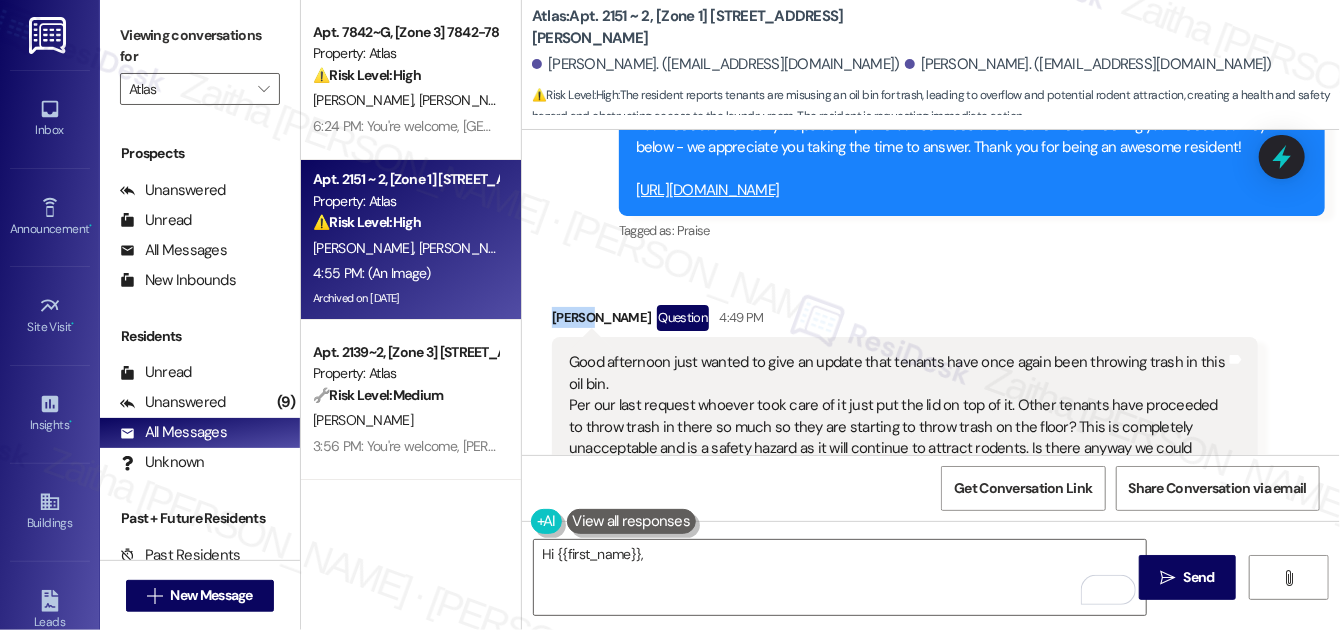 click on "Diana Bermeo Question 4:49 PM" at bounding box center [905, 321] 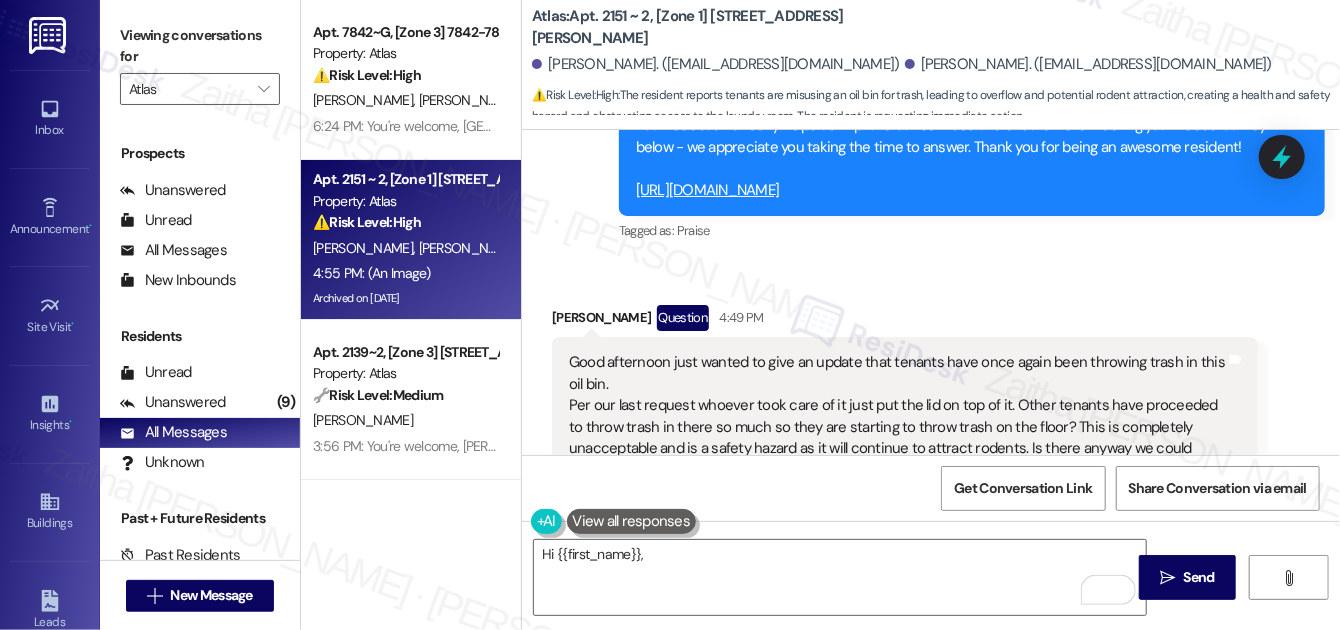 click on "Received via SMS Diana Bermeo Question 4:49 PM Good afternoon just wanted to give an update that tenants have once again been throwing trash in this oil bin.
Per our last request whoever took care of it just put the lid on top of it. Other tenants have proceeded to throw trash in there so much so they are starting to throw trash on the floor? This is completely unacceptable and is a safety hazard as it will continue to attract rodents. Is there anyway we could have someone take care of this ASAP? it makes it impossible for us to access the laundry room if there's trash in the way. Please send a reminder to all tenants to no longer throw trash in there the back is completely accessible there should be no reason this is happening.  JPG  attachment ResiDesk found written details in this image   See details The image is a sign stating "USED COOKING OIL ONLY!" It likely indicates a designated disposal location for used cooking oil.
Download   (Click to zoom) Tags and notes Tagged as:   Trash ,  ,  Complaint" at bounding box center (931, 1085) 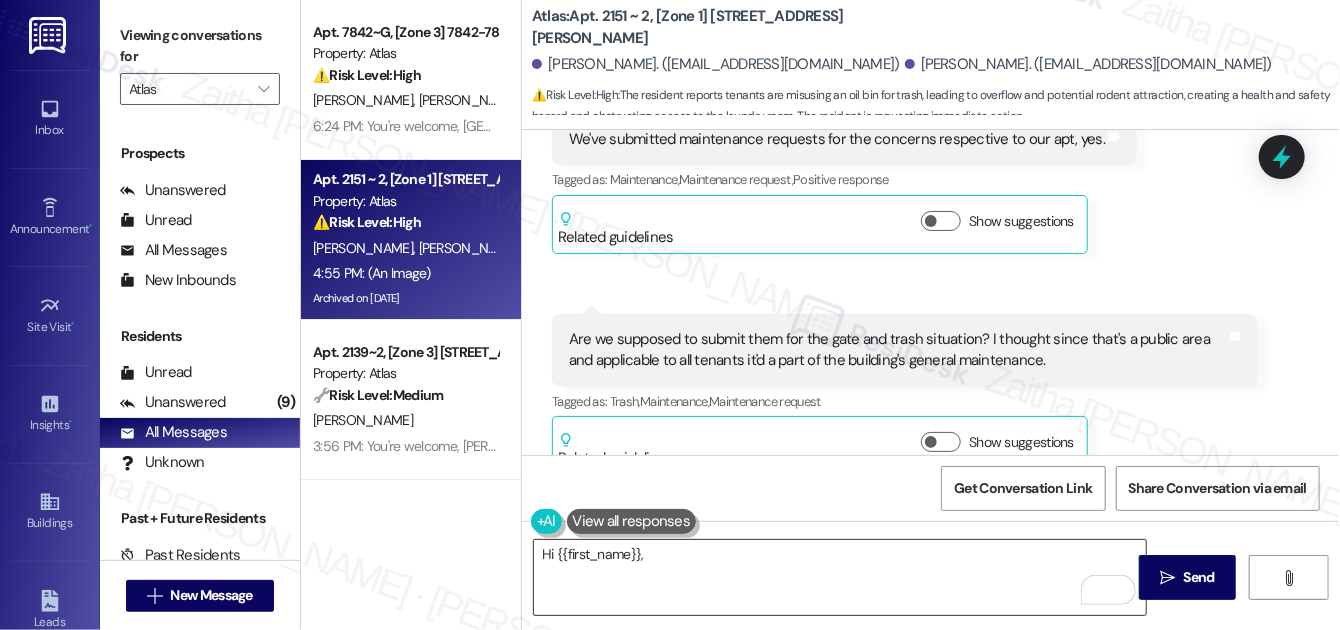 scroll, scrollTop: 5412, scrollLeft: 0, axis: vertical 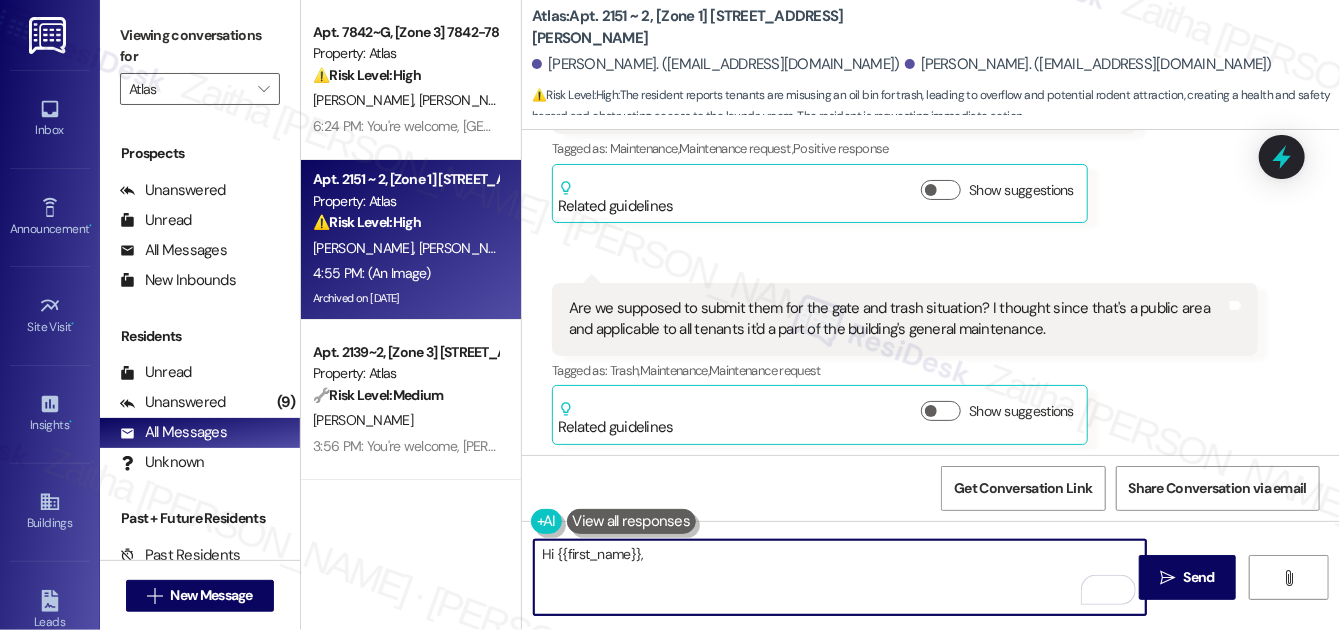 click on "Hi {{first_name}}," at bounding box center [840, 577] 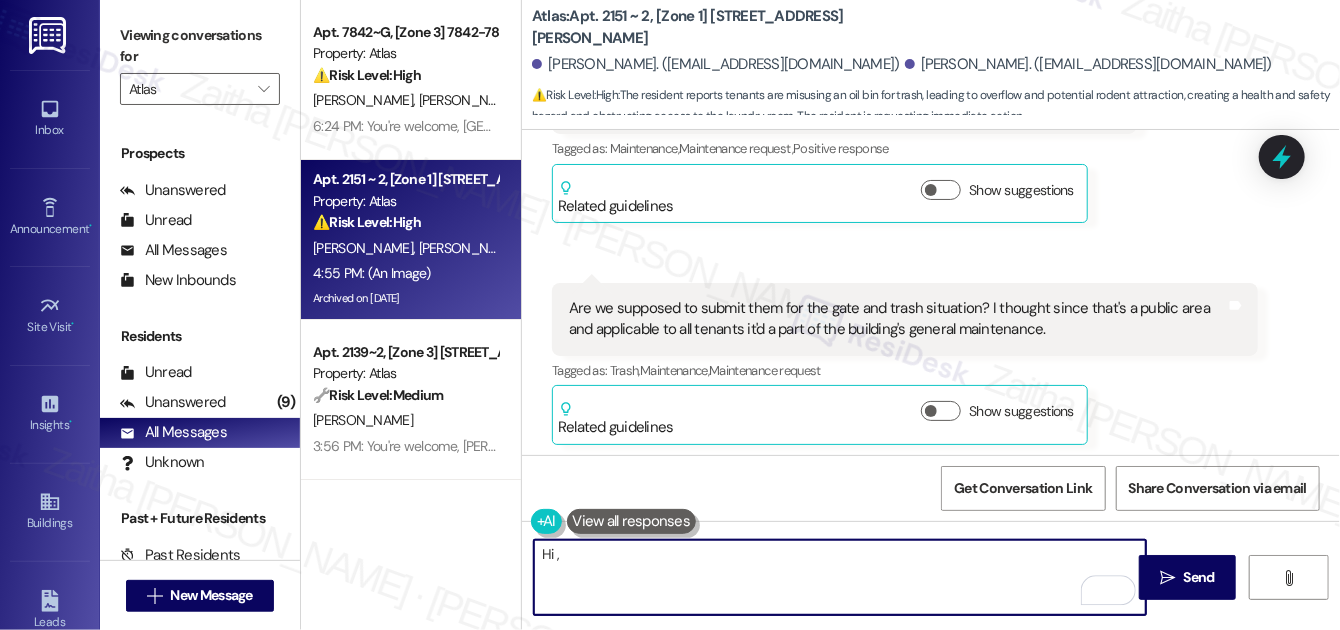 paste on "Diana" 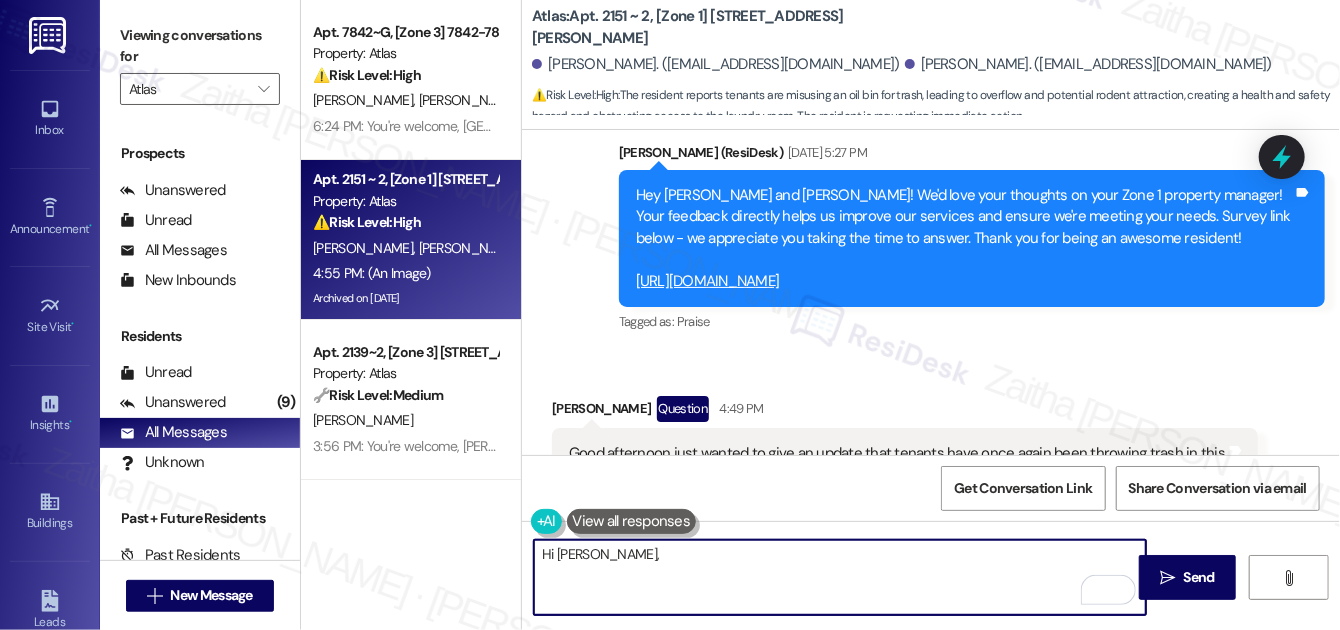 scroll, scrollTop: 6776, scrollLeft: 0, axis: vertical 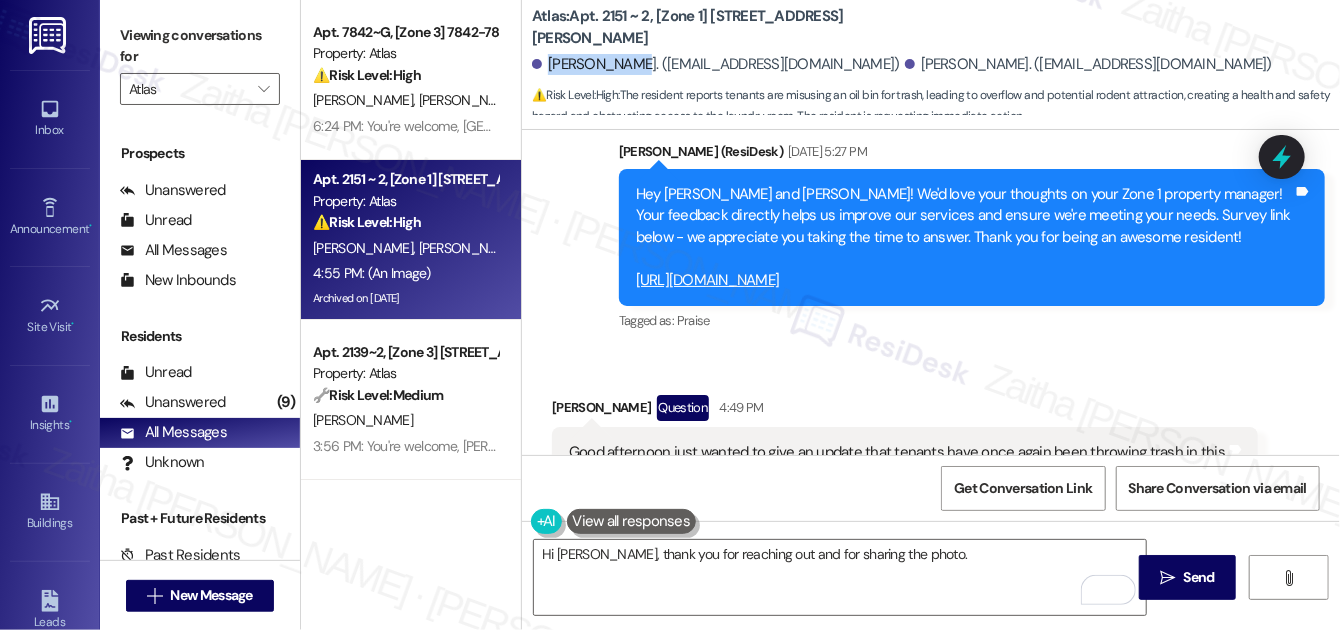 drag, startPoint x: 547, startPoint y: 62, endPoint x: 632, endPoint y: 48, distance: 86.145226 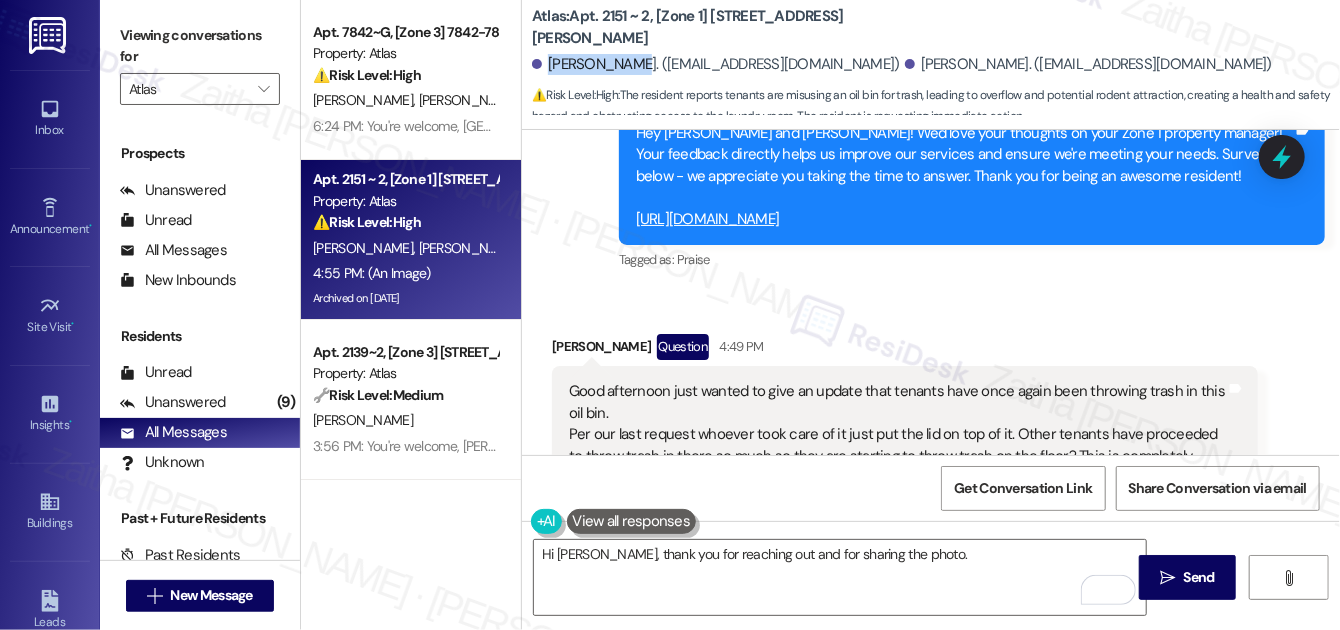scroll, scrollTop: 6866, scrollLeft: 0, axis: vertical 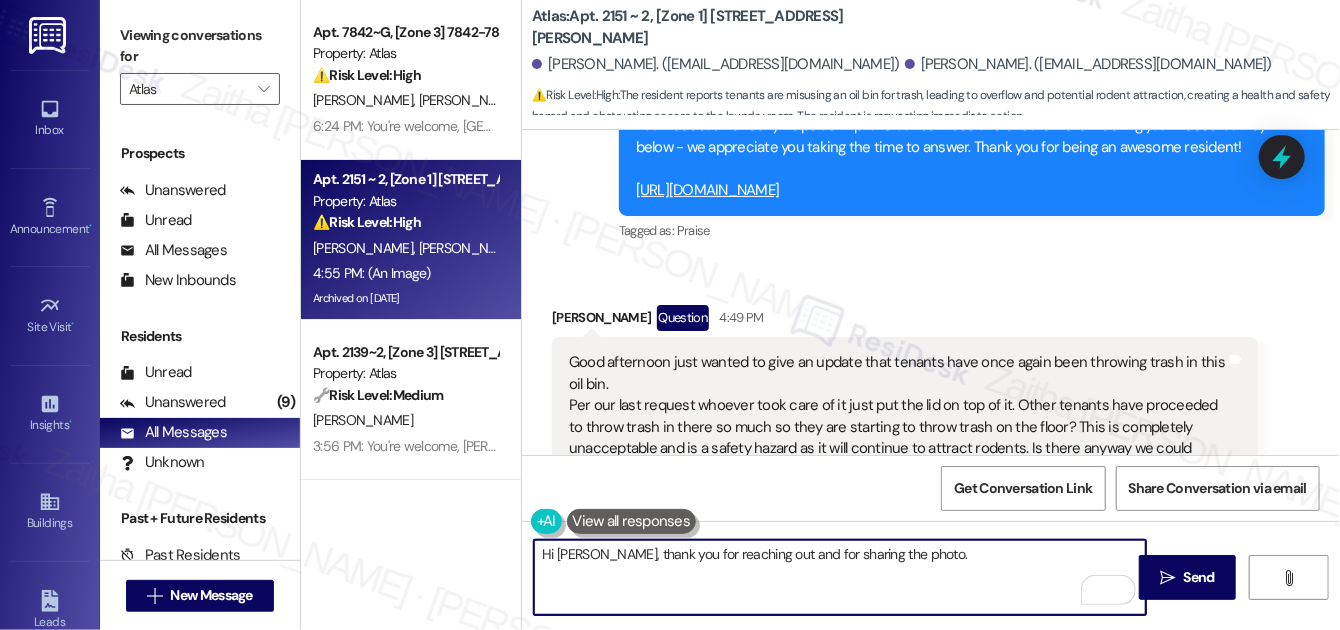 click on "Hi Diana, thank you for reaching out and for sharing the photo." at bounding box center (840, 577) 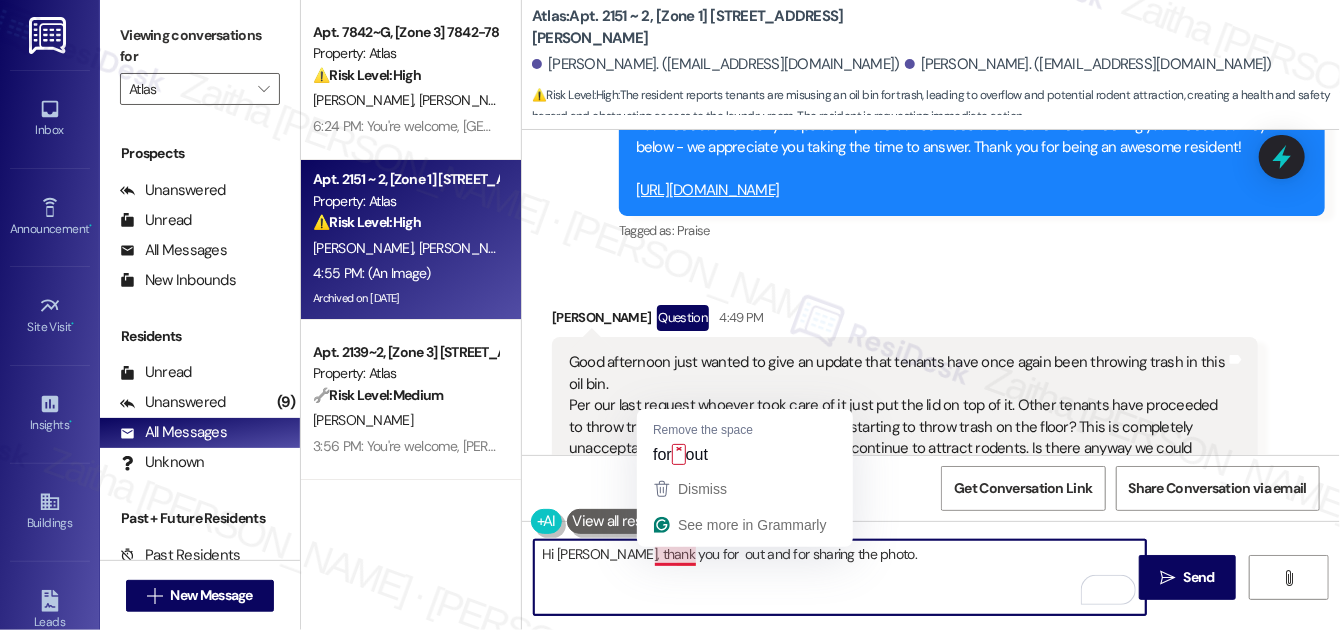 click on "Hi Diana, thank you for  out and for sharing the photo." at bounding box center (840, 577) 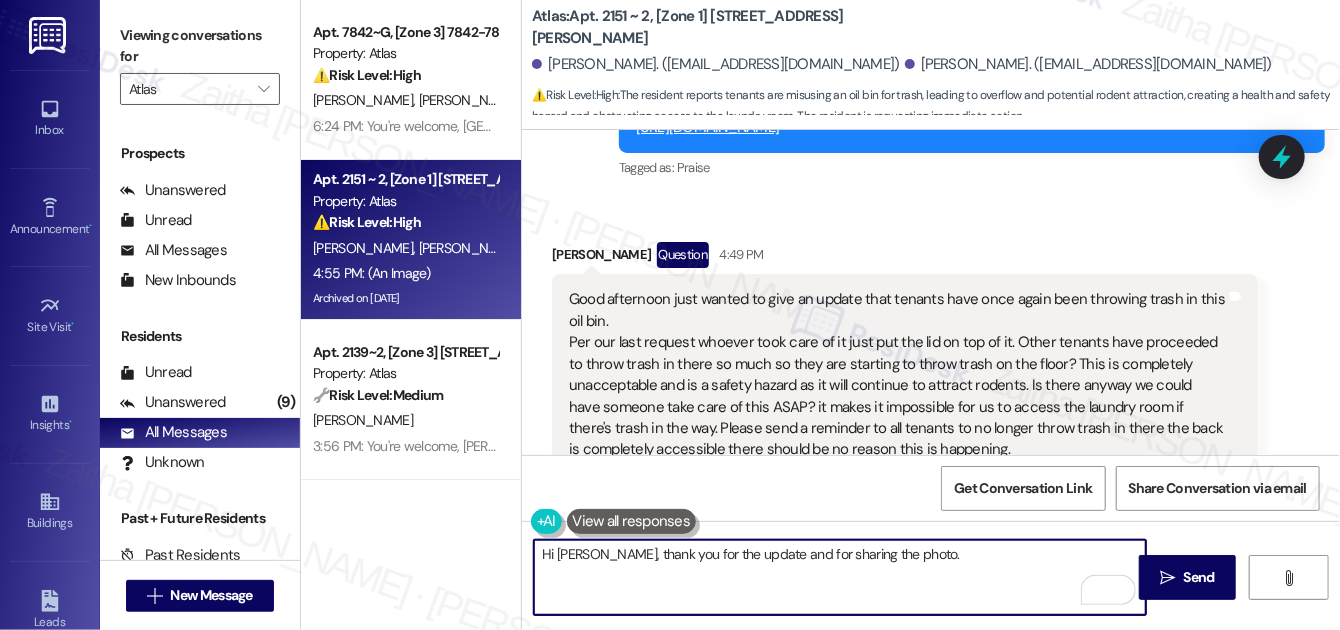 scroll, scrollTop: 6957, scrollLeft: 0, axis: vertical 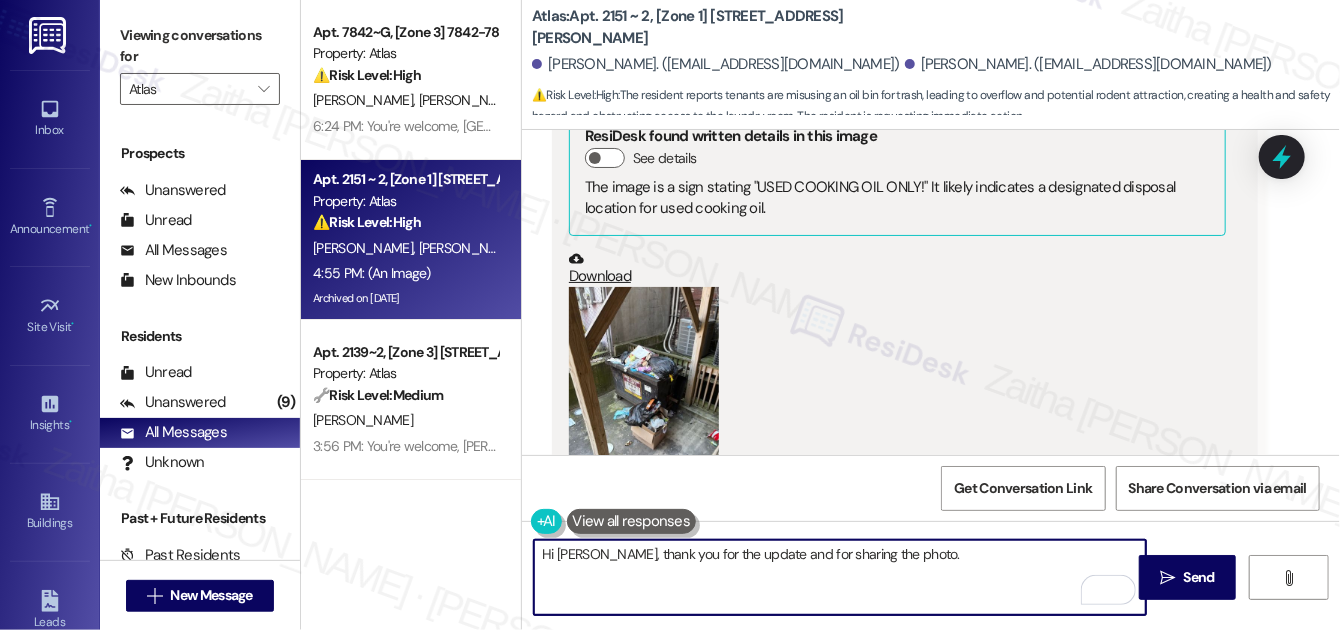 click at bounding box center [644, 387] 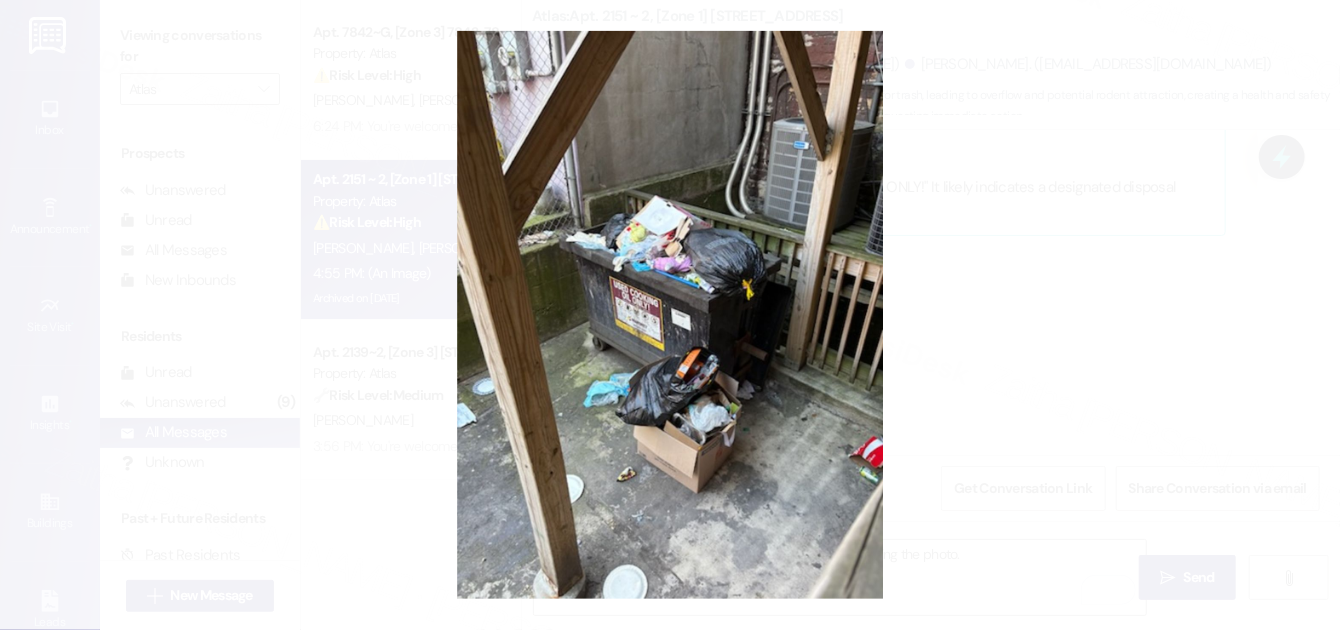 click at bounding box center [670, 315] 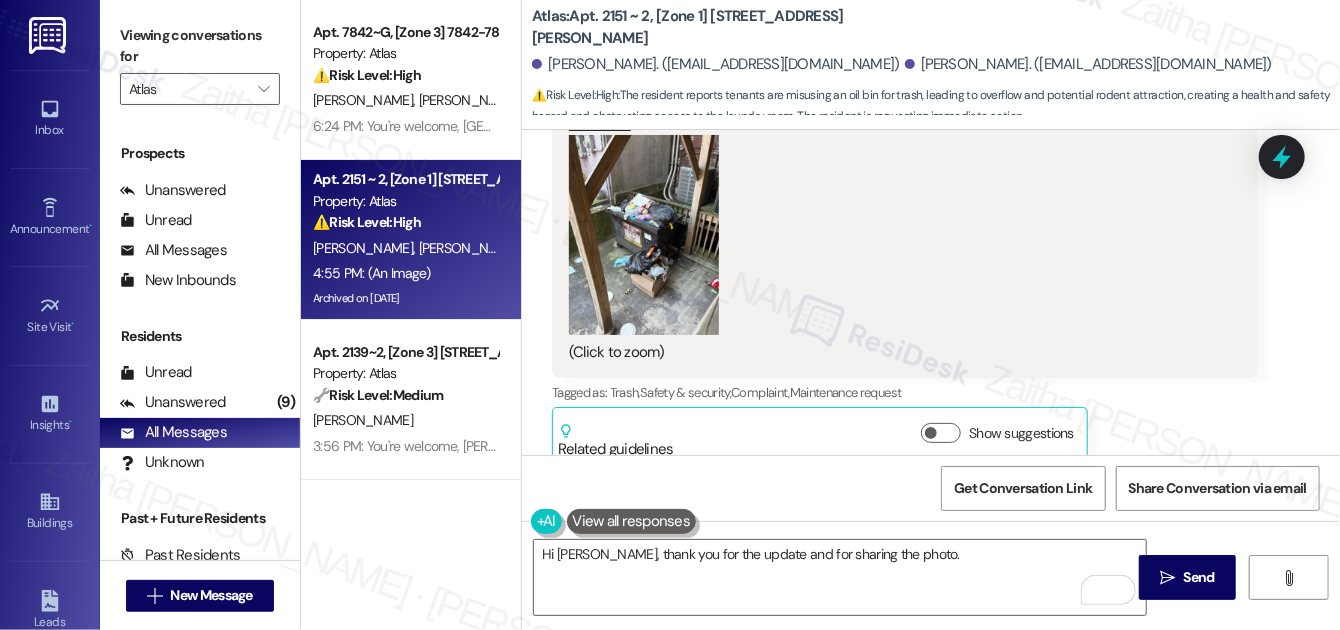 scroll, scrollTop: 7503, scrollLeft: 0, axis: vertical 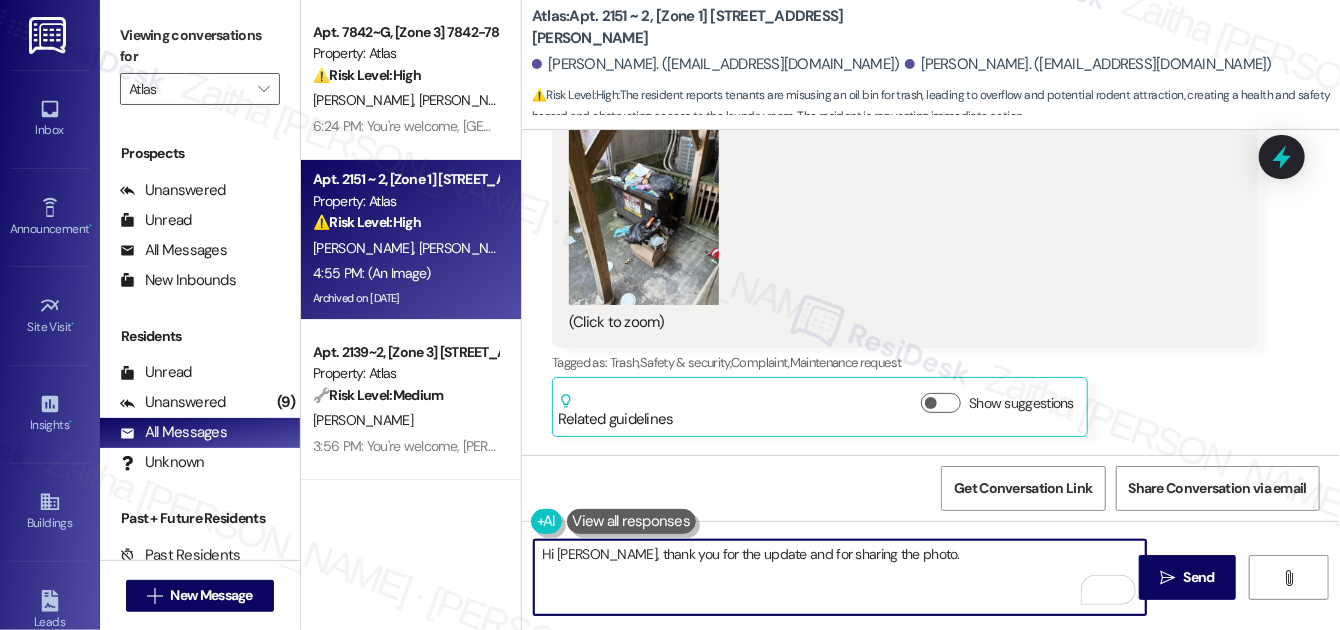 click on "Hi Diana, thank you for the update and for sharing the photo." at bounding box center [840, 577] 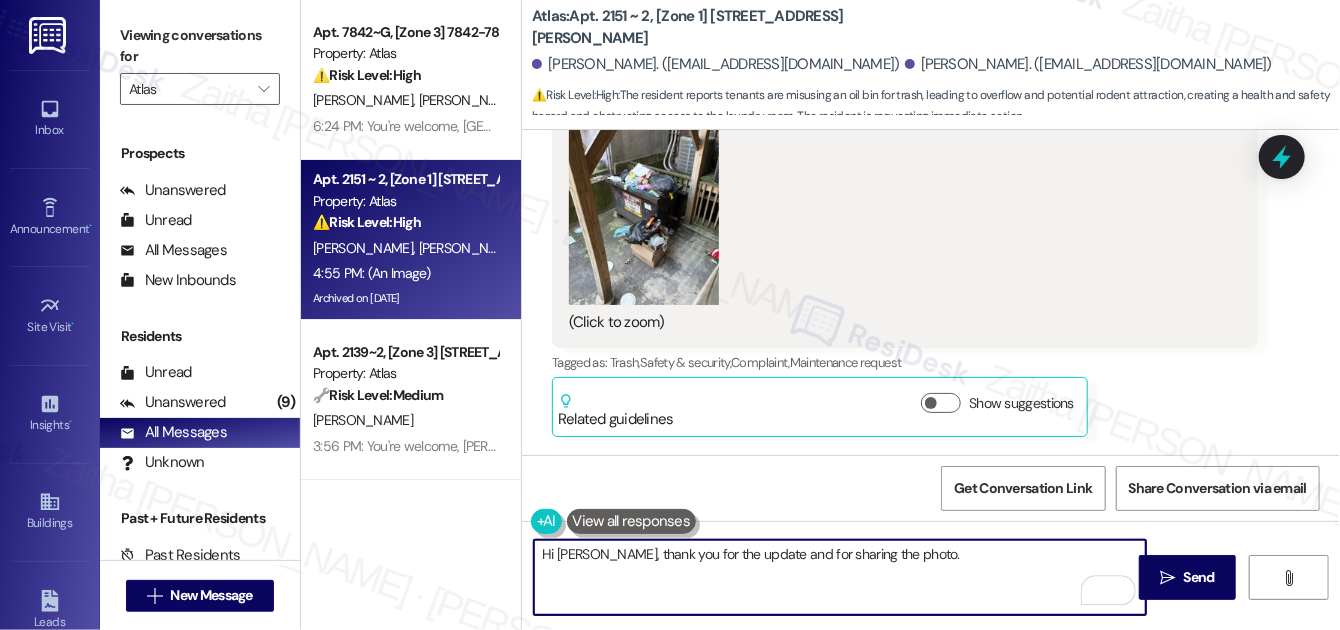paste on "I completely understand your concern, especially with this becoming a safety and cleanliness issue. I’ll follow up with the team to address the trash around the oil bin and ask about sending a reminder to residents. I appreciate you submitting a maintenance request, and let me know if you need anything else in the meantime." 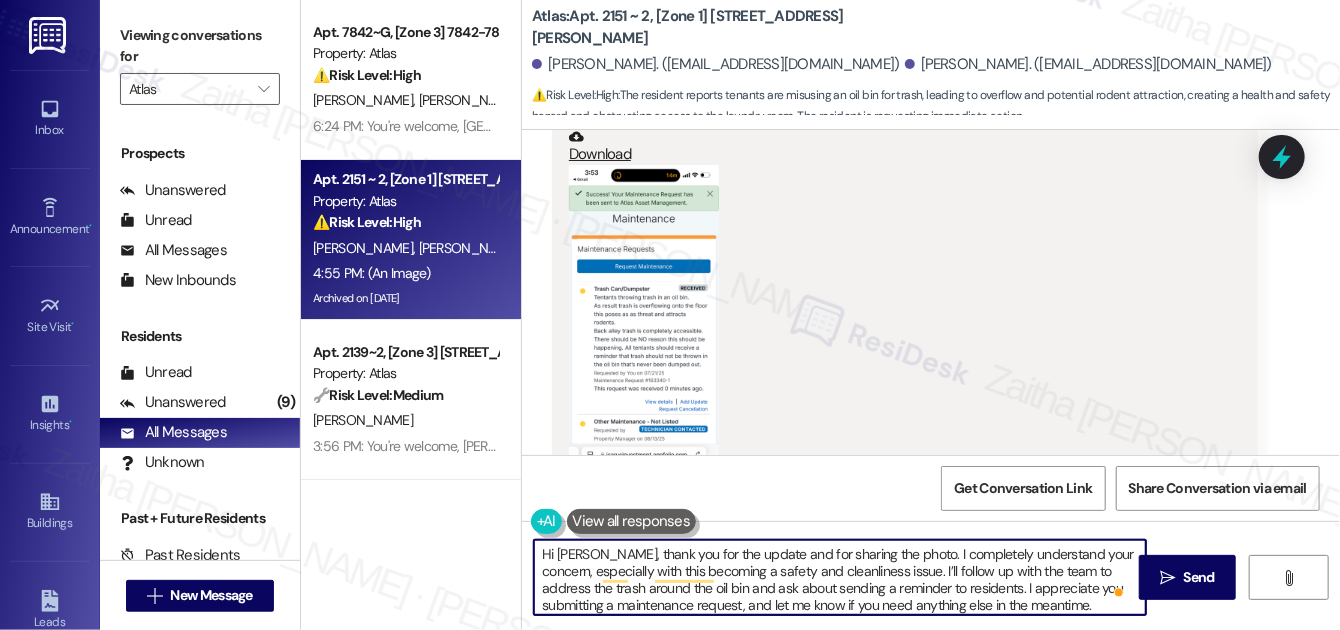 scroll, scrollTop: 8229, scrollLeft: 0, axis: vertical 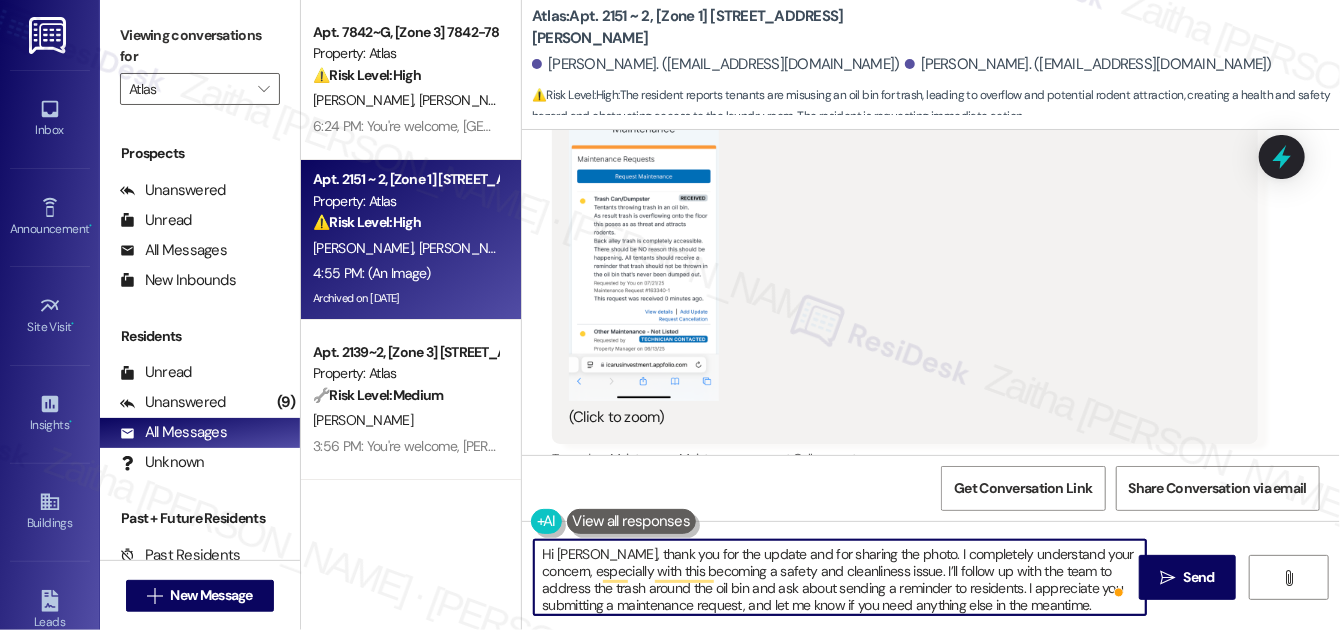 type on "Hi Diana, thank you for the update and for sharing the photo. I completely understand your concern, especially with this becoming a safety and cleanliness issue. I’ll follow up with the team to address the trash around the oil bin and ask about sending a reminder to residents. I appreciate you submitting a maintenance request, and let me know if you need anything else in the meantime." 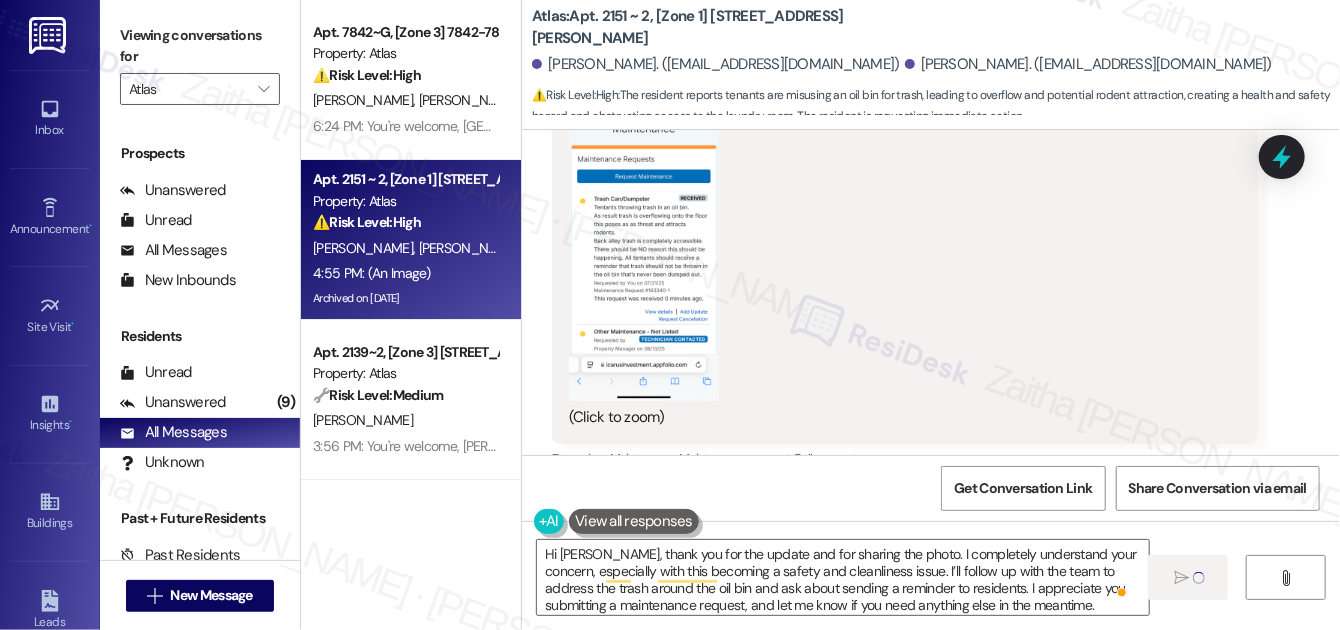 type 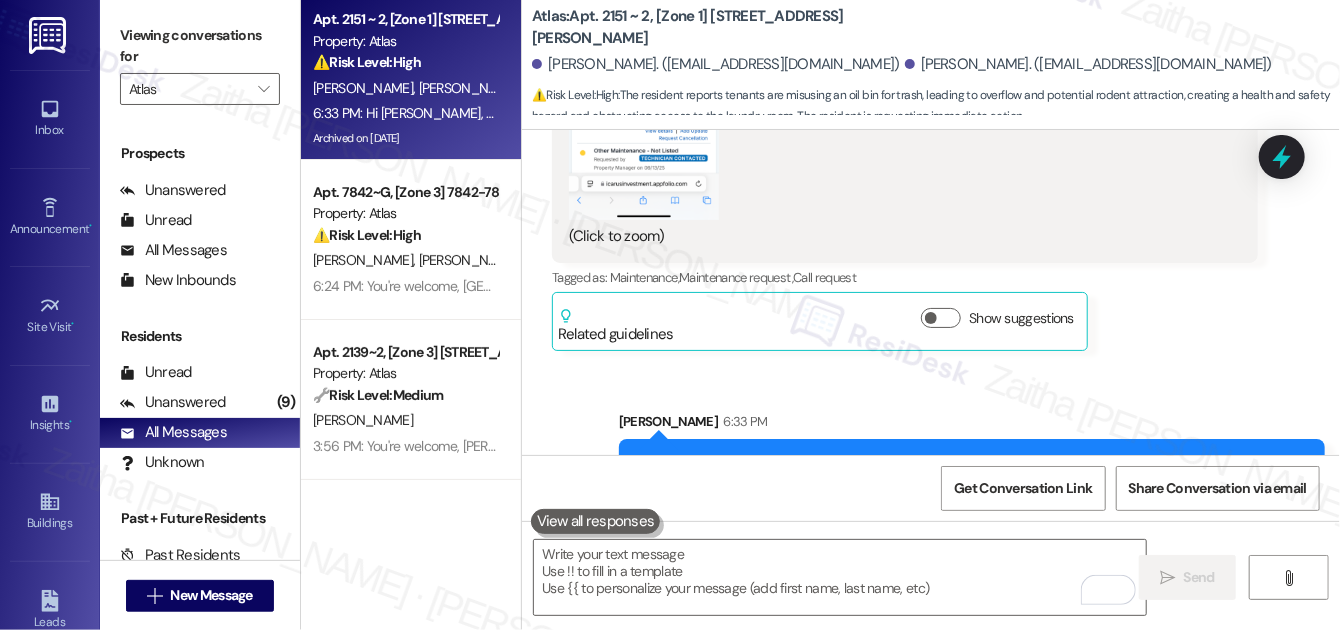 scroll, scrollTop: 8433, scrollLeft: 0, axis: vertical 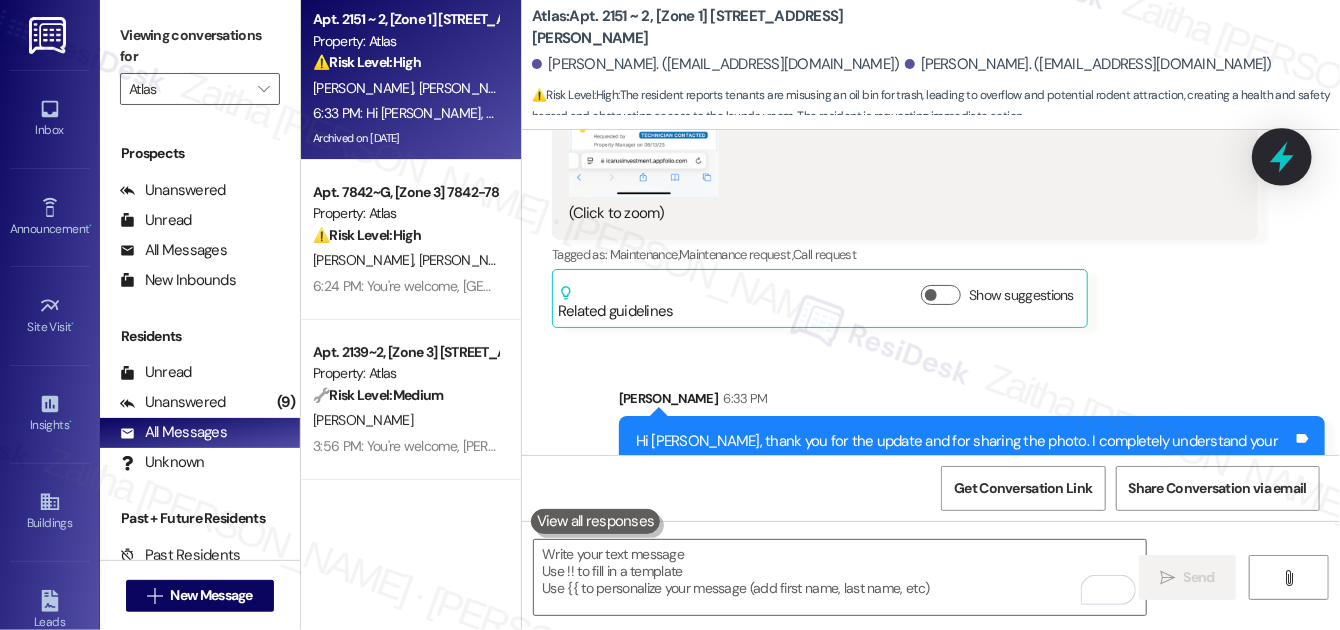 click 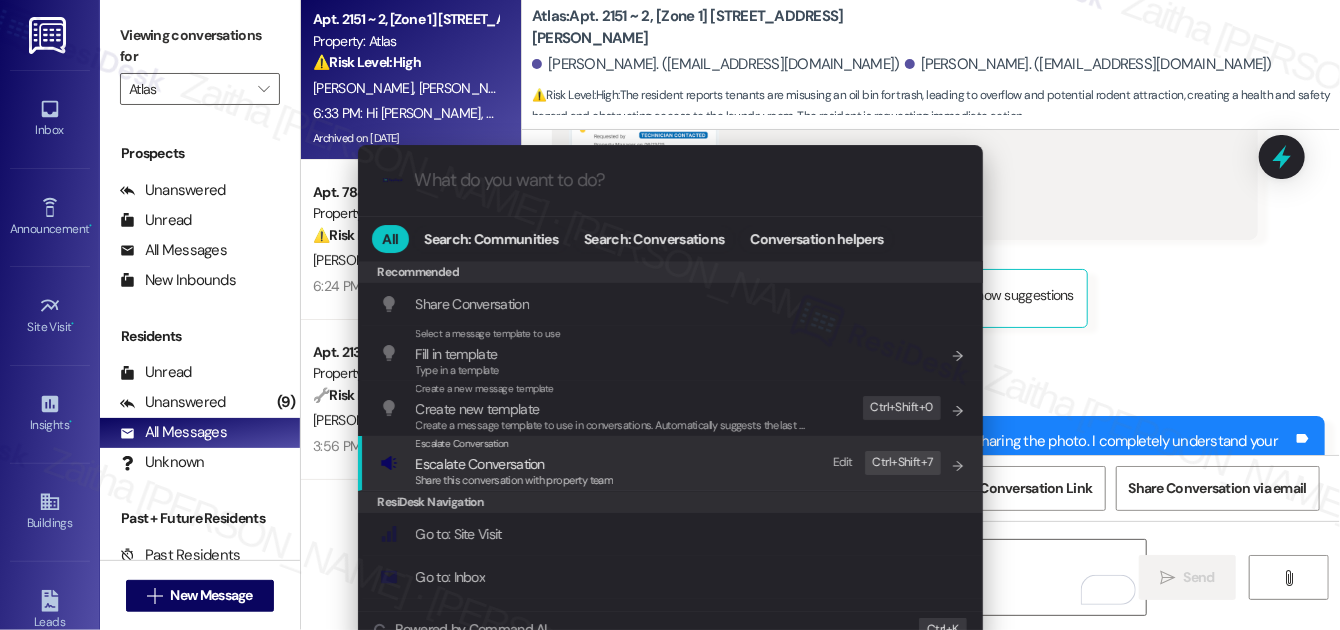 click on "Escalate Conversation" at bounding box center (480, 464) 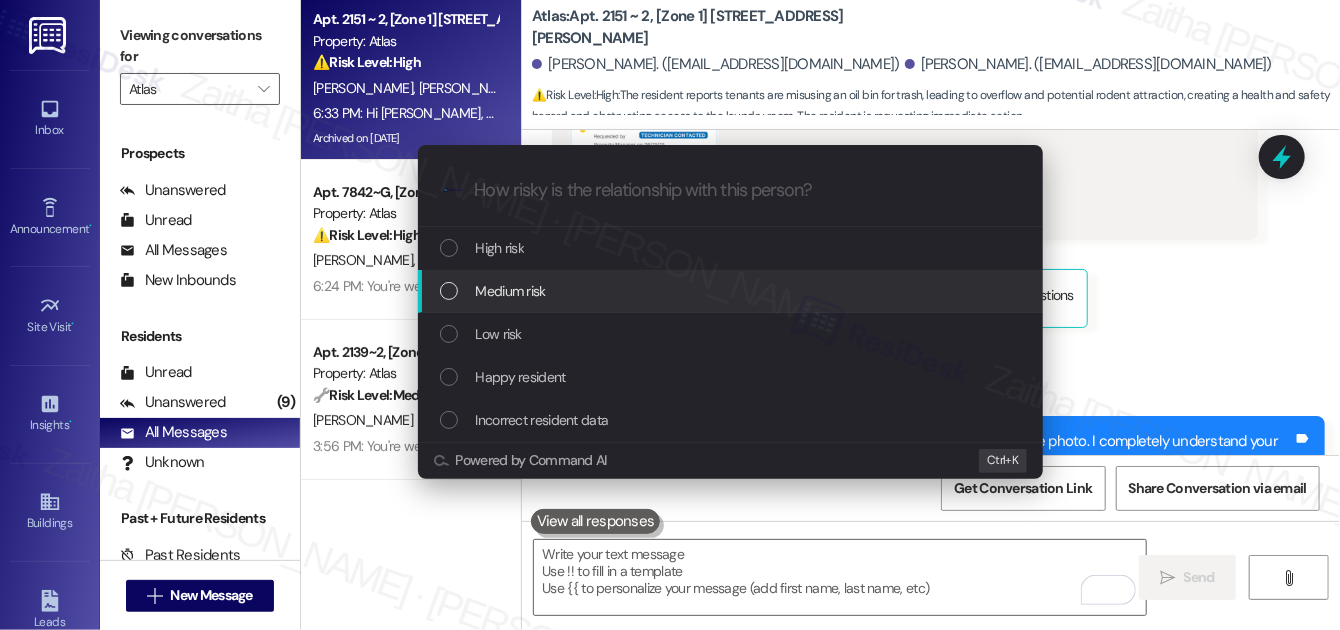 click on "Medium risk" at bounding box center (511, 291) 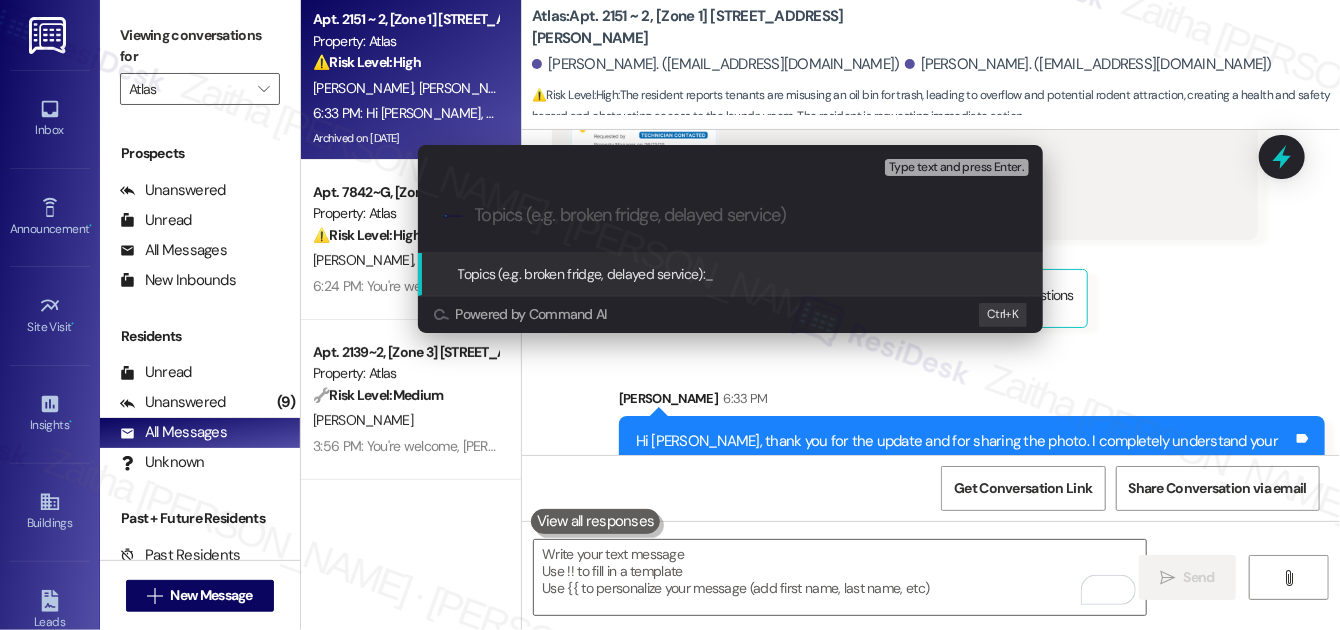 paste on "Ongoing Misuse of Oil Bin – Safety & Access Concern          Ask ChatGPT" 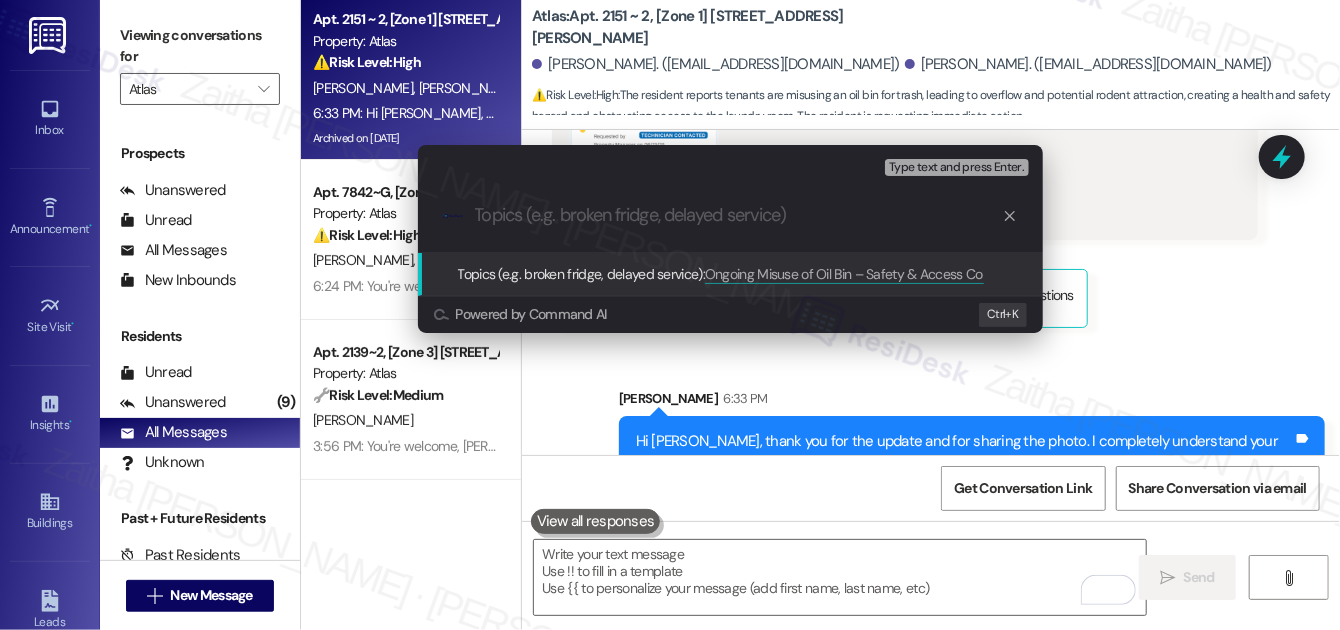 type on "Ongoing Misuse of Oil Bin – Safety & Access Concern          Ask ChatGPT" 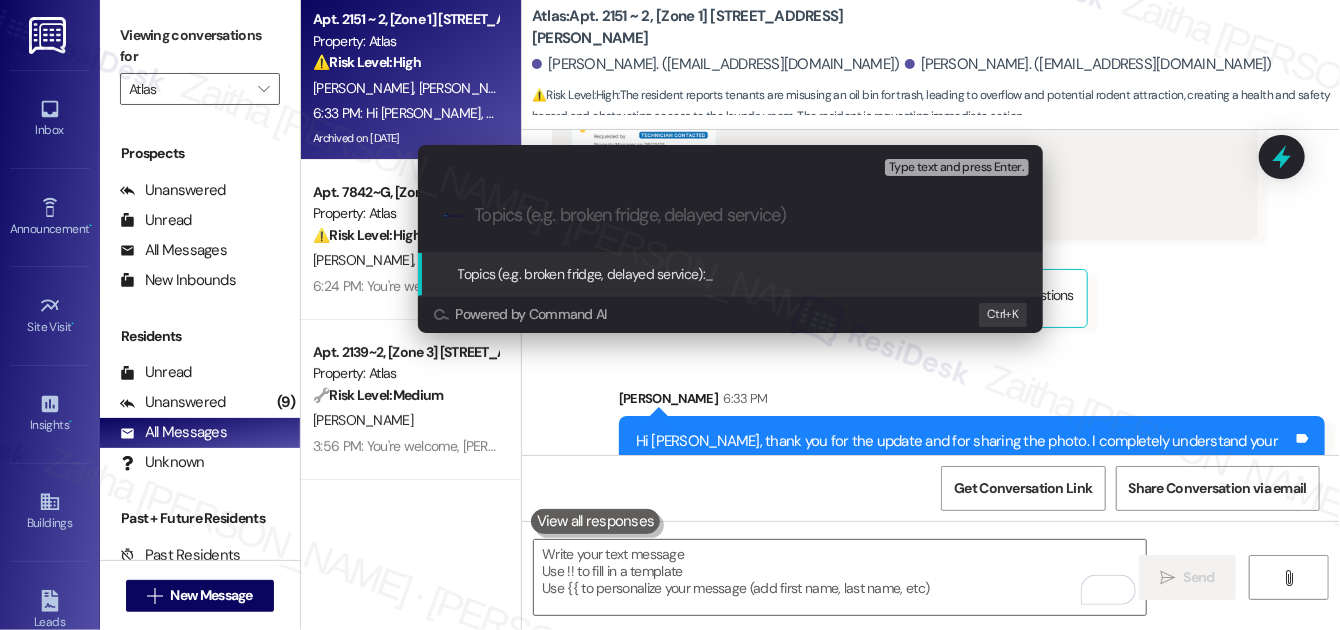 paste on "Ongoing Misuse of Oil Bin – Safety & Access Concer" 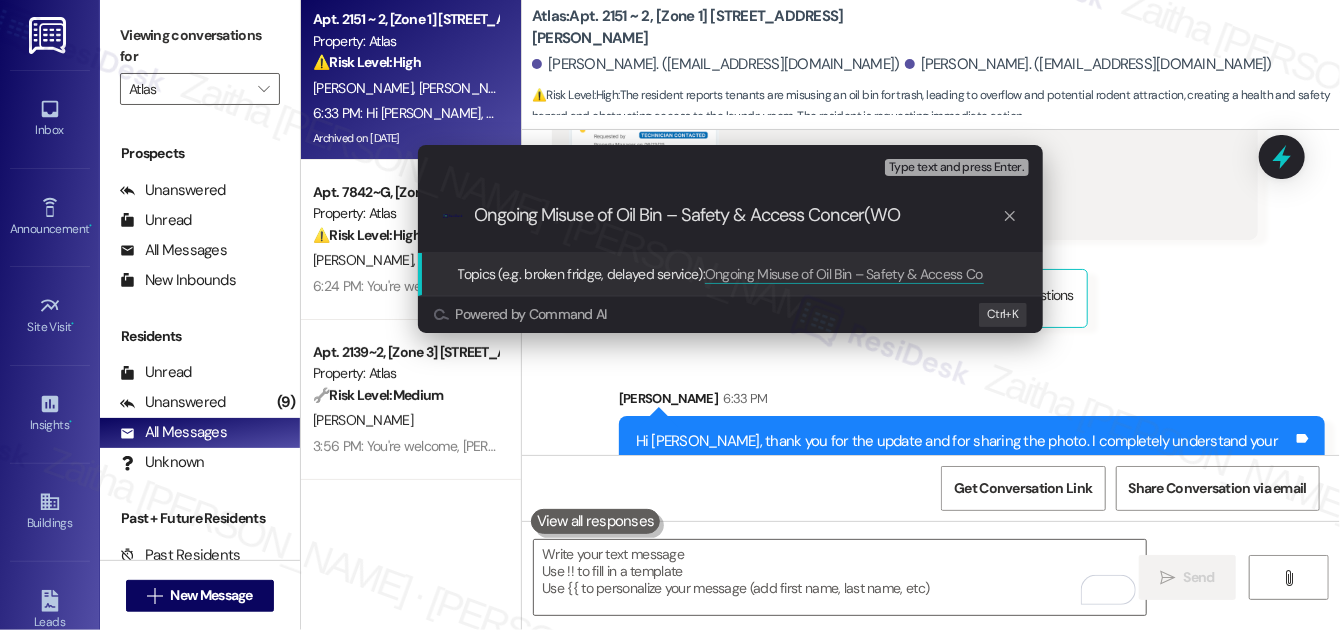 paste on "#163340" 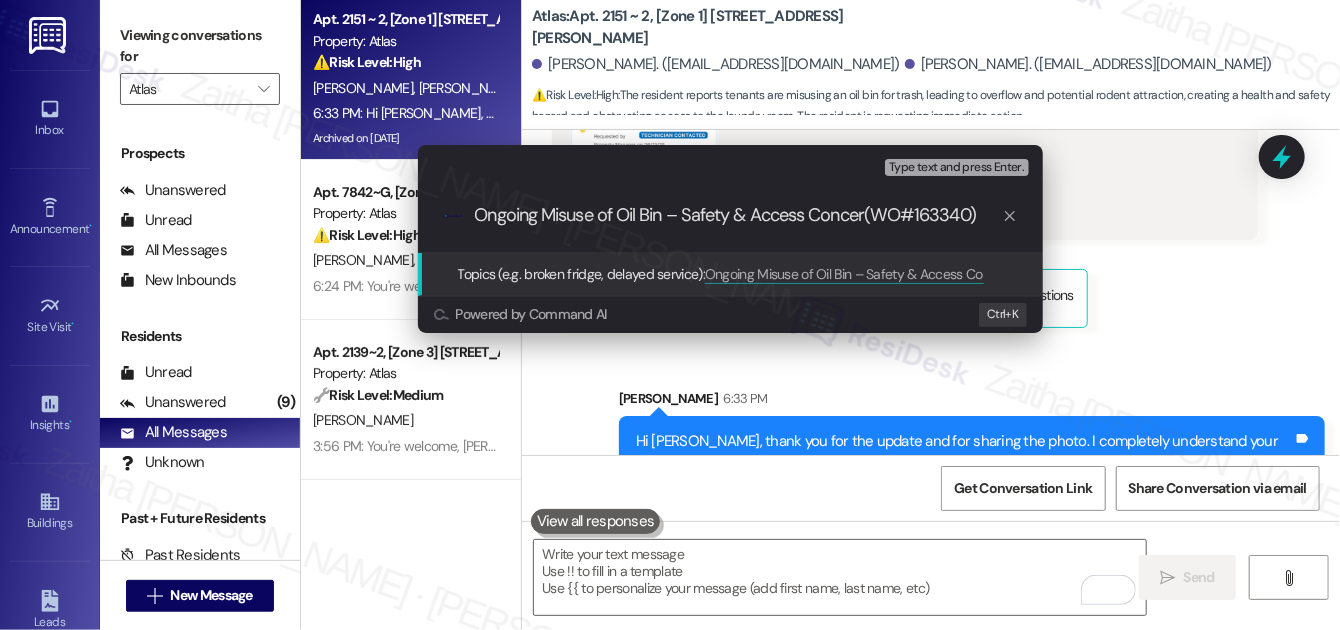 click on "Ongoing Misuse of Oil Bin – Safety & Access Concer(WO#163340)" at bounding box center (738, 215) 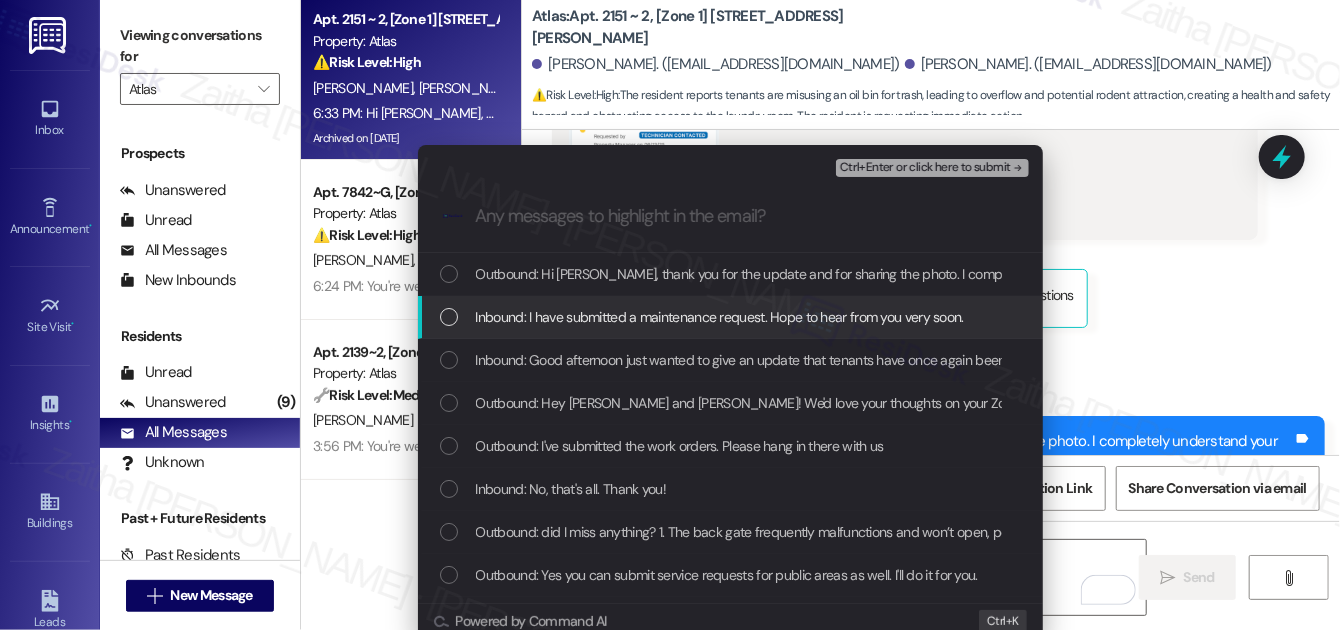 click on "Inbound: I have submitted a maintenance request.
Hope to hear from you very soon." at bounding box center (732, 317) 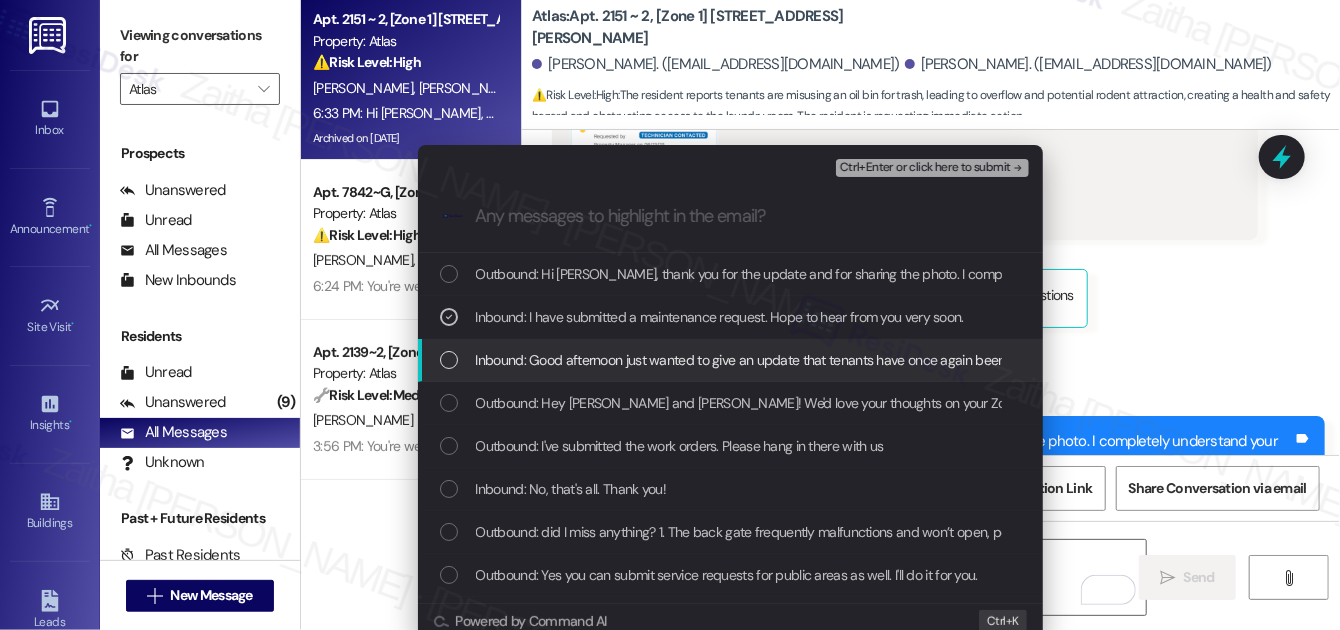 click on "Inbound: Good afternoon just wanted to give an update that tenants have once again been throwing trash in this oil bin.
Per our last request whoever took care of it just put the lid on top of it. Other tenants have proceeded to throw trash in there so much so they are starting to throw trash on the floor? This is completely unacceptable and is a safety hazard as it will continue to attract rodents. Is there anyway we could have someone take care of this ASAP? it makes it impossible for us to access the laundry room if there's trash in the way. Please send a reminder to all tenants to no longer throw trash in there the back is completely accessible there should be no reason this is happening." at bounding box center (732, 360) 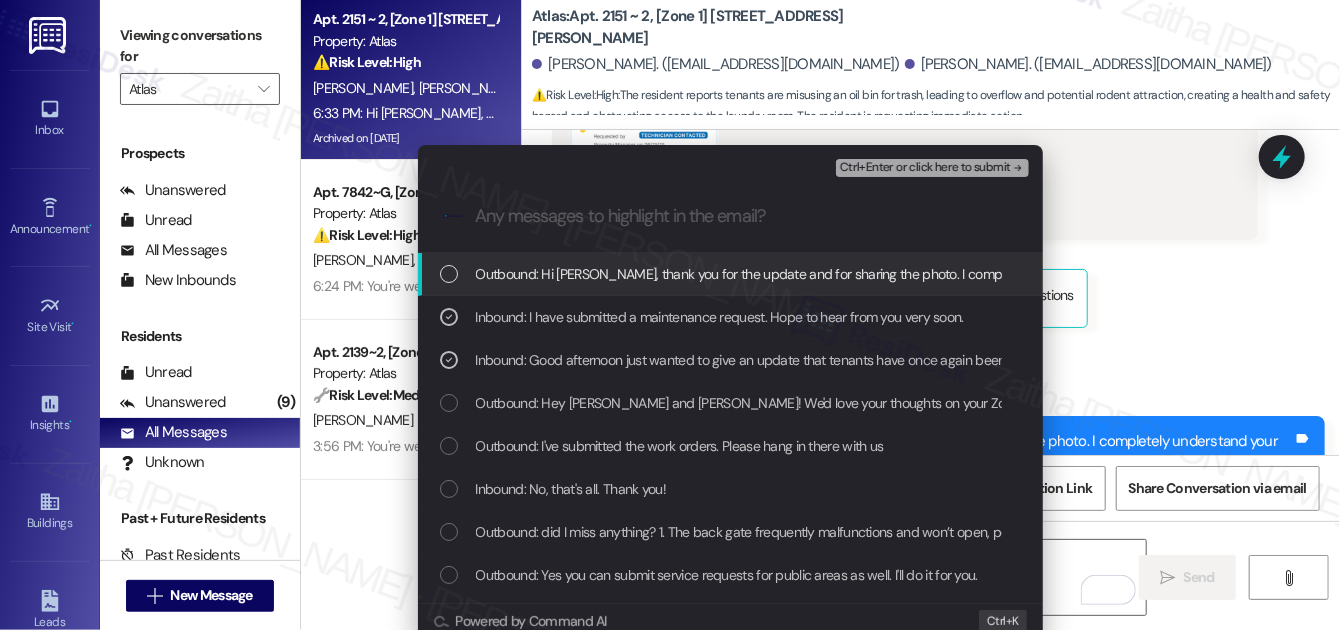 click on "Ctrl+Enter or click here to submit" at bounding box center (925, 168) 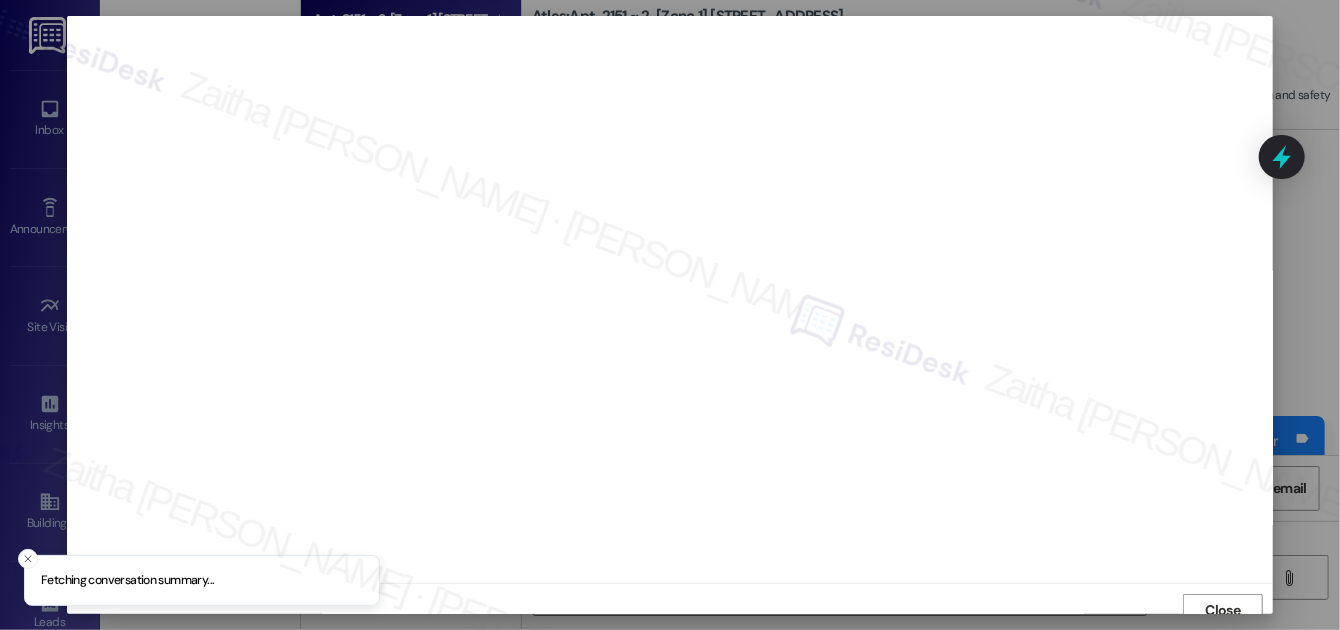 scroll, scrollTop: 11, scrollLeft: 0, axis: vertical 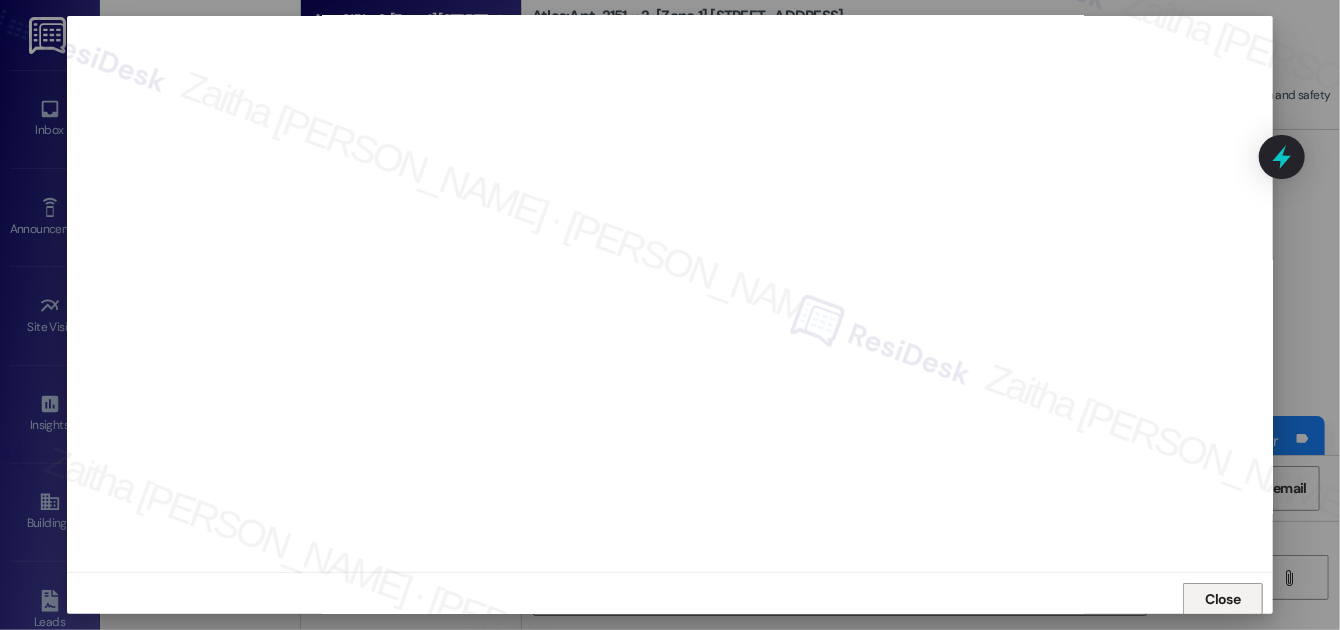 click on "Close" at bounding box center [1223, 599] 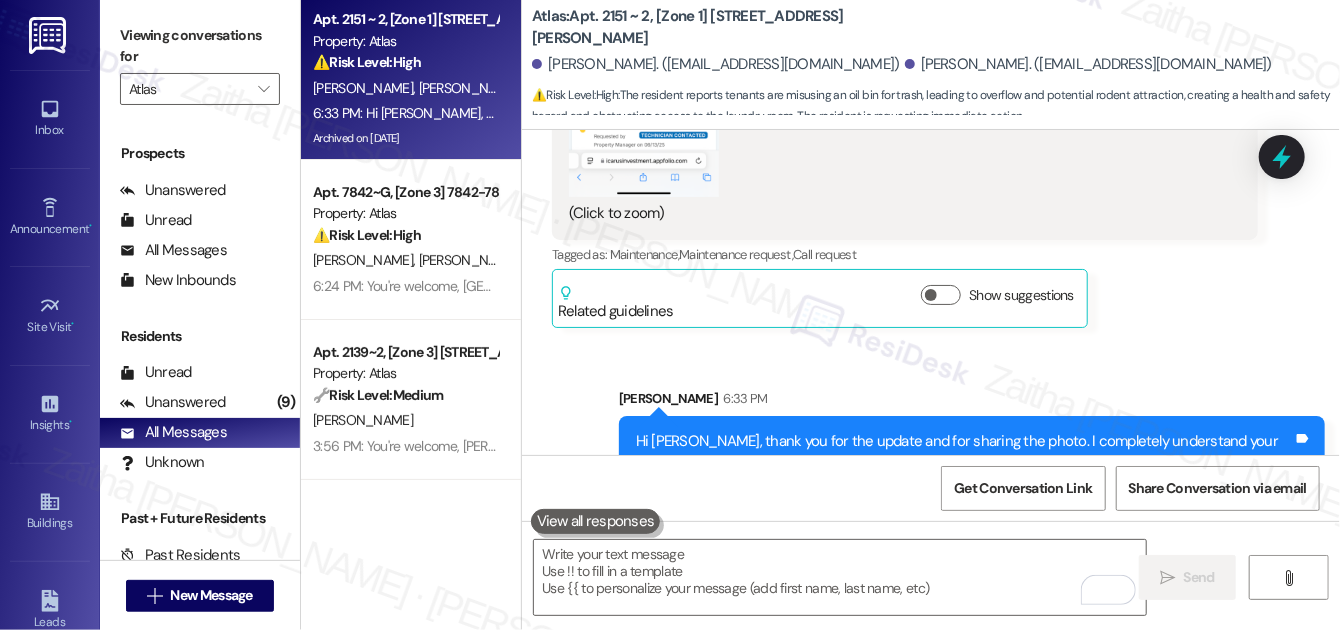 drag, startPoint x: 1283, startPoint y: 163, endPoint x: 1309, endPoint y: 105, distance: 63.560993 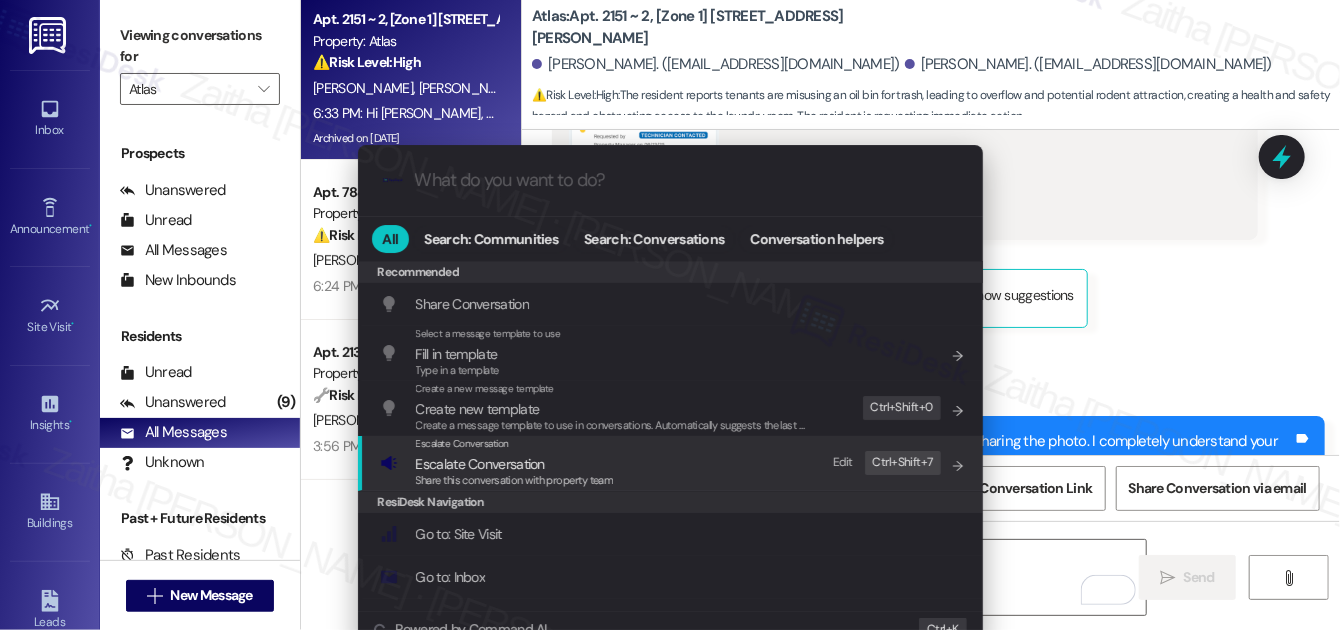 click on "Escalate Conversation" at bounding box center (480, 464) 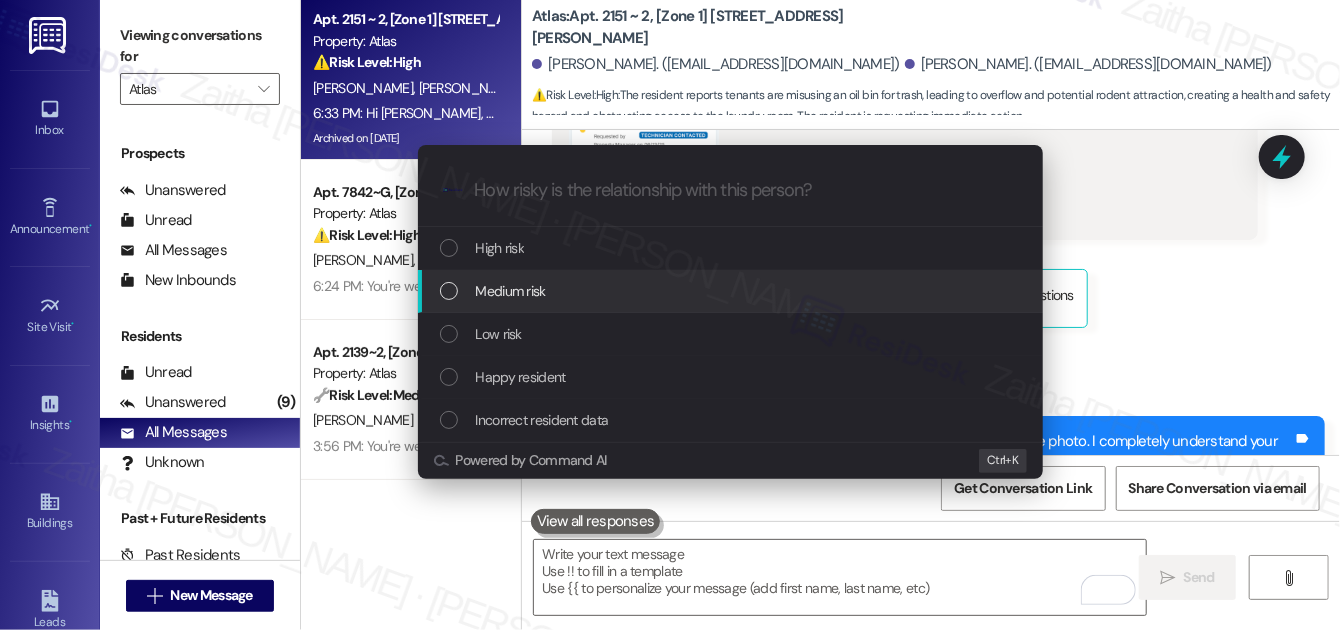 click on "Medium risk" at bounding box center (511, 291) 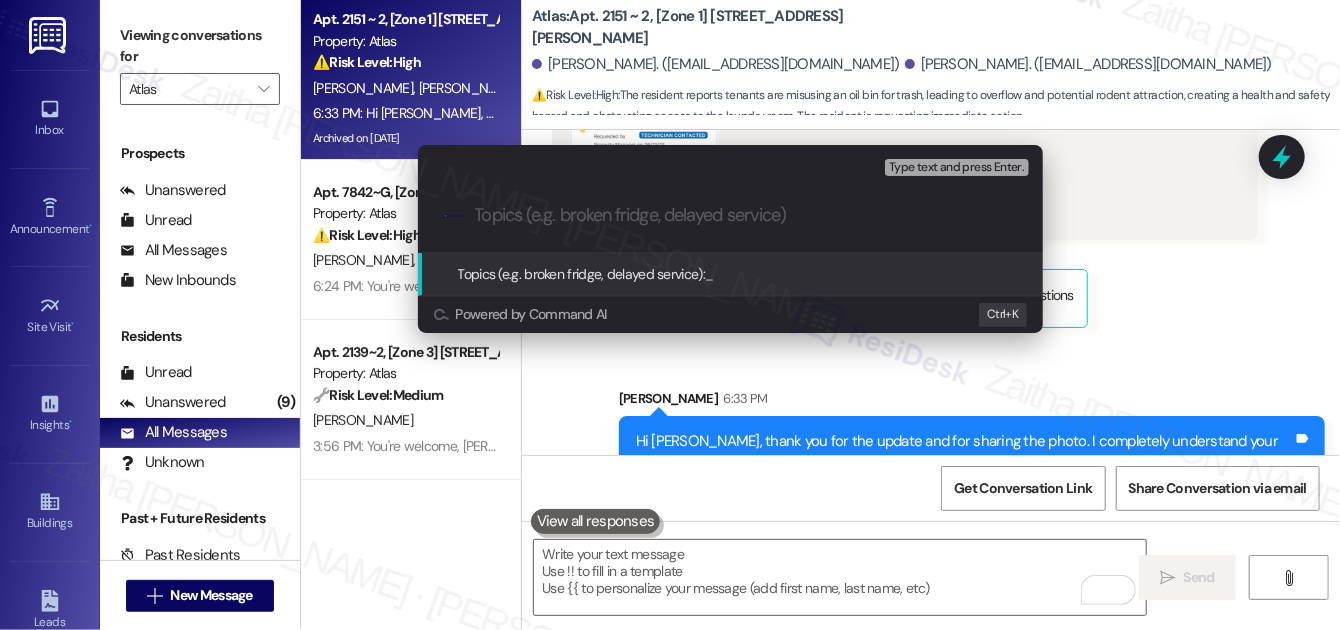 paste on "Ongoing Misuse of Oil Bin – Safety & Access Concern(WO#163340)" 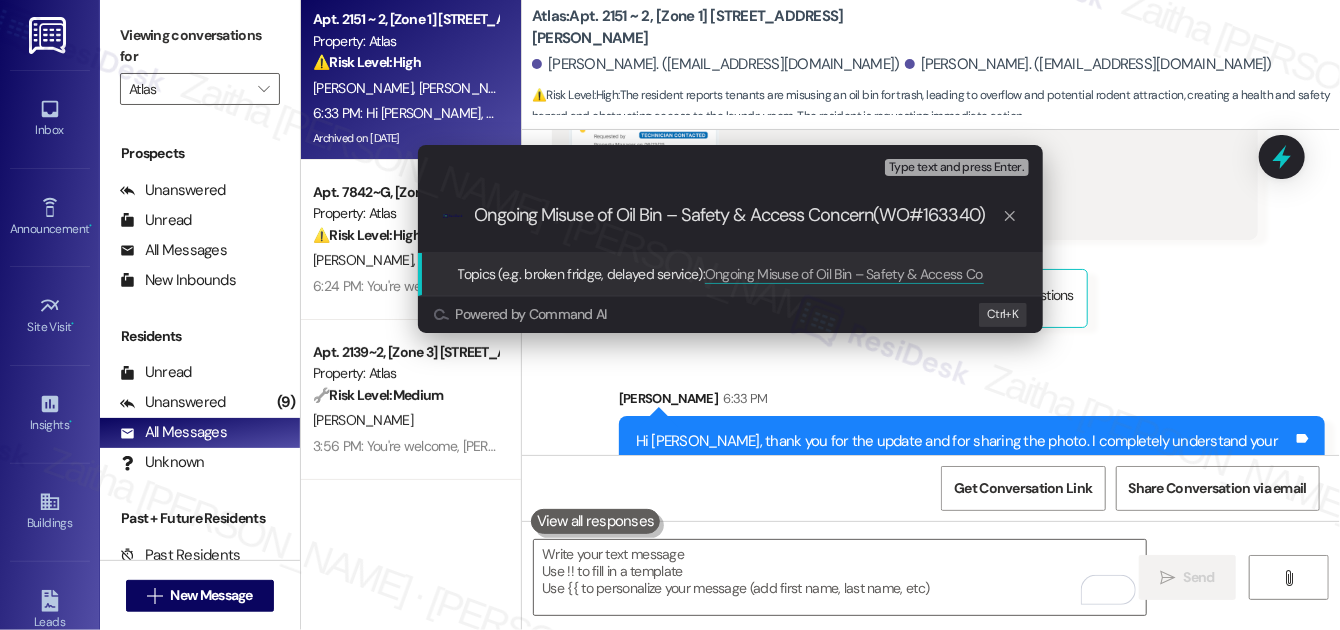 type 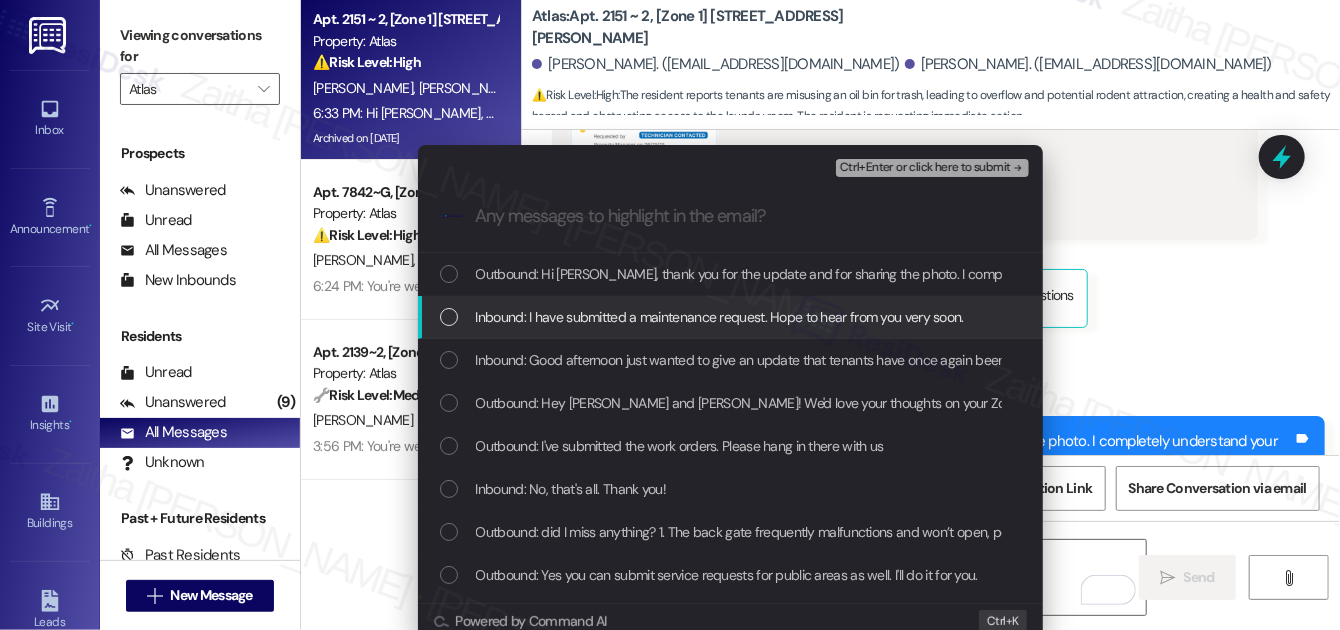 click at bounding box center (449, 317) 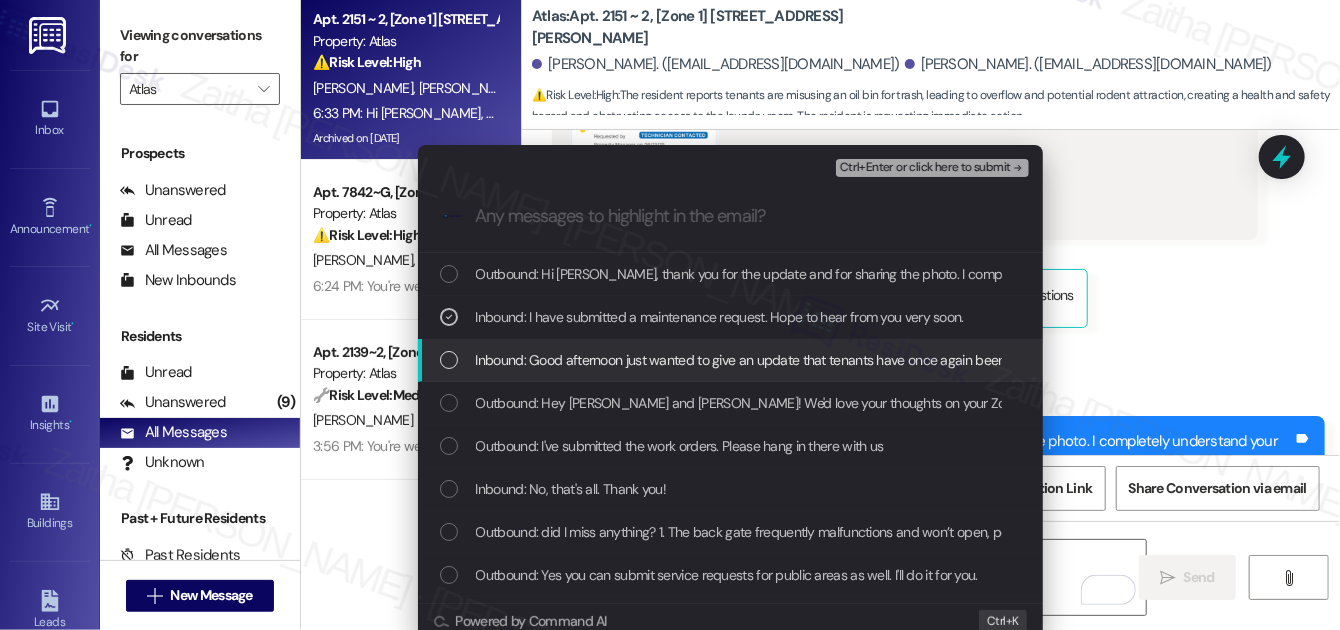 click at bounding box center (449, 360) 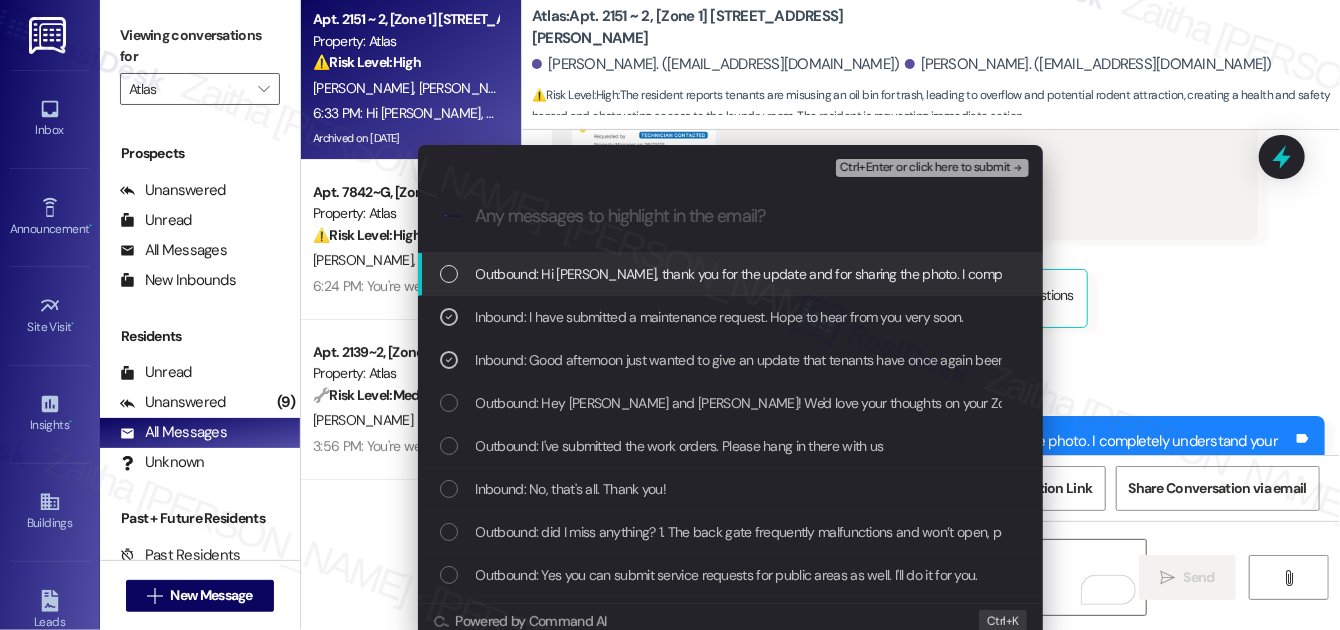 click on "Ctrl+Enter or click here to submit" at bounding box center (925, 168) 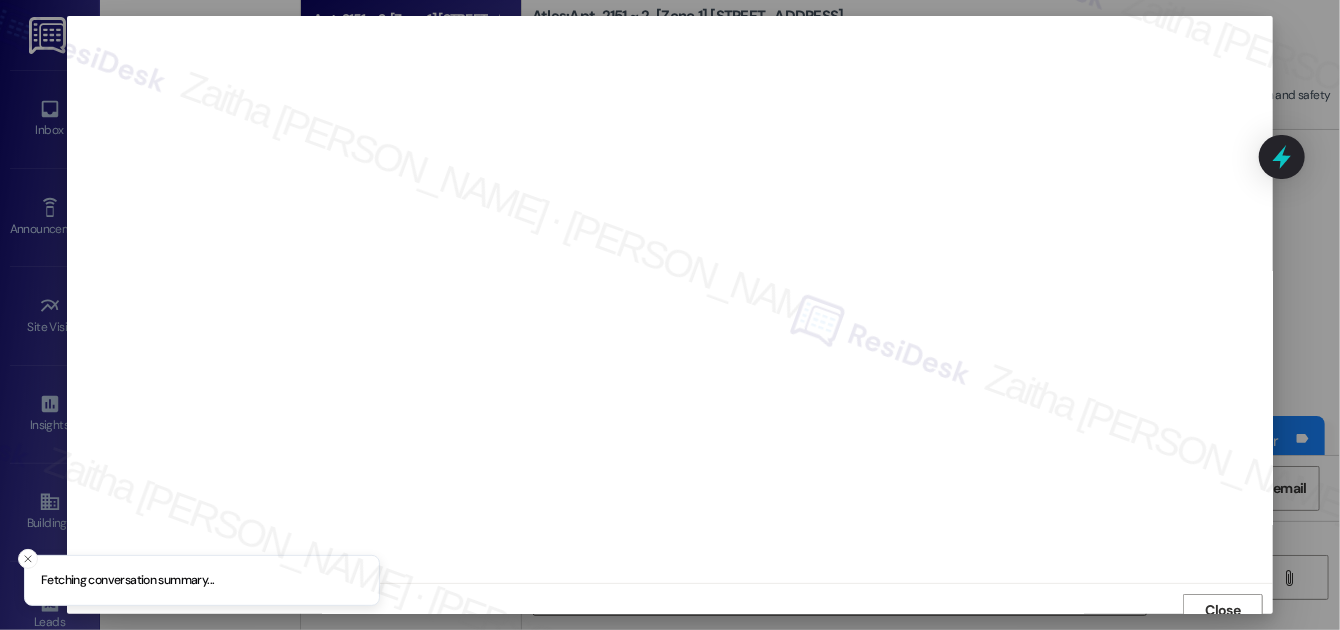 scroll, scrollTop: 11, scrollLeft: 0, axis: vertical 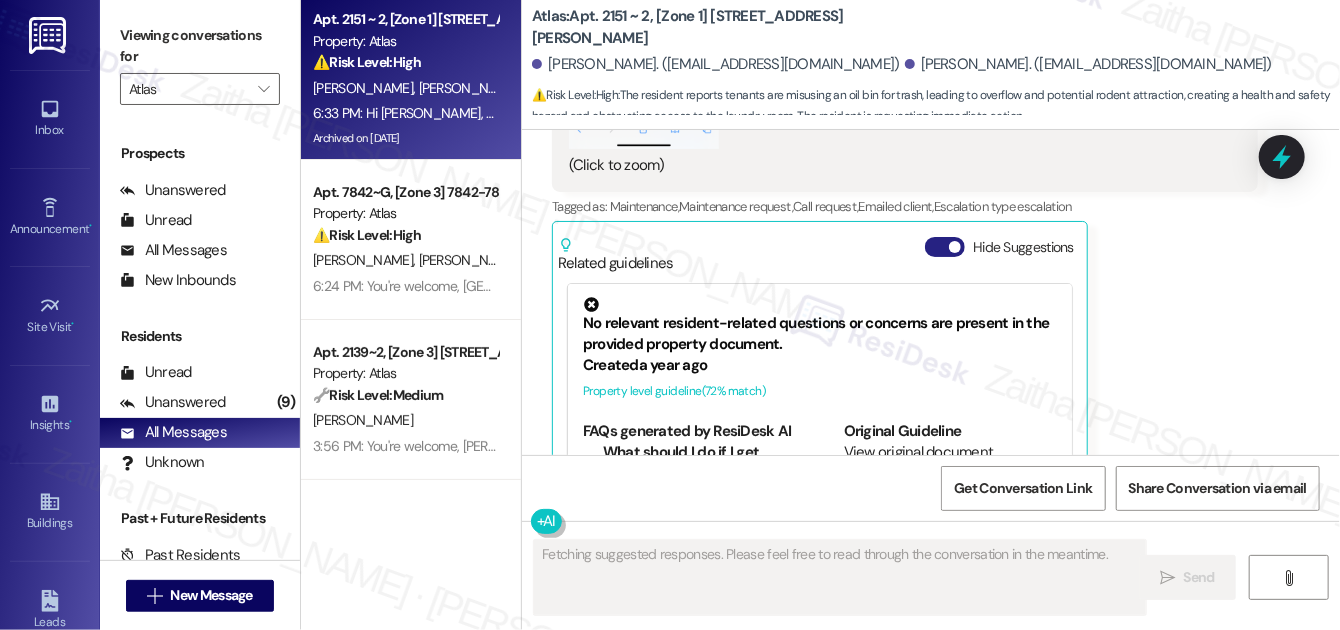 click on "Hide Suggestions" at bounding box center (945, 247) 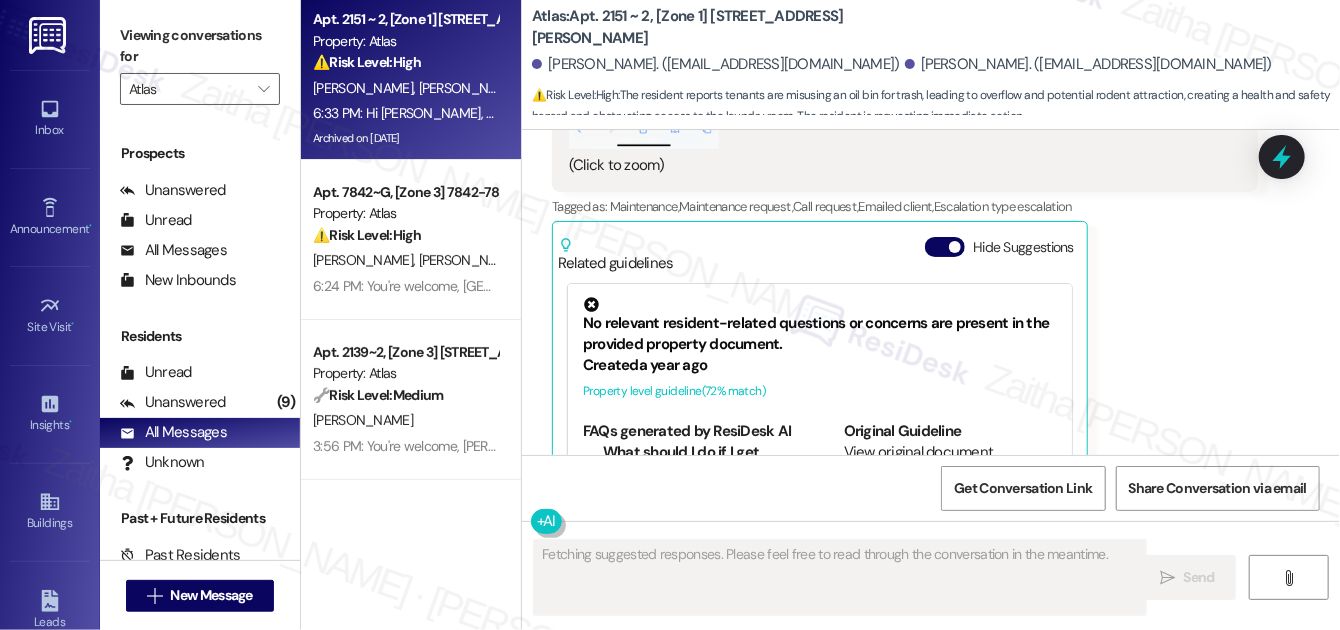 scroll, scrollTop: 8463, scrollLeft: 0, axis: vertical 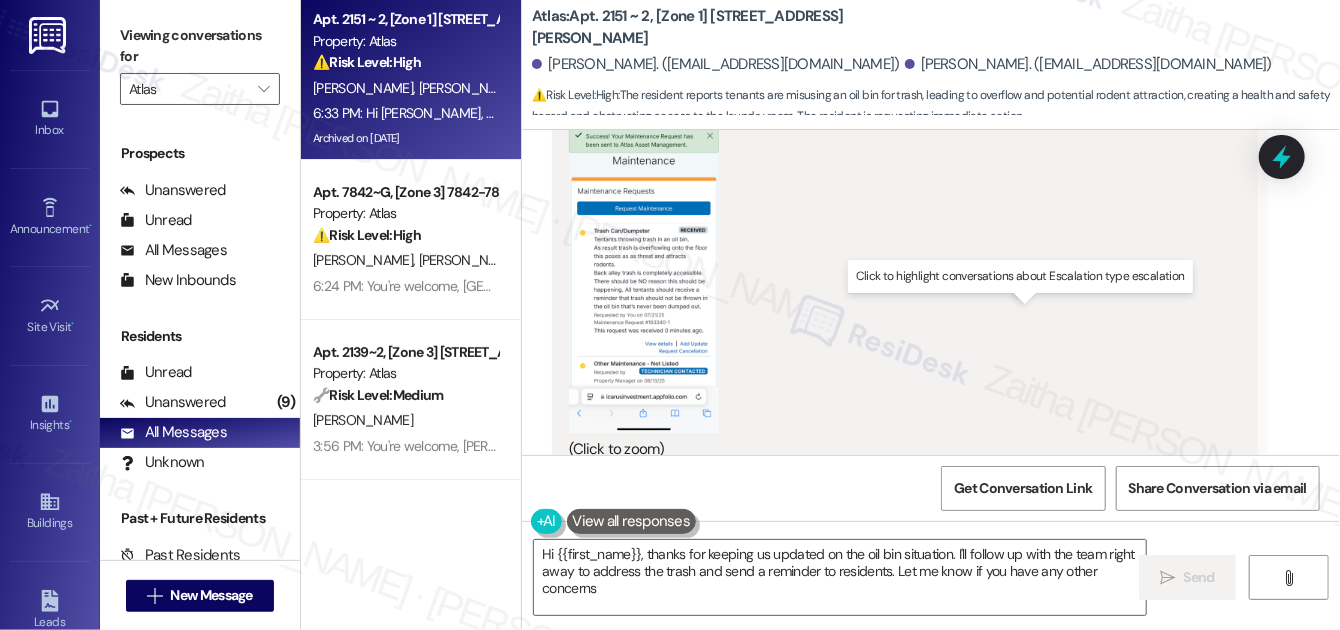 type on "Hi {{first_name}}, thanks for keeping us updated on the oil bin situation. I'll follow up with the team right away to address the trash and send a reminder to residents. Let me know if you have any other concerns!" 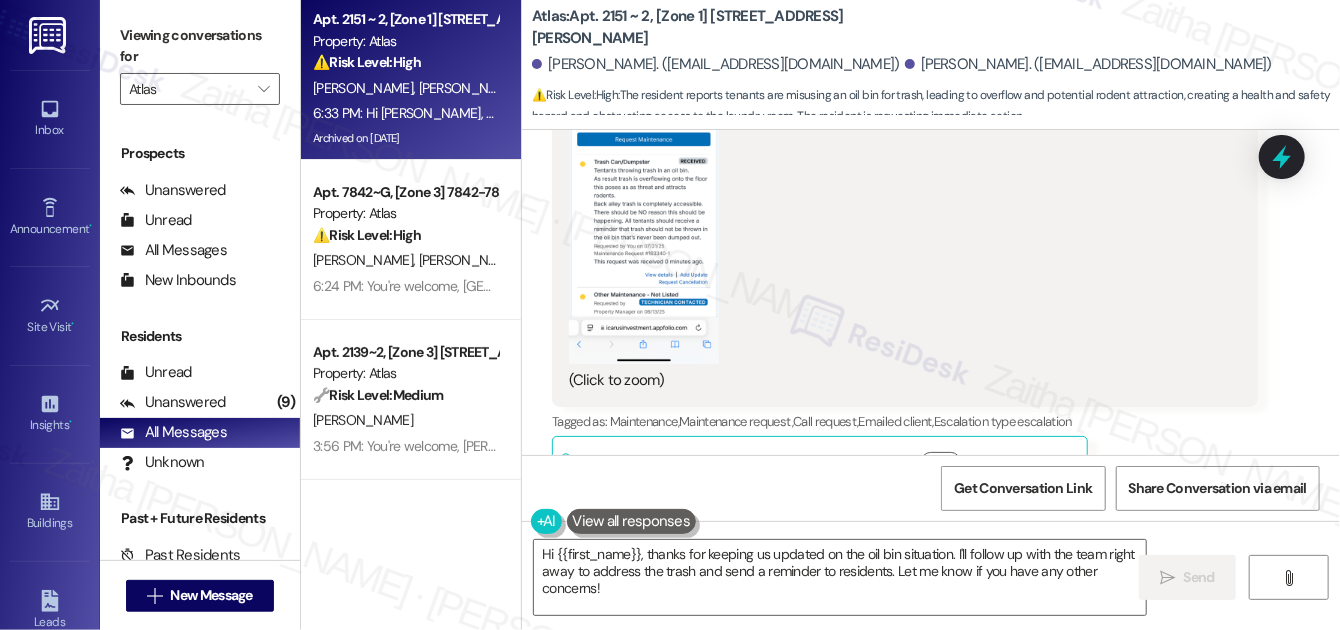 scroll, scrollTop: 8282, scrollLeft: 0, axis: vertical 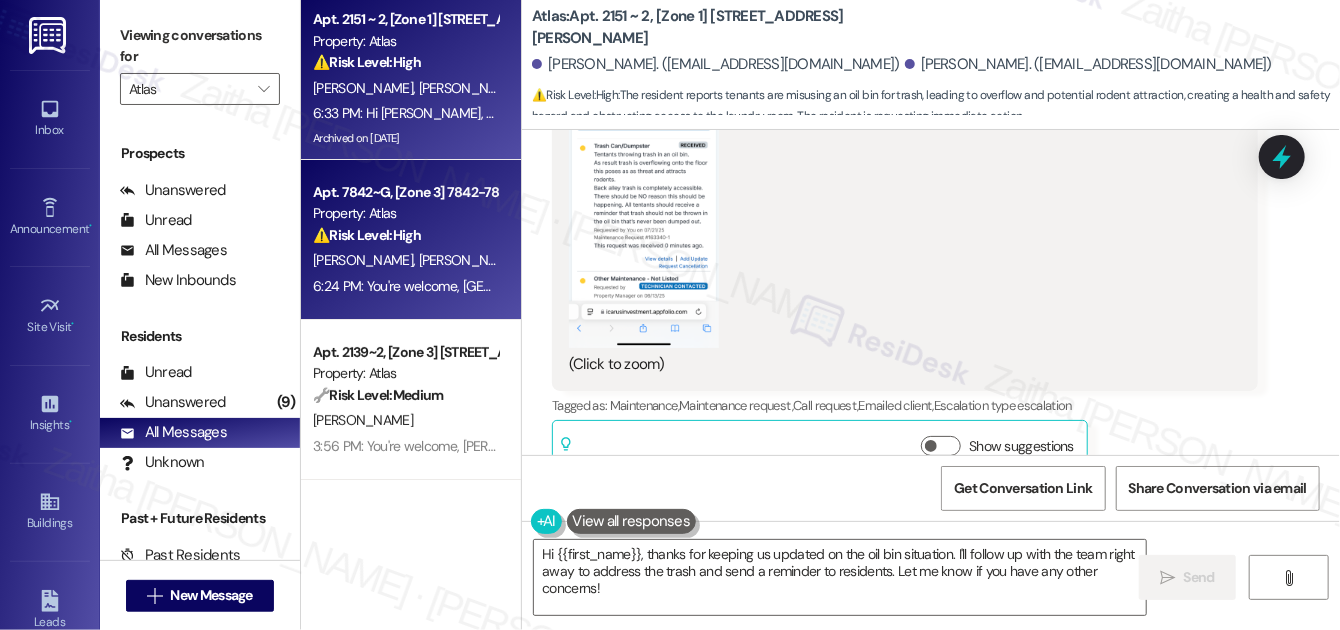 click on "J. Murray D. Smith" at bounding box center [405, 260] 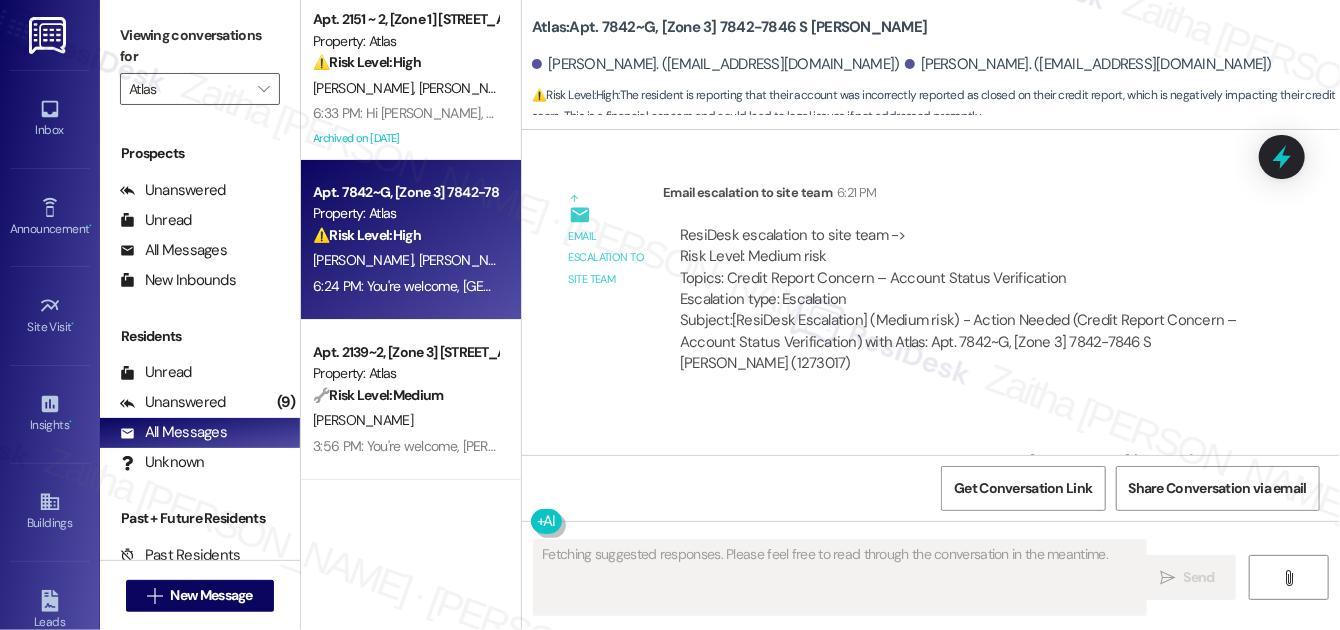 scroll, scrollTop: 4841, scrollLeft: 0, axis: vertical 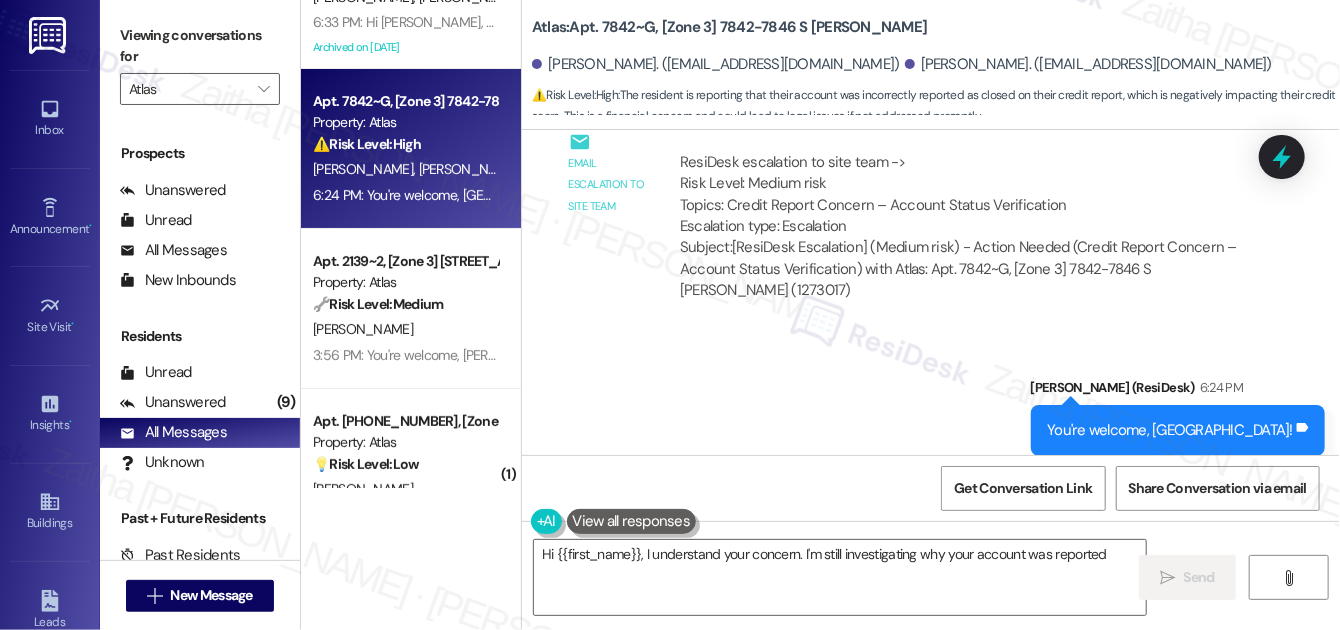 click on "Apt. 2151 ~ 2, [Zone 1] 2754-56 W Cermak Ave Property: Atlas ⚠️  Risk Level:  High The resident reports tenants are misusing an oil bin for trash, leading to overflow and potential rodent attraction, creating a health and safety hazard and obstructing access to the laundry room. The resident is requesting immediate action. D. Bermeo A. Bermeo 6:33 PM: Hi Diana, thank you for the update and for sharing the photo. I completely understand your concern, especially with this becoming a safety and cleanliness issue. I’ll follow up with the team to address the trash around the oil bin and ask about sending a reminder to residents. I appreciate you submitting a maintenance request, and let me know if you need anything else in the meantime. Archived on 12/27/2024 Apt. 7842~G, [Zone 3] 7842-7846 S Oglesby Property: Atlas ⚠️  Risk Level:  High J. Murray D. Smith 6:24 PM: You're welcome, Jamilya! 6:24 PM: You're welcome, Jamilya! Apt. 2139~2, [Zone 3] 7001-7007 S Merrill Ave Property: Atlas 🔧  Risk Level:  (" at bounding box center (411, 244) 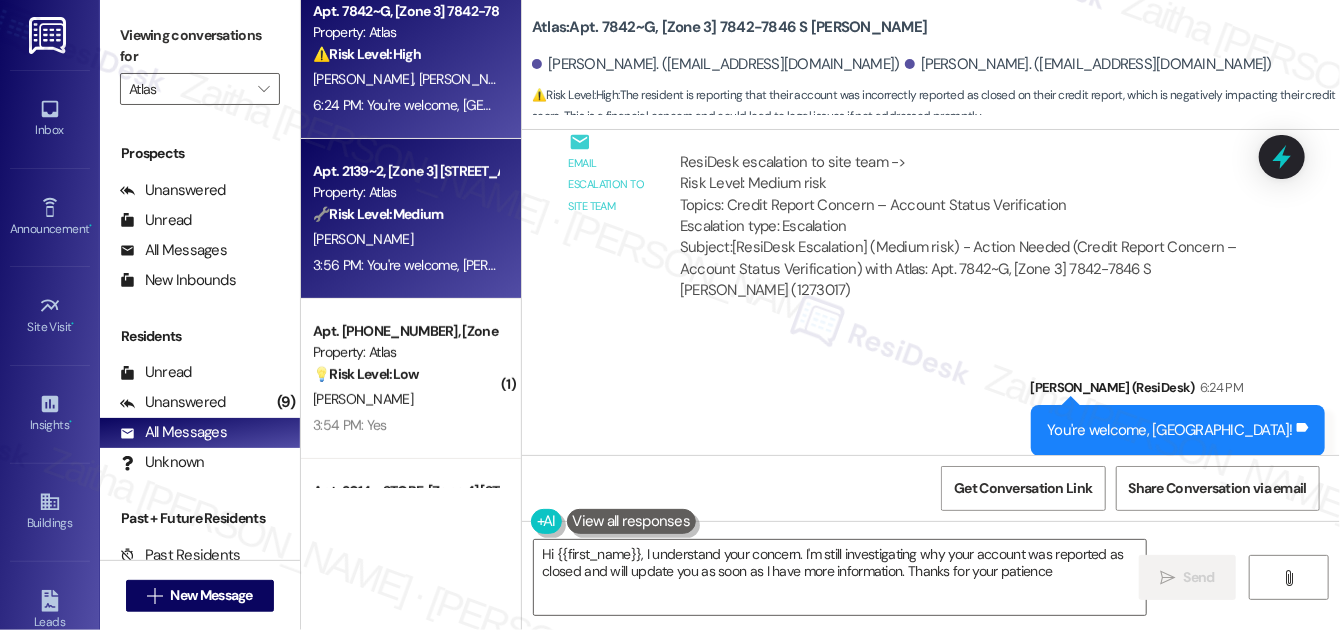 type on "Hi {{first_name}}, I understand your concern. I'm still investigating why your account was reported as closed and will update you as soon as I have more information. Thanks for your patience!" 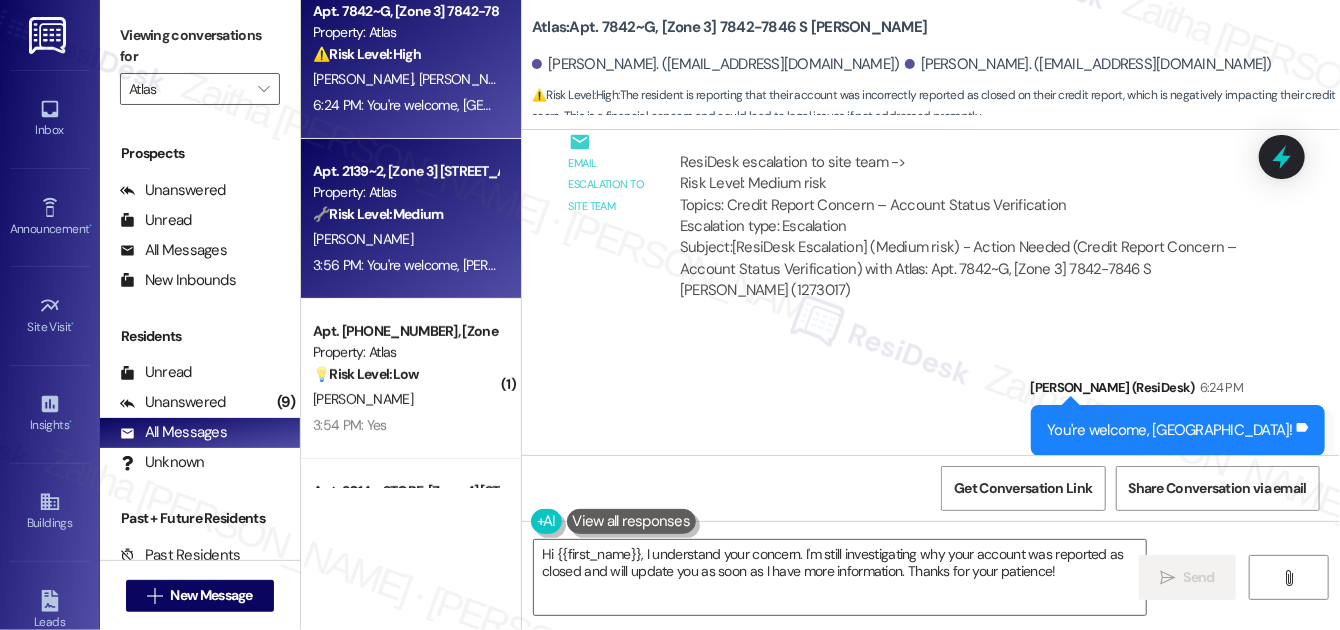 click on "Apt. 2139~2, [Zone 3] 7001-7007 S Merrill Ave Property: Atlas 🔧  Risk Level:  Medium The resident is expressing concern about the timing of the pest control service and requesting more advance notice. While this is a valid concern, it does not represent an immediate threat or critical issue. The management team has acknowledged the concern and will share it with the team. The resident has acknowledged the response." at bounding box center [405, 193] 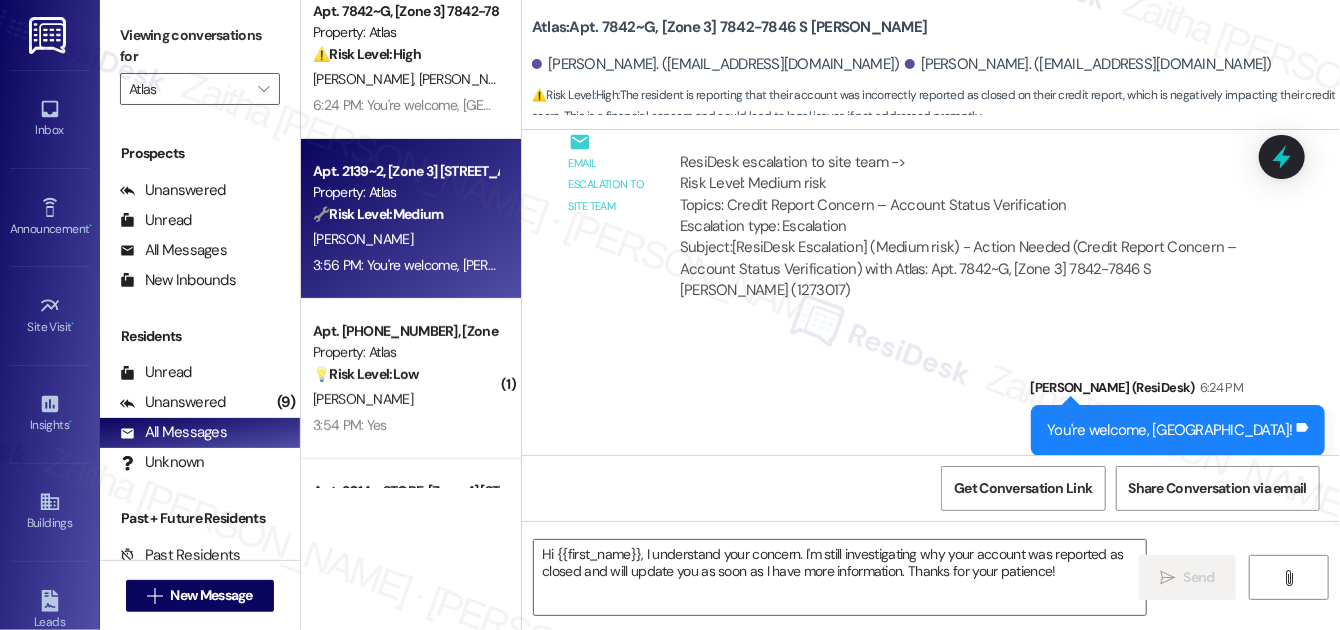 type on "Fetching suggested responses. Please feel free to read through the conversation in the meantime." 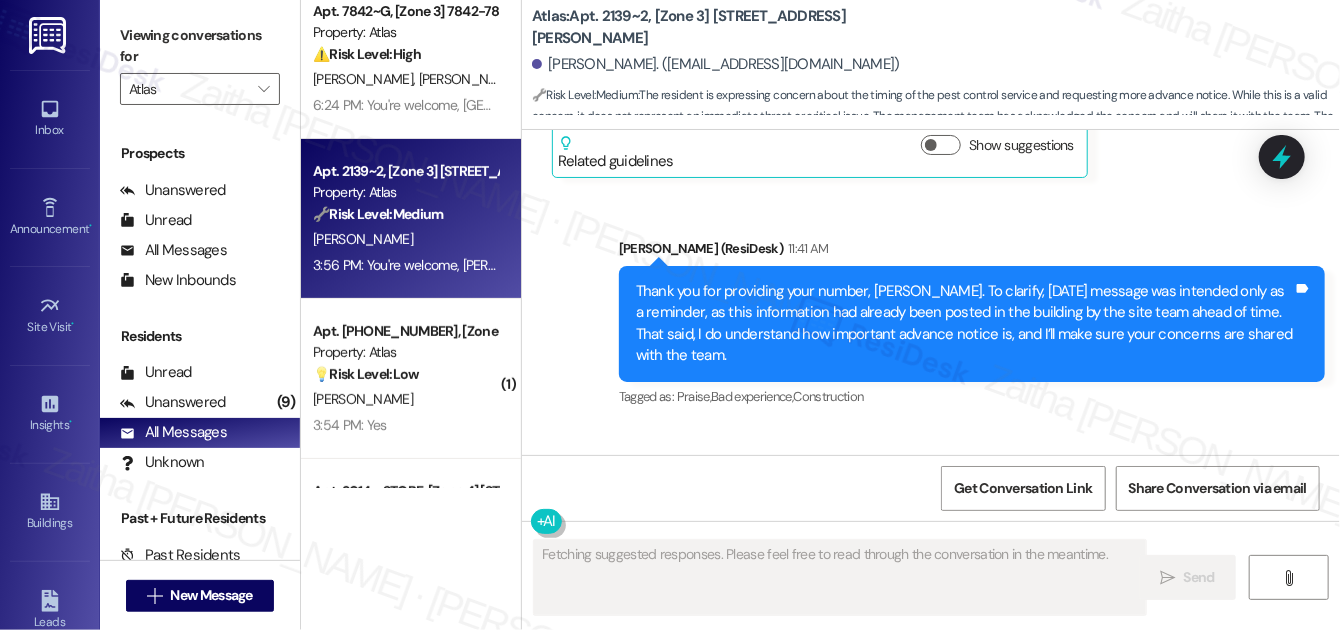 scroll, scrollTop: 5270, scrollLeft: 0, axis: vertical 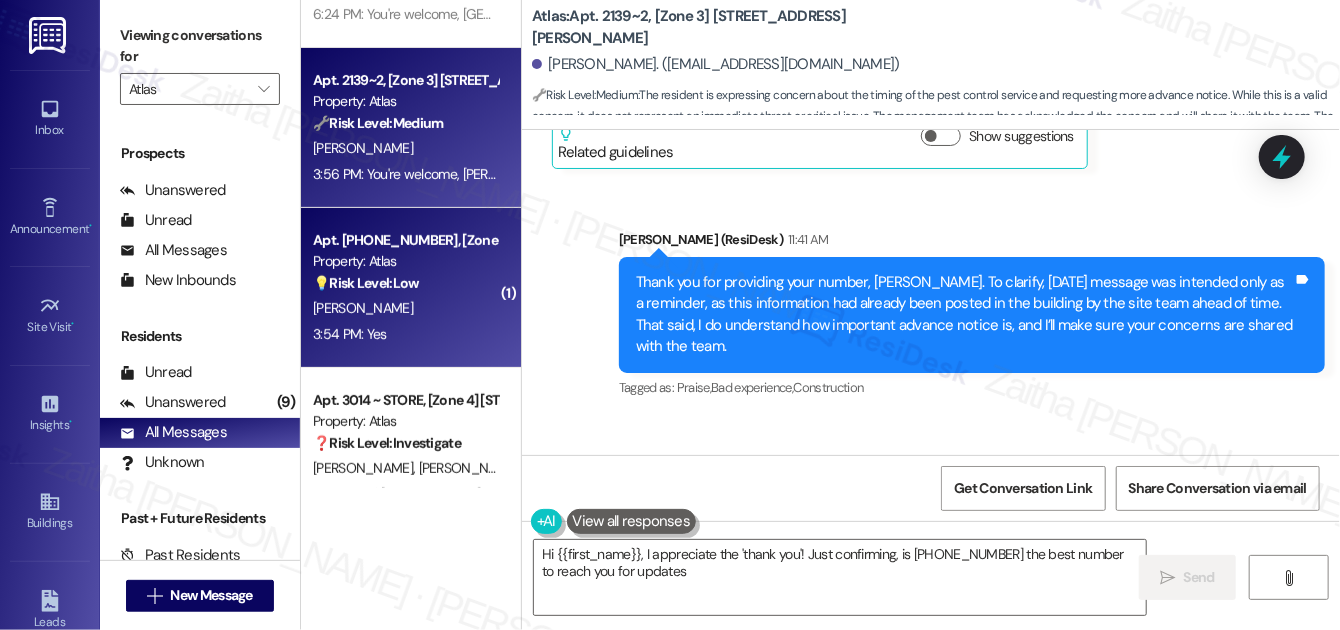 type on "Hi {{first_name}}, I appreciate the 'thank you'! Just confirming, is 773-240-7340 the best number to reach you for updates?" 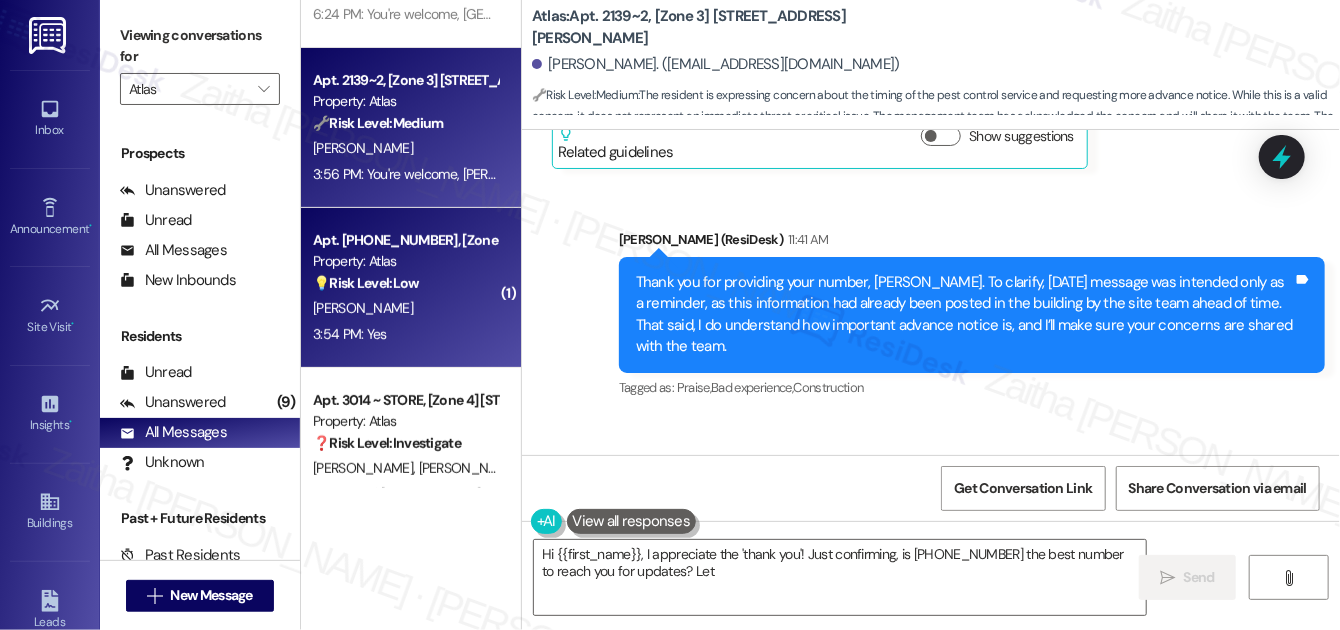 click on "3:54 PM: Yes 3:54 PM: Yes" at bounding box center [405, 334] 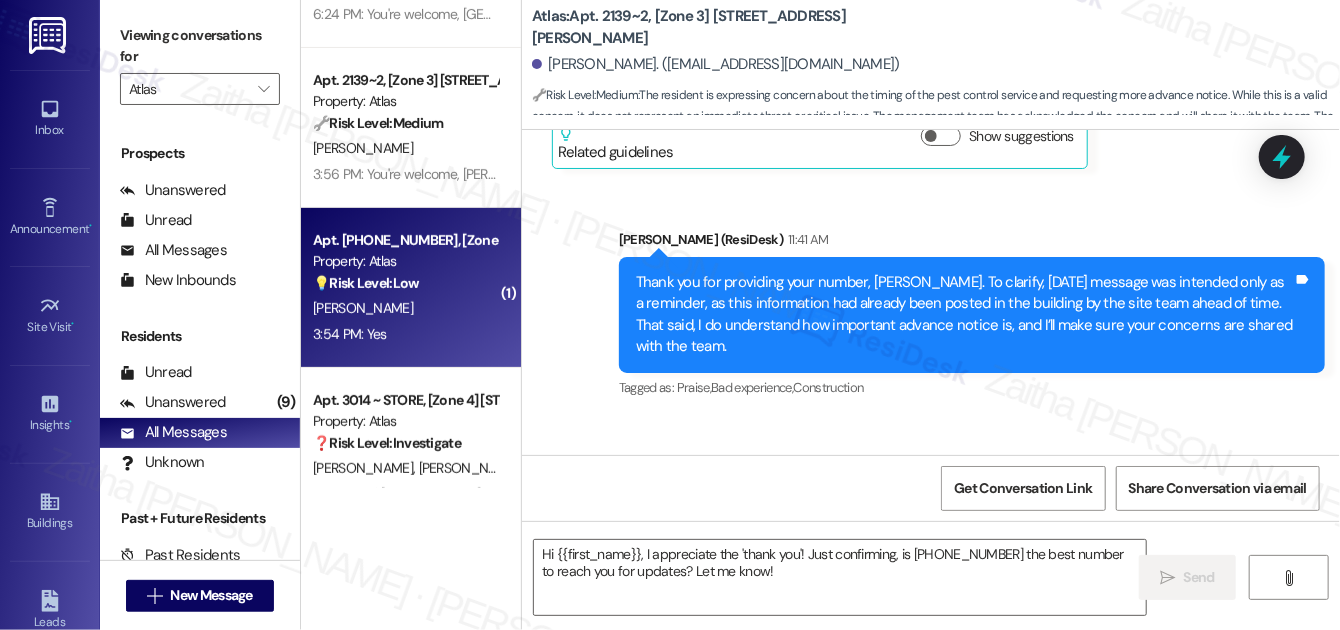 type on "Fetching suggested responses. Please feel free to read through the conversation in the meantime." 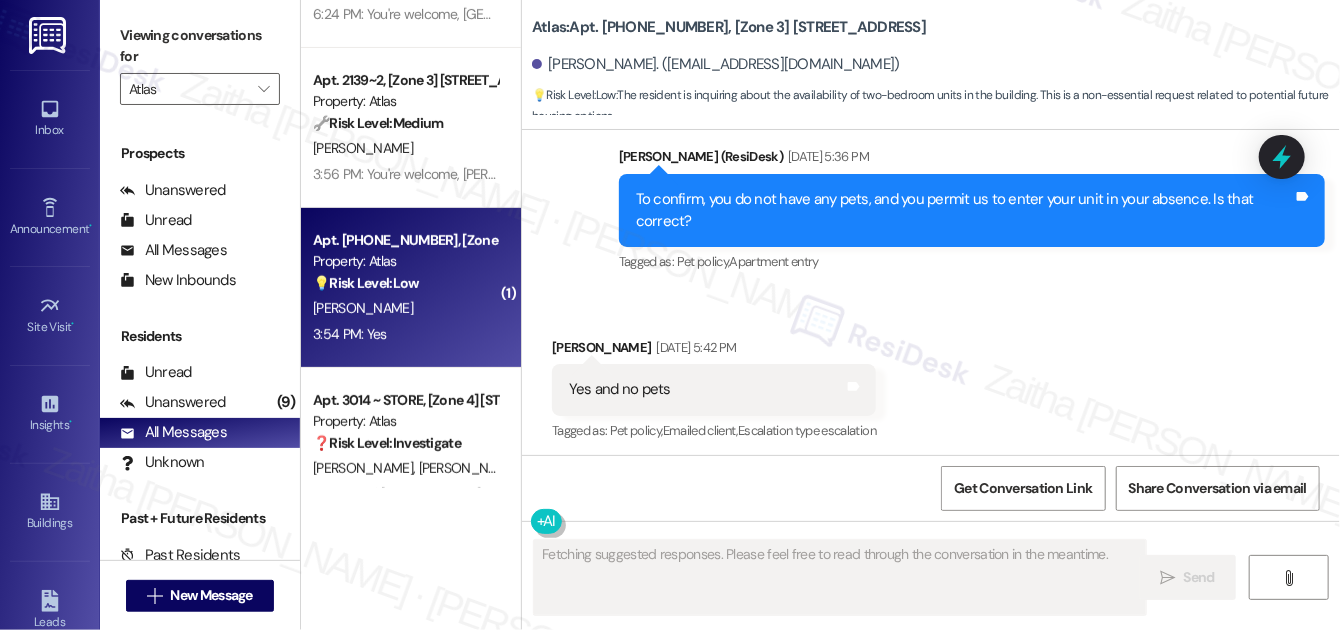 scroll, scrollTop: 9322, scrollLeft: 0, axis: vertical 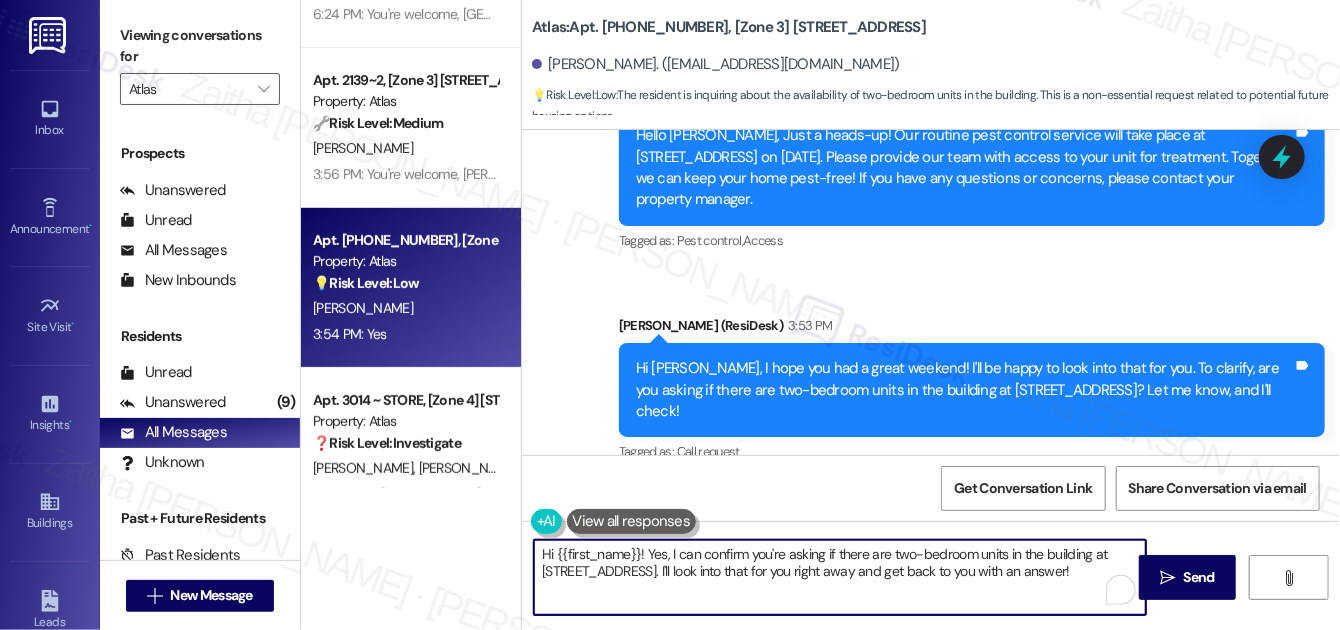 drag, startPoint x: 621, startPoint y: 575, endPoint x: 538, endPoint y: 551, distance: 86.40023 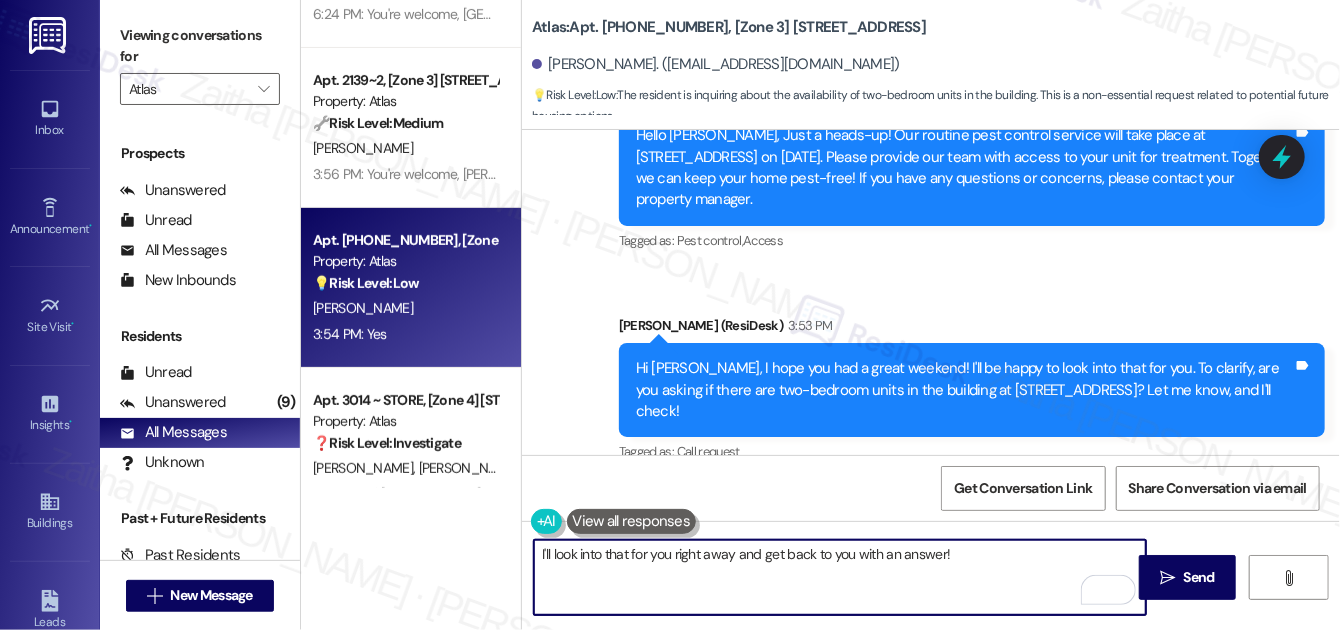 click on "I'll look into that for you right away and get back to you with an answer!" at bounding box center [840, 577] 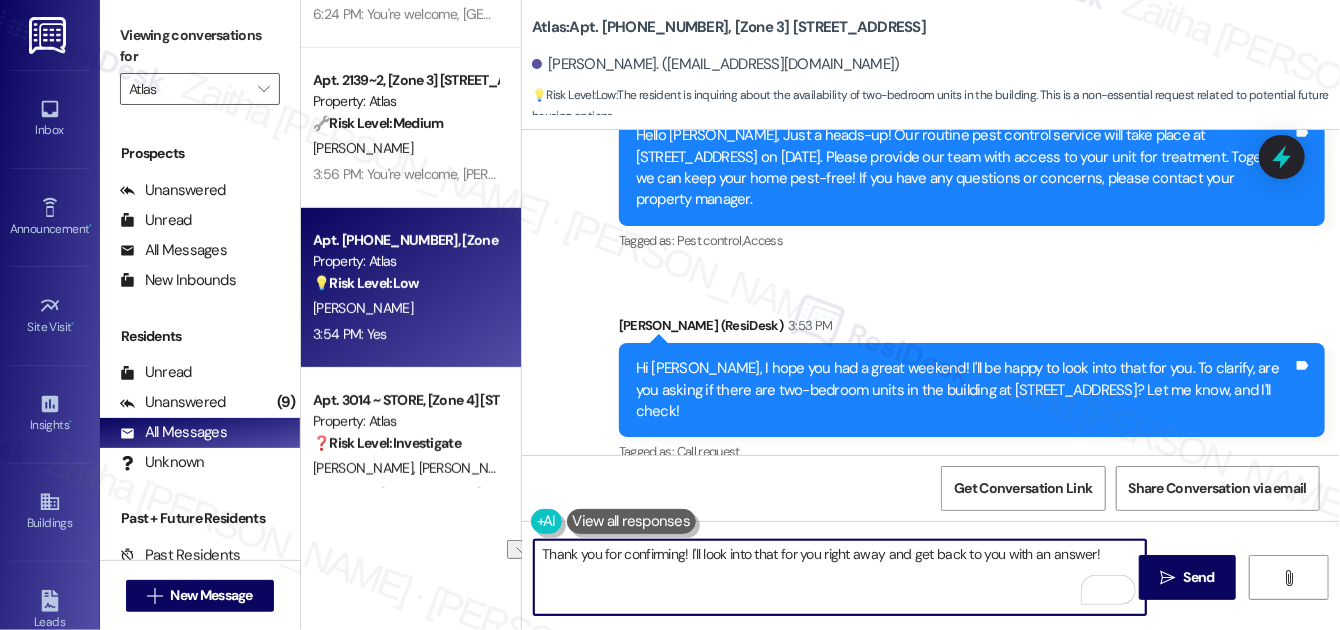 drag, startPoint x: 882, startPoint y: 554, endPoint x: 823, endPoint y: 555, distance: 59.008472 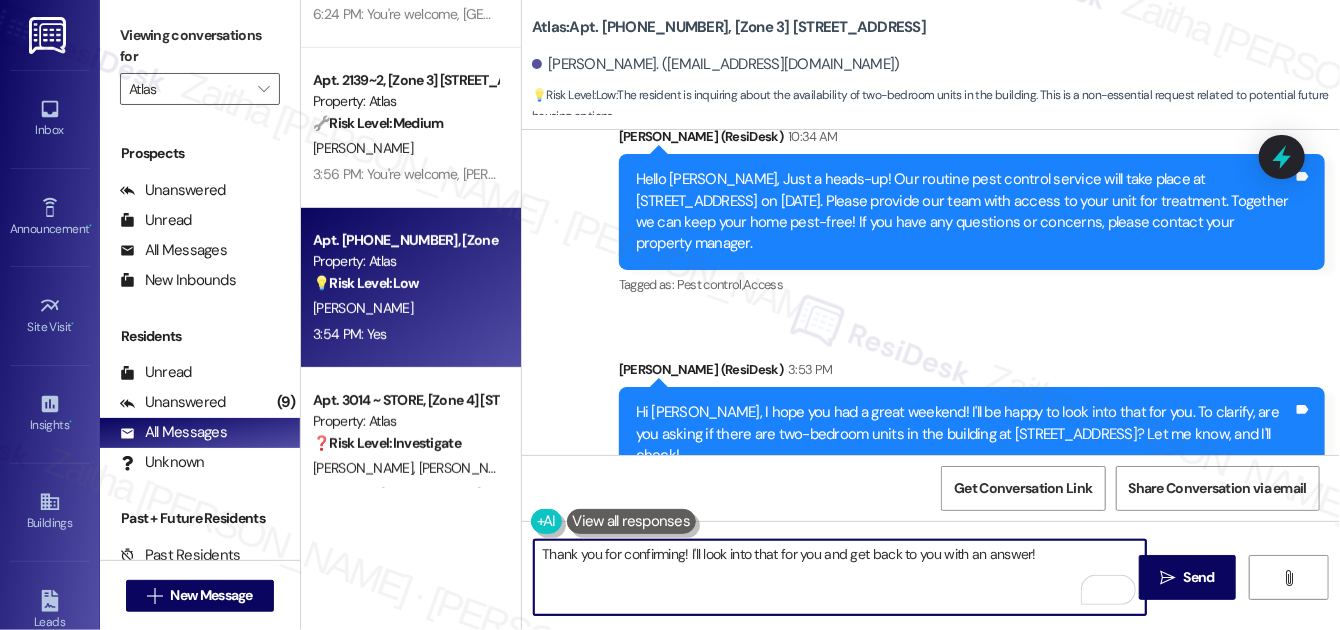 scroll, scrollTop: 9323, scrollLeft: 0, axis: vertical 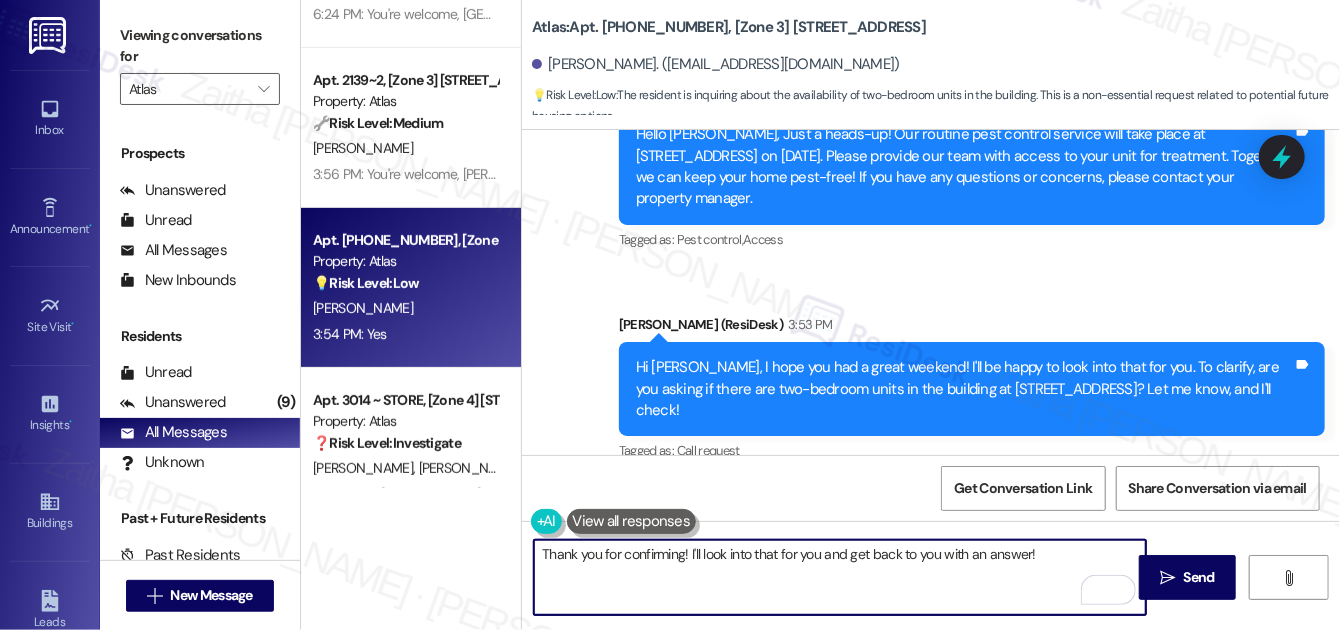 click on "Thank you for confirming! I'll look into that for you and get back to you with an answer!" at bounding box center (840, 577) 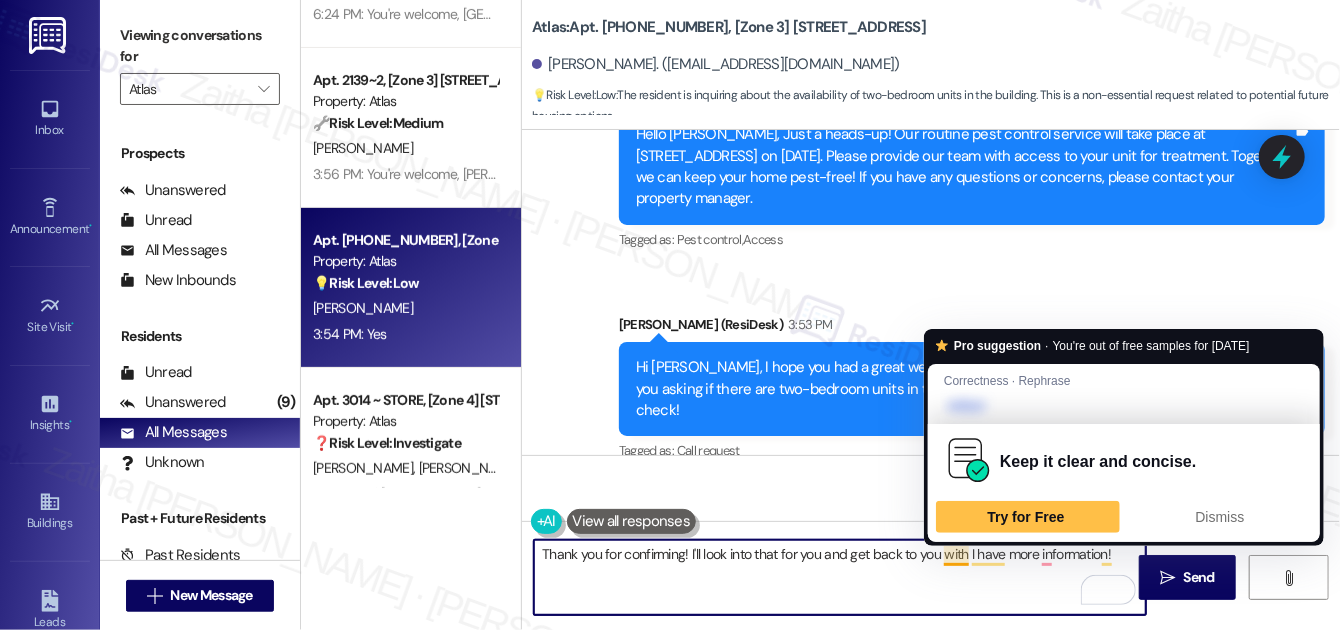 click on "Thank you for confirming! I'll look into that for you and get back to you with I have more information!" at bounding box center (840, 577) 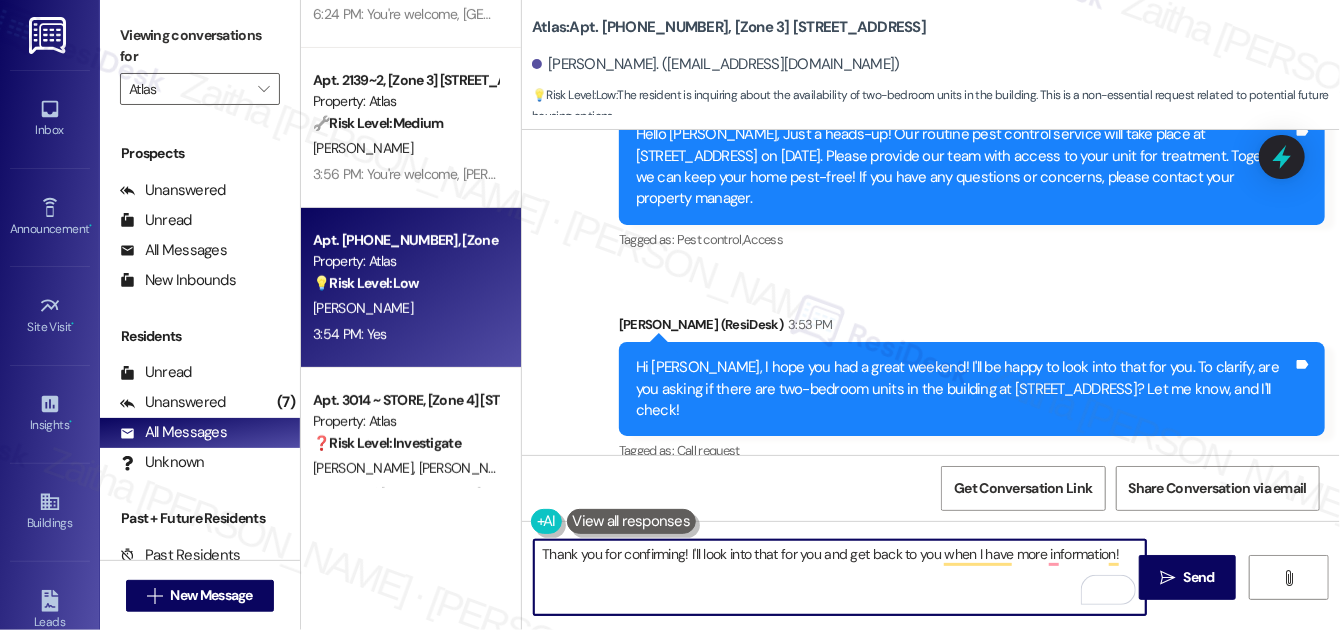 click on "Thank you for confirming! I'll look into that for you and get back to you when I have more information!" at bounding box center [840, 577] 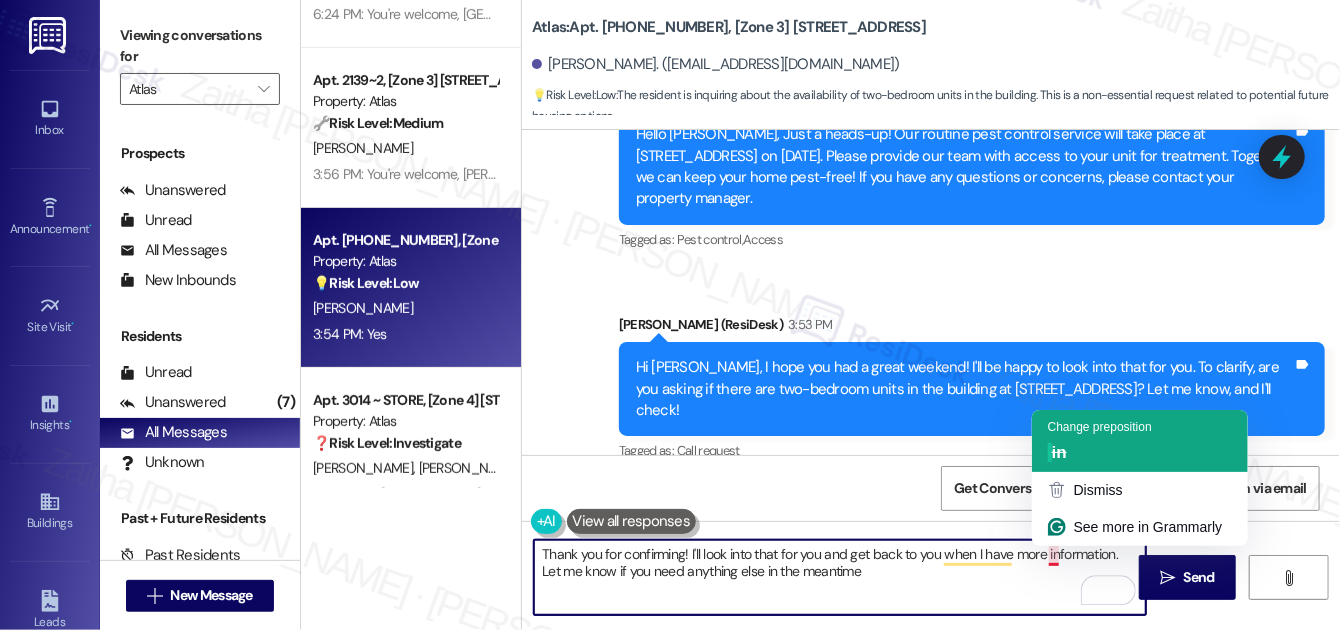 click on "in" 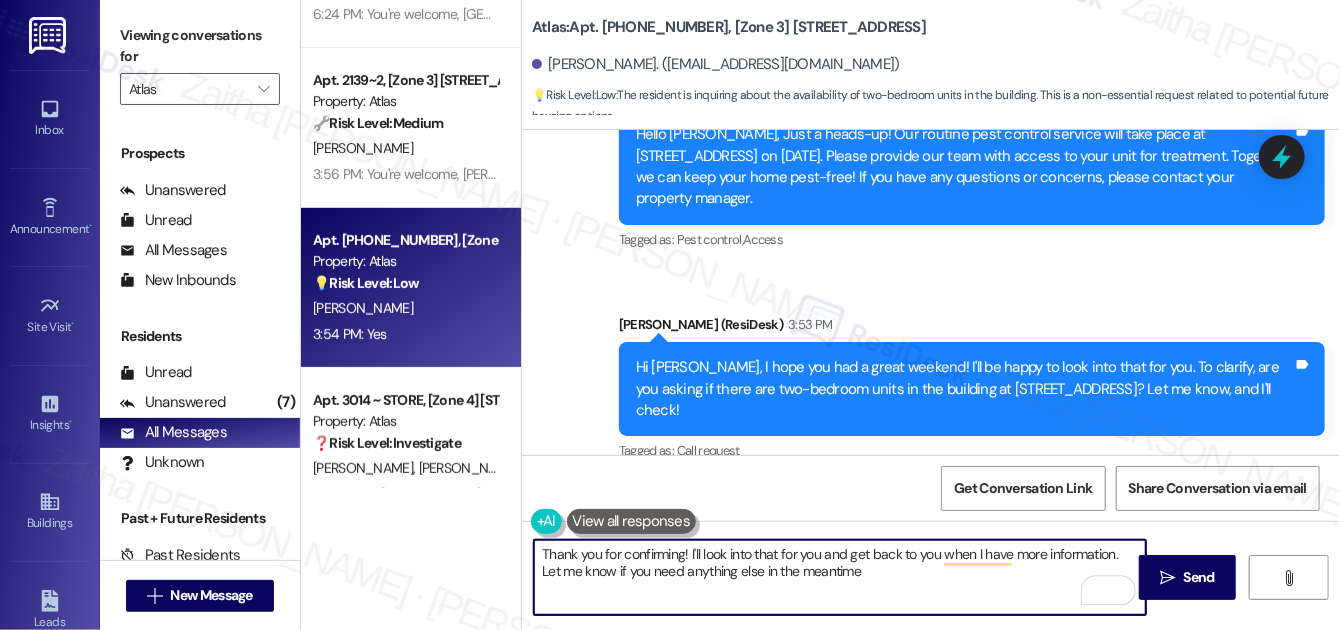 click on "Thank you for confirming! I'll look into that for you and get back to you when I have more information. Let me know if you need anything else in the meantime" at bounding box center [840, 577] 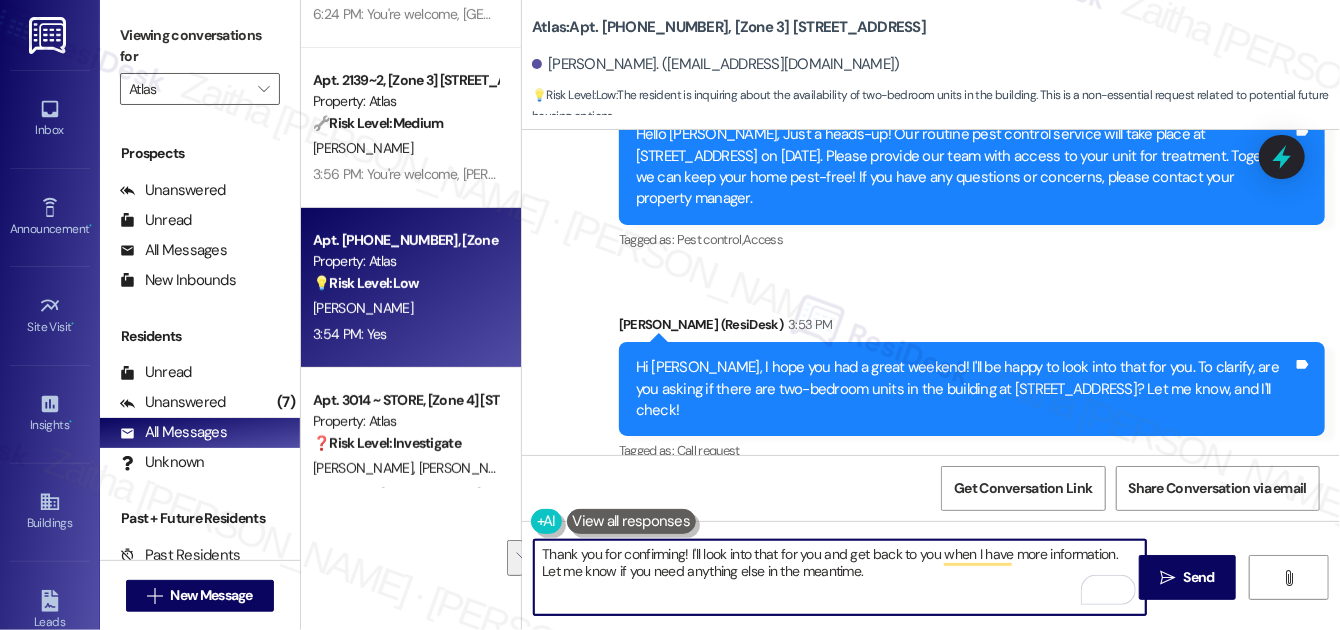 drag, startPoint x: 540, startPoint y: 553, endPoint x: 904, endPoint y: 587, distance: 365.58447 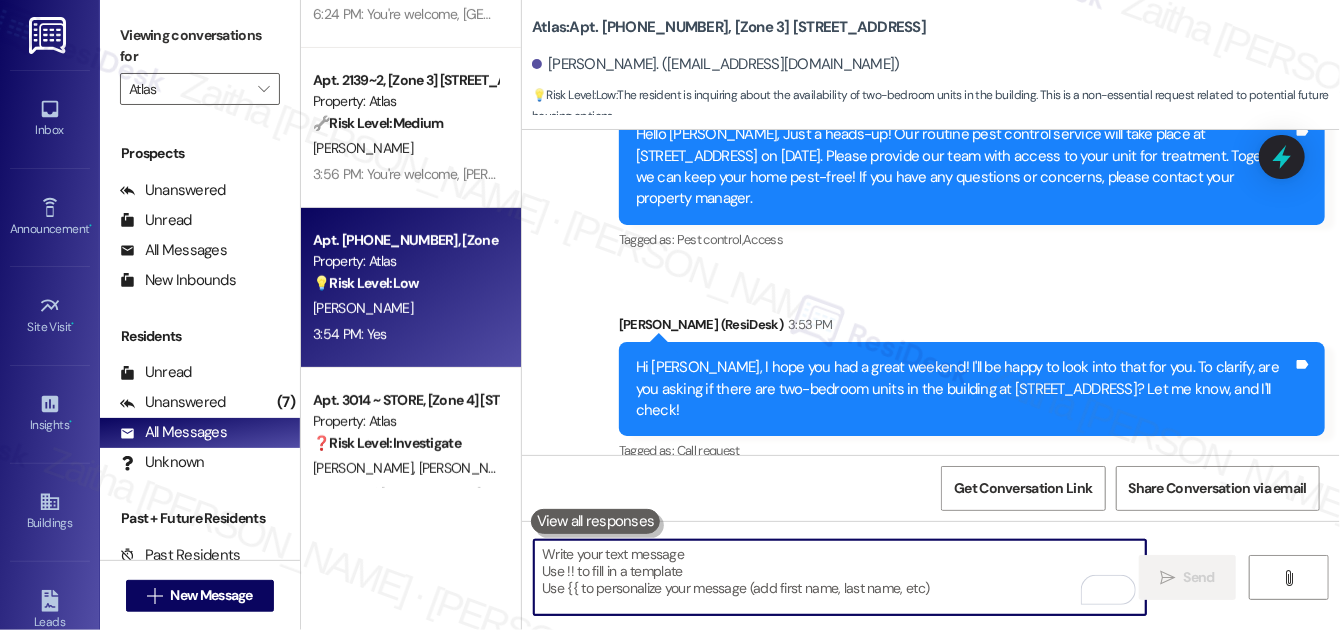 paste on "Thank you for confirming! I’ll look into that for you and follow up once I have more information. In the meantime, feel free to reach out if you need anything else.
Ask ChatGPT" 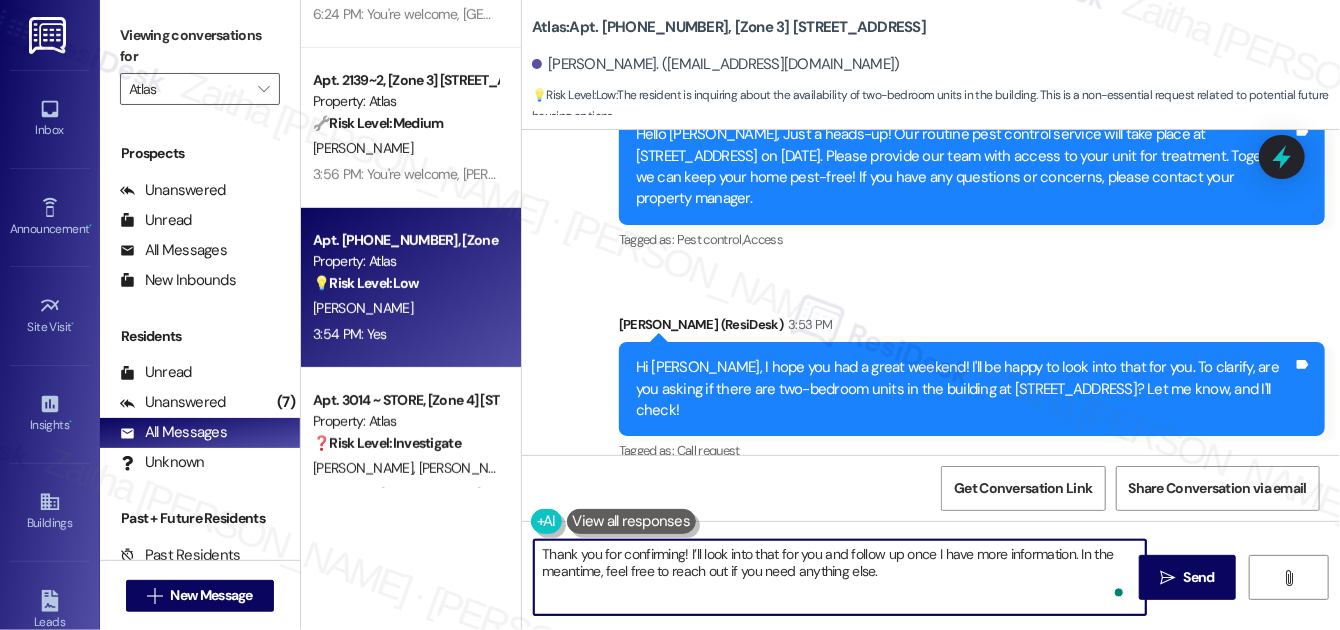 scroll, scrollTop: 152, scrollLeft: 0, axis: vertical 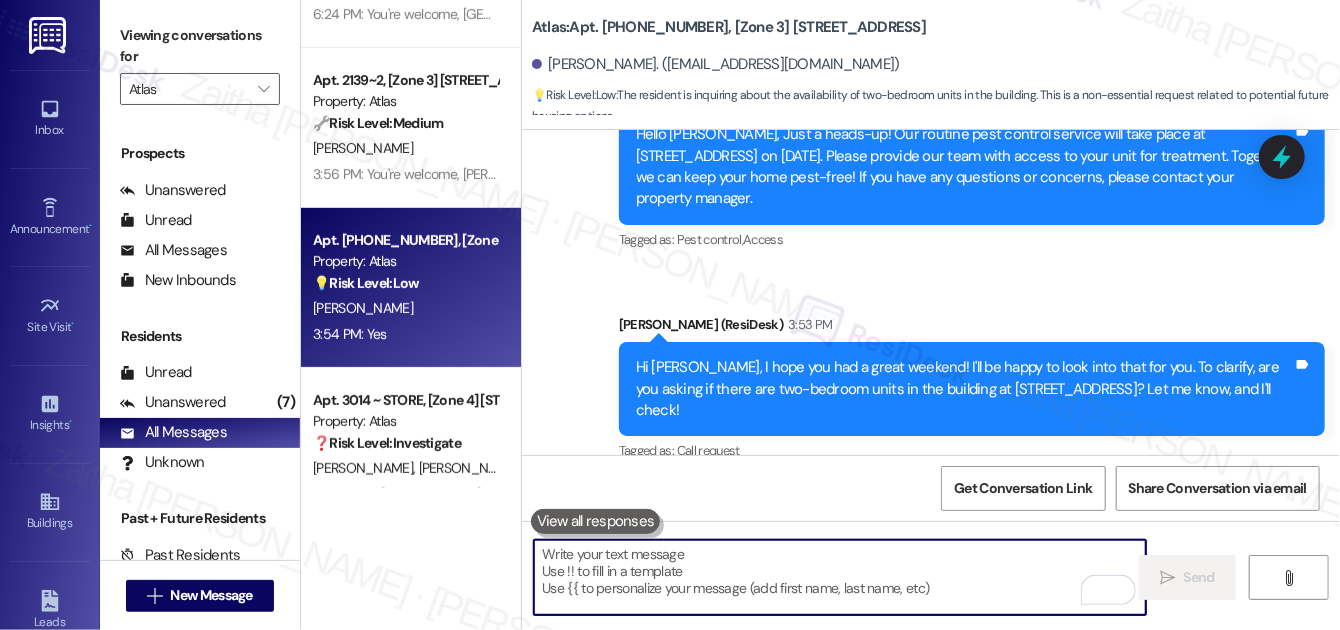 click at bounding box center [840, 577] 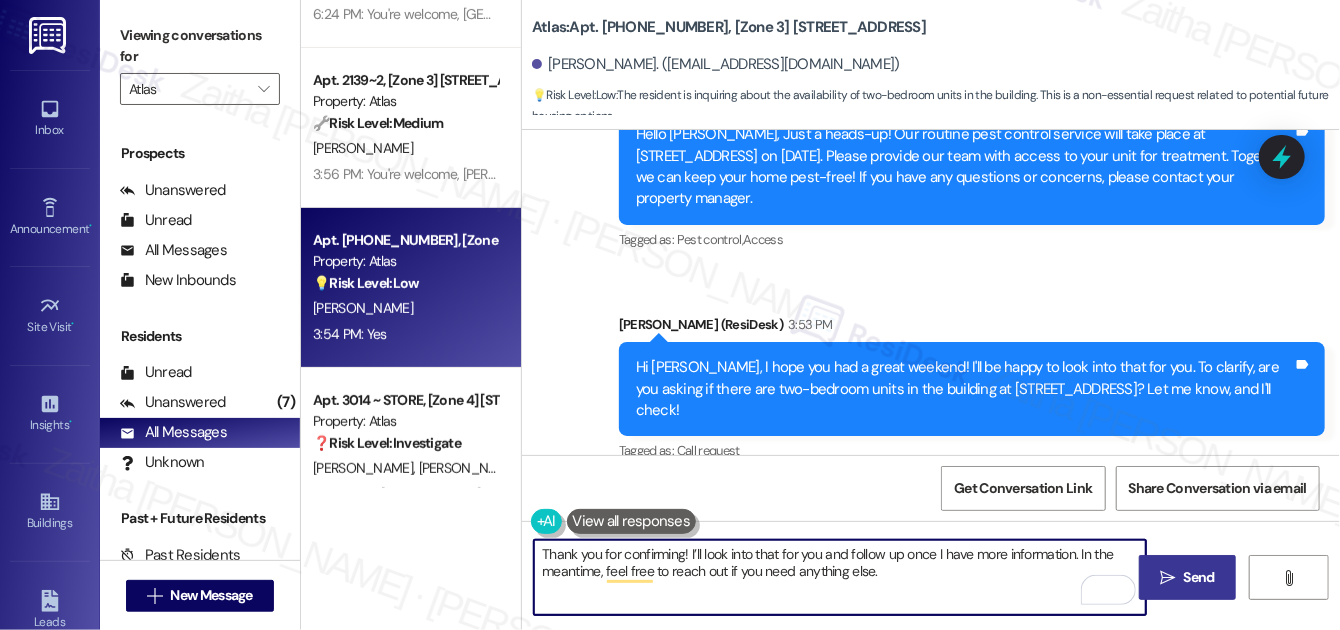 type on "Thank you for confirming! I’ll look into that for you and follow up once I have more information. In the meantime, feel free to reach out if you need anything else." 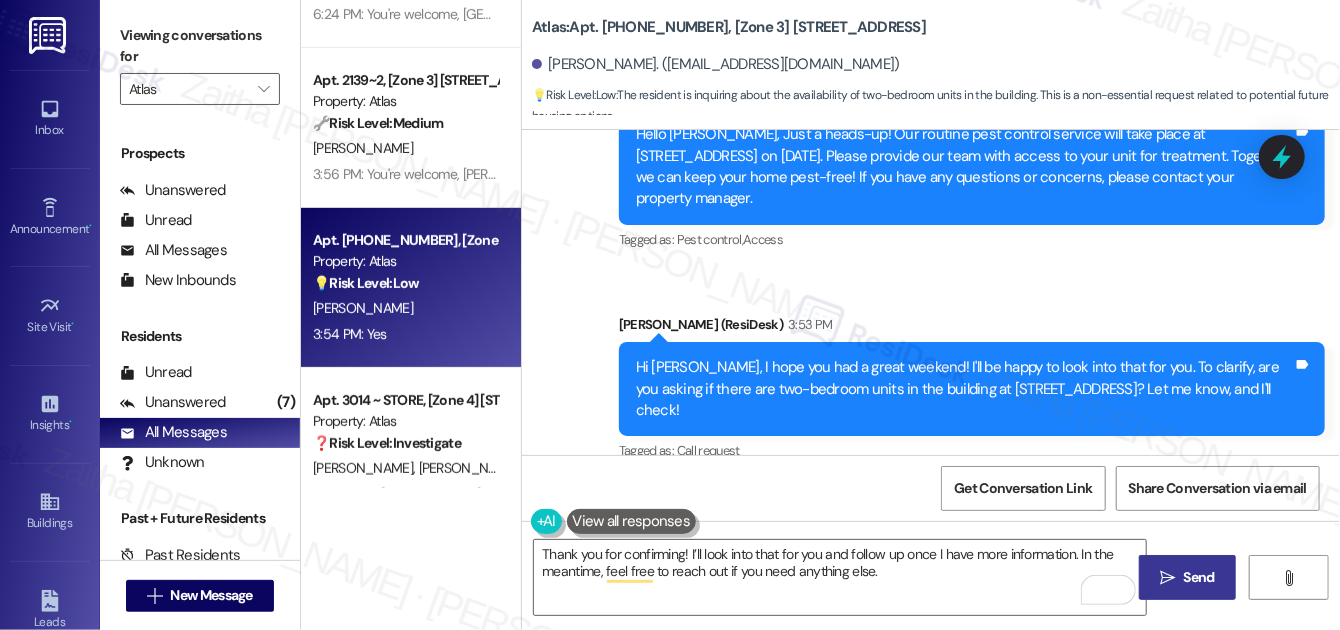 click on "Send" at bounding box center (1199, 577) 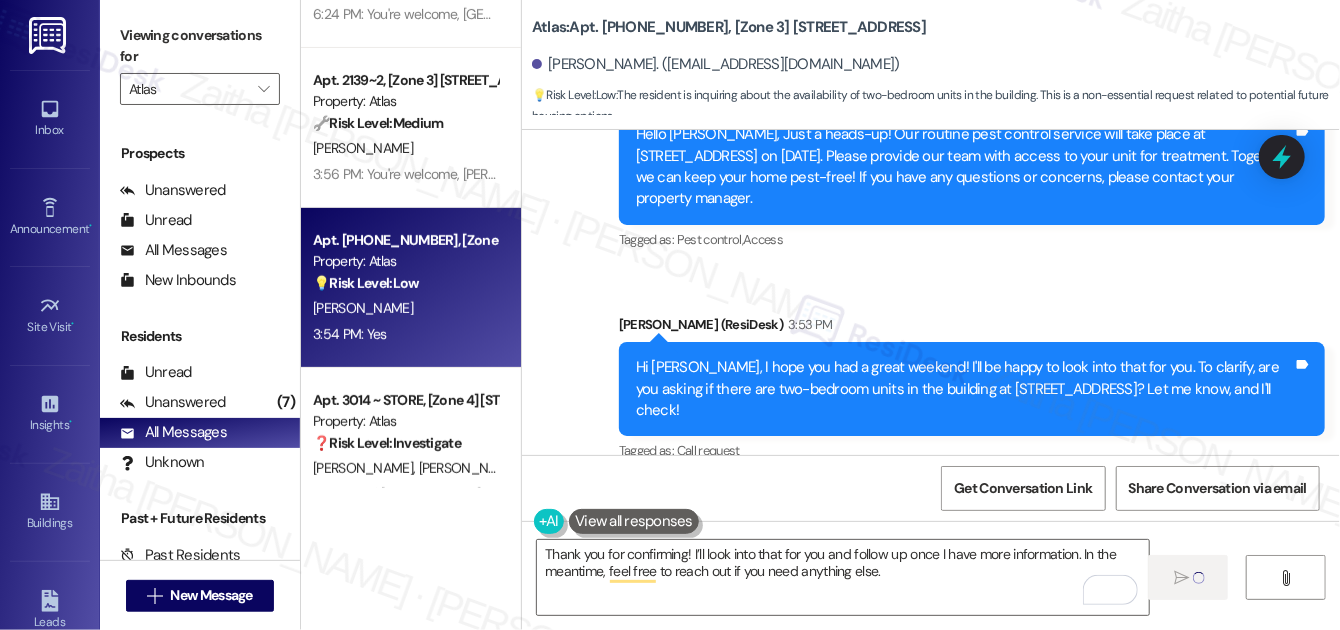 type 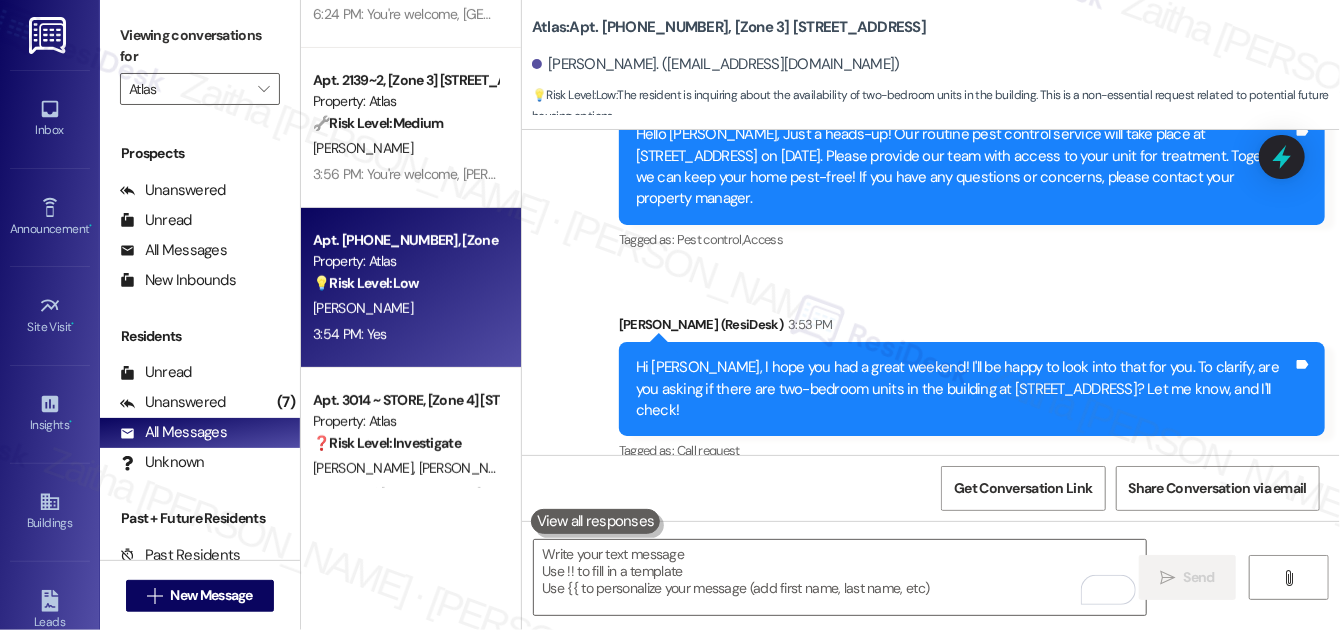 scroll, scrollTop: 9322, scrollLeft: 0, axis: vertical 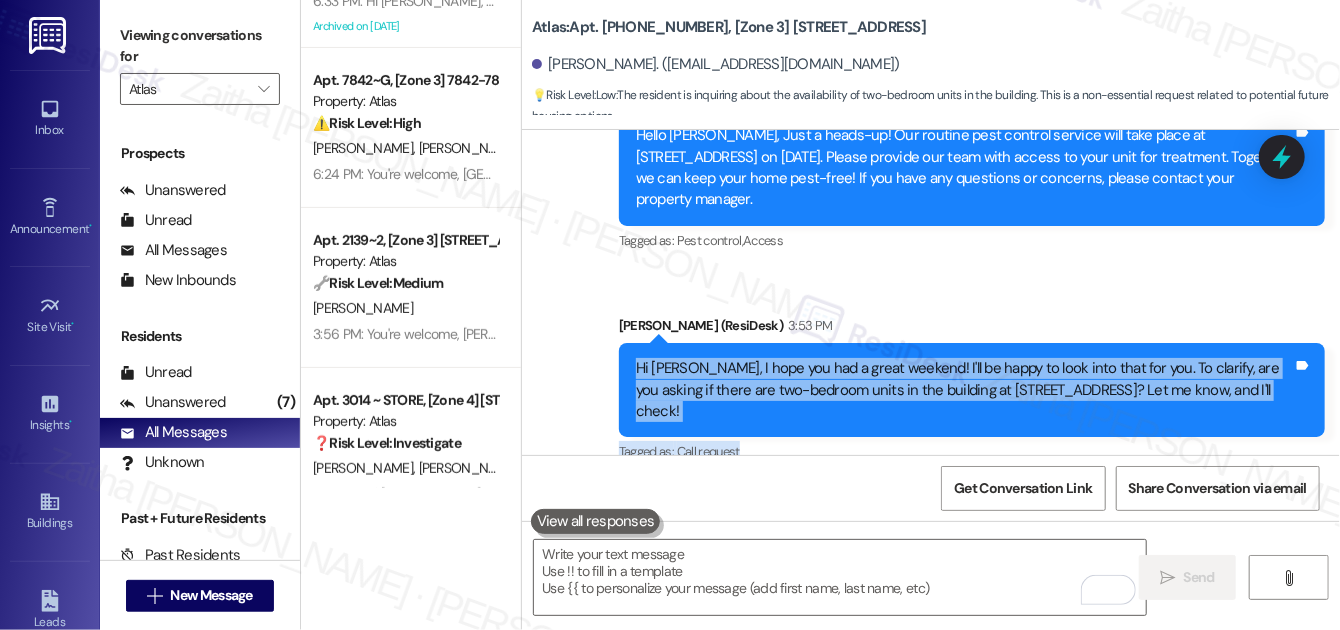 drag, startPoint x: 712, startPoint y: 203, endPoint x: 1155, endPoint y: 266, distance: 447.45728 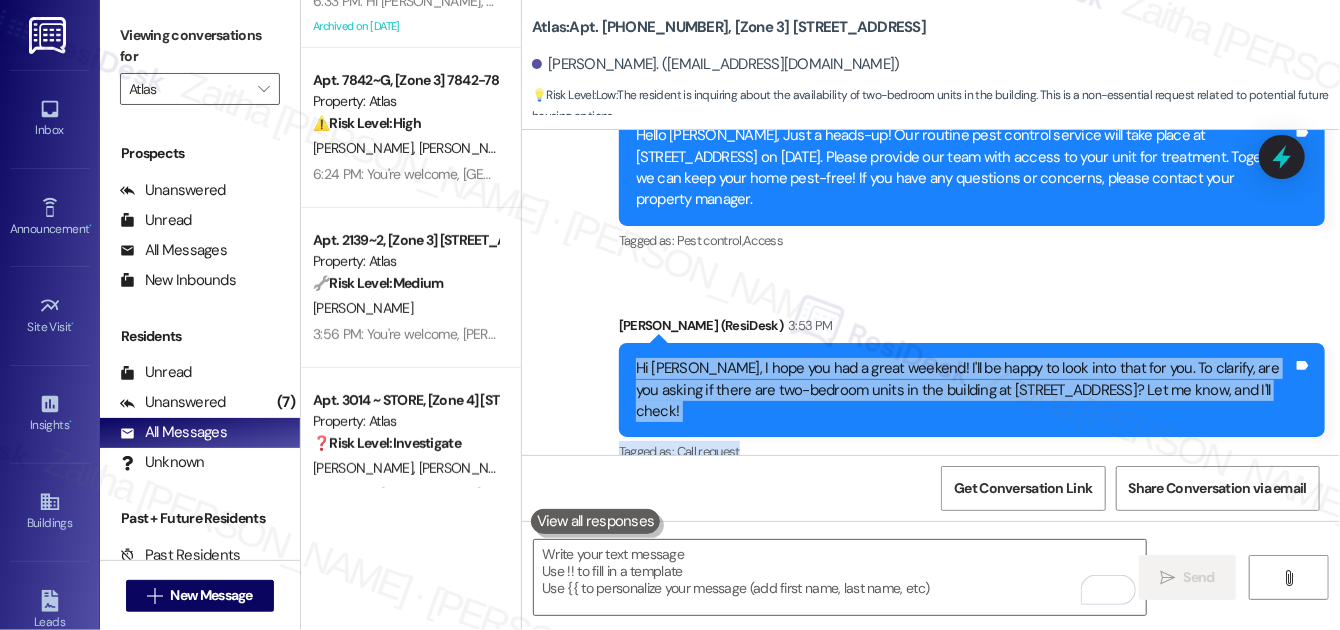 copy on "Hi Dajanay, I hope you had a great weekend! I'll be happy to look into that for you. To clarify, are you asking if there are two-bedroom units in the building at 7200 S Coles? Let me know, and I'll check! Tags and notes Tagged as:   Call request" 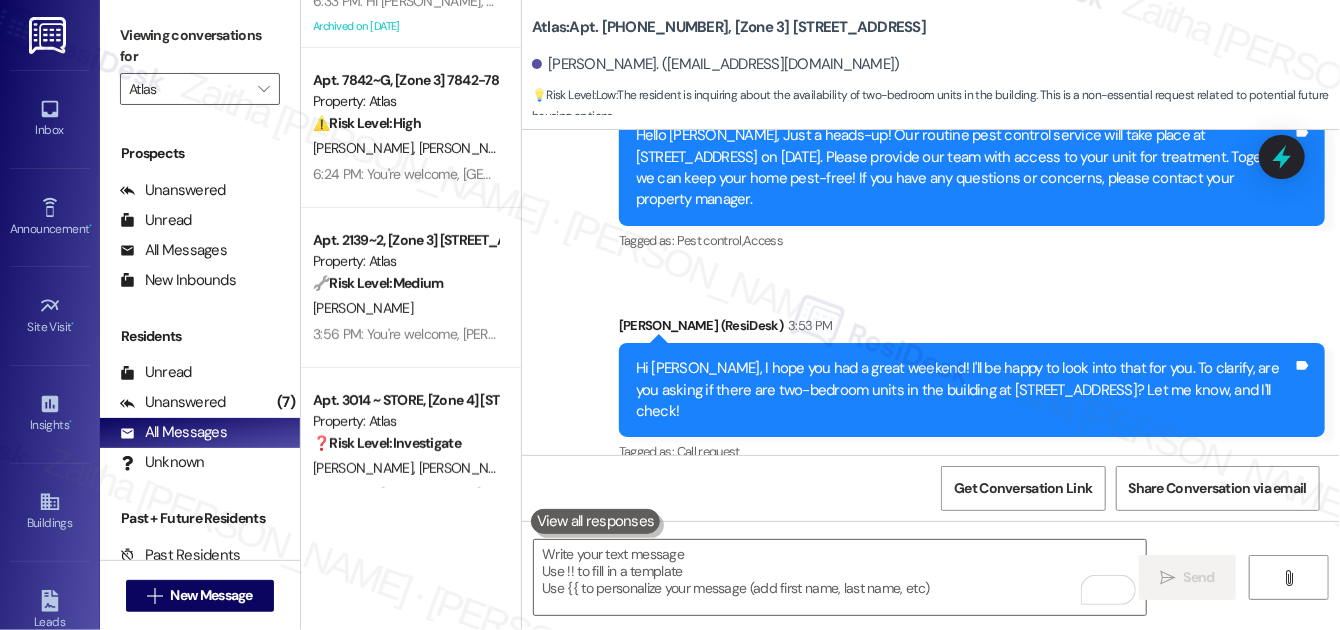 click on "Received via SMS Dajanay Banks 3:54 PM Yes Tags and notes Tagged as:   Positive response Click to highlight conversations about Positive response" at bounding box center [931, 566] 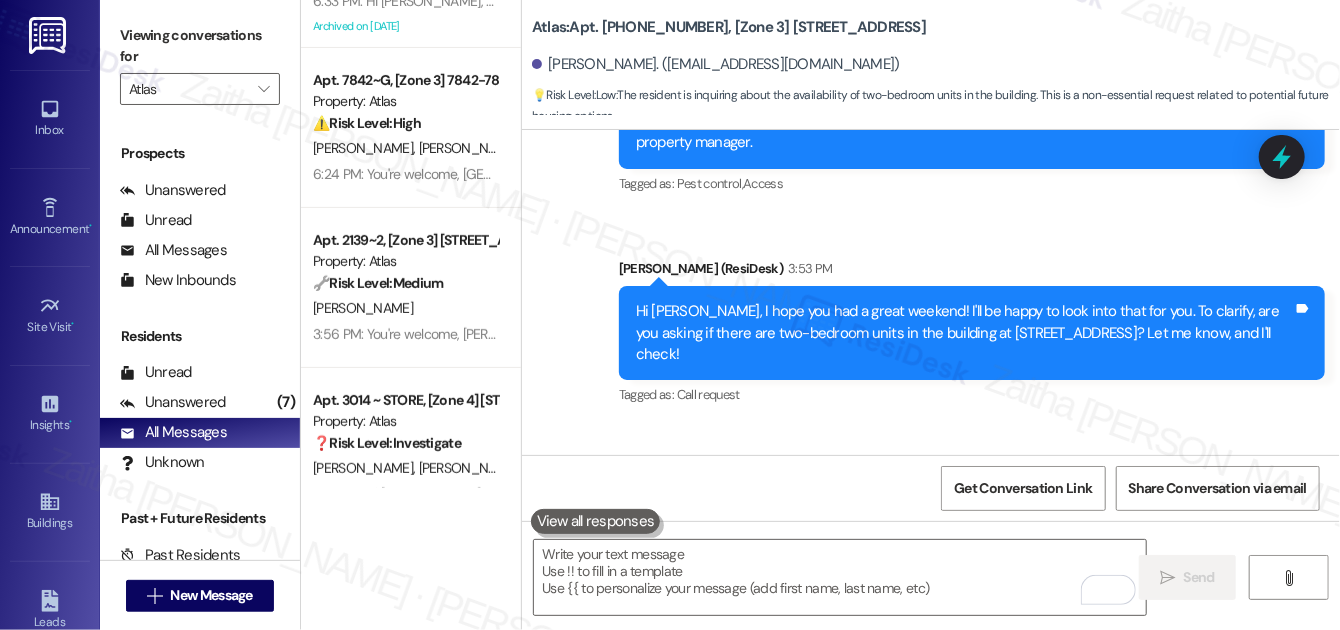 scroll, scrollTop: 9484, scrollLeft: 0, axis: vertical 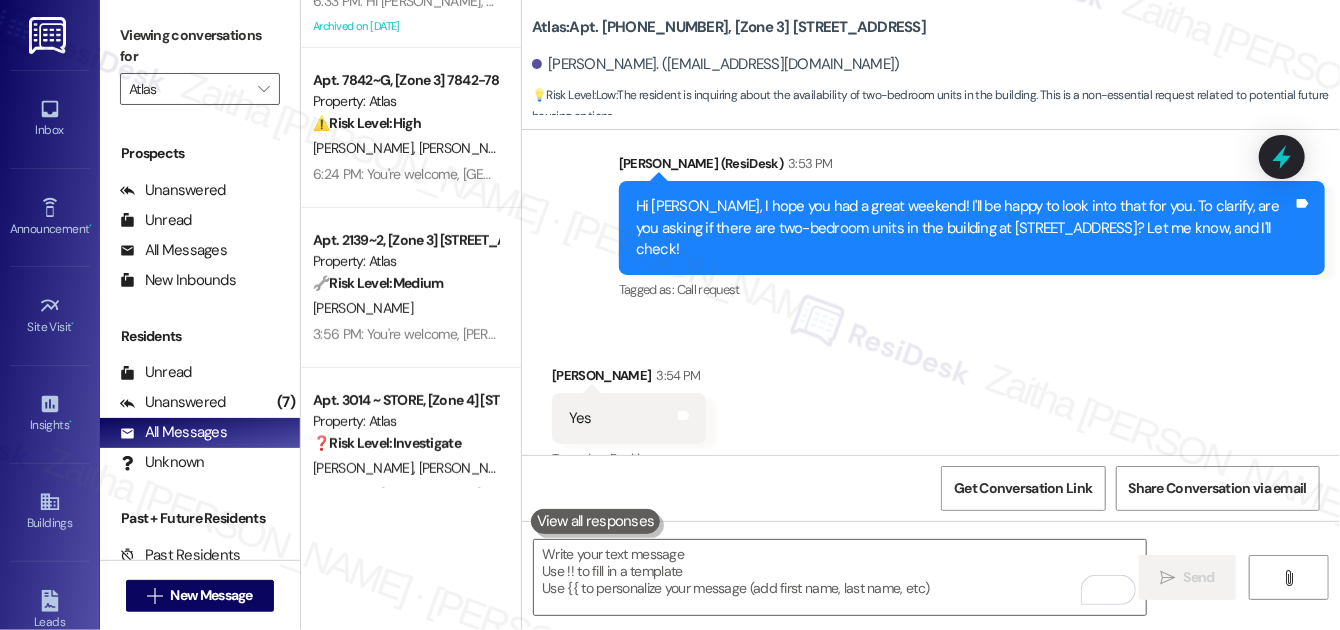 drag, startPoint x: 1287, startPoint y: 165, endPoint x: 1194, endPoint y: 215, distance: 105.58882 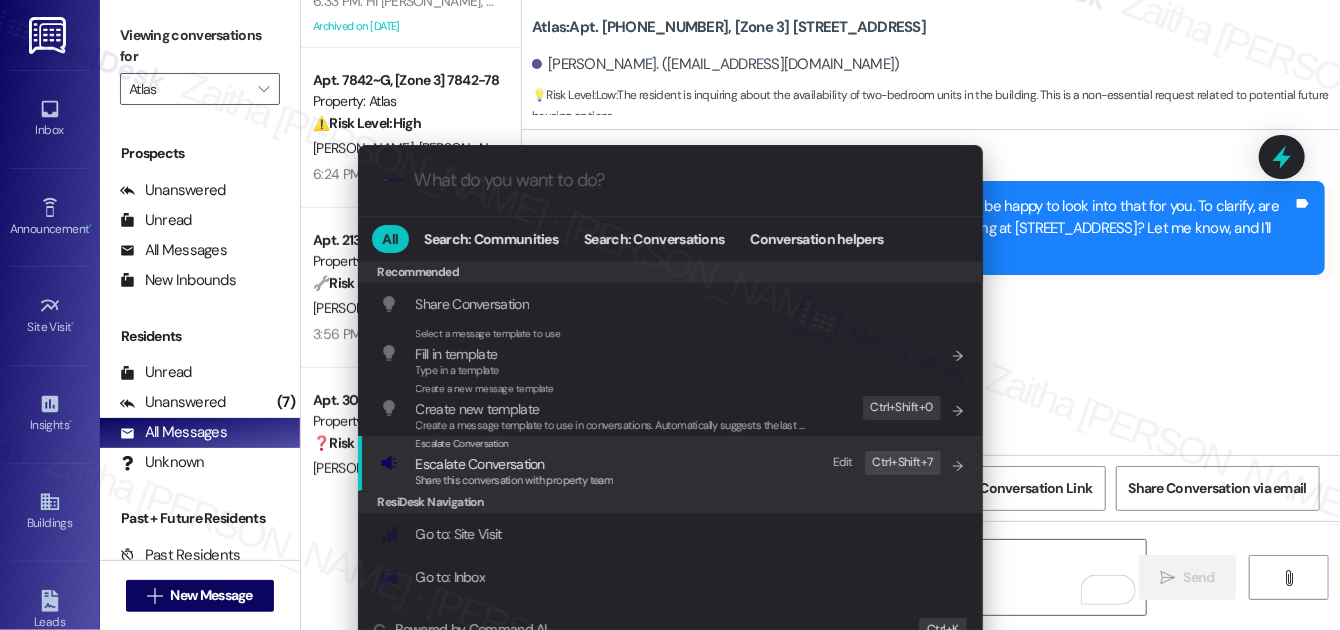 click on "Escalate Conversation" at bounding box center [480, 464] 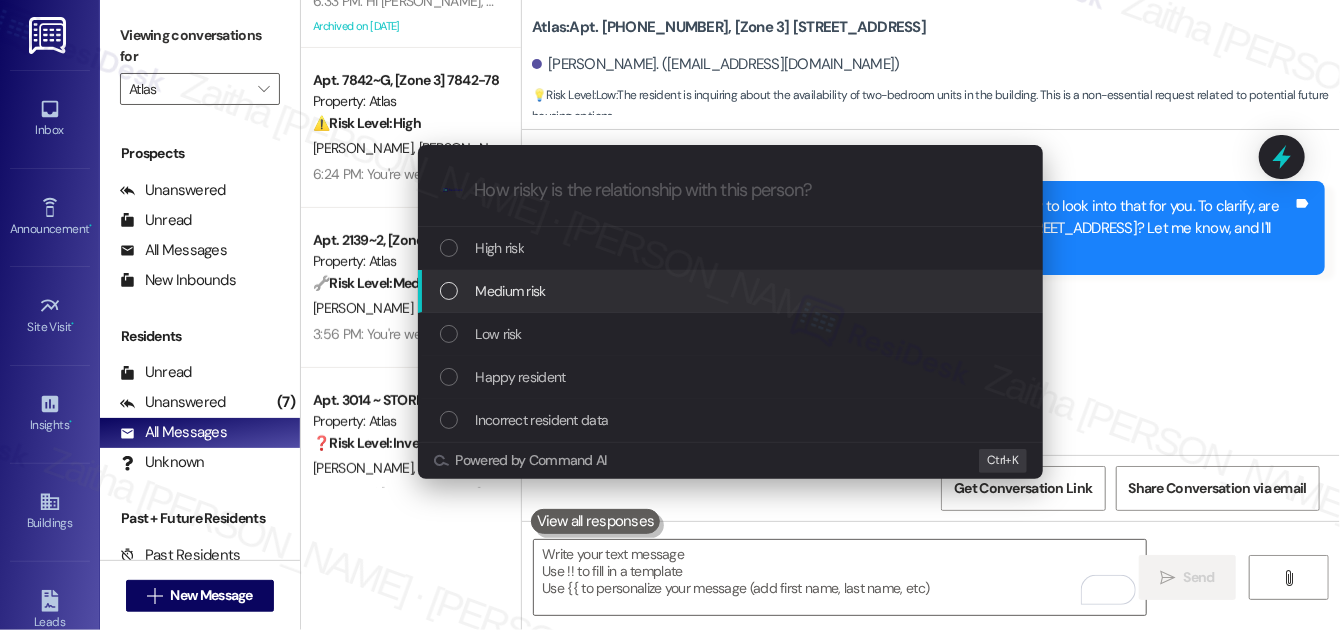 click on "Medium risk" at bounding box center [732, 291] 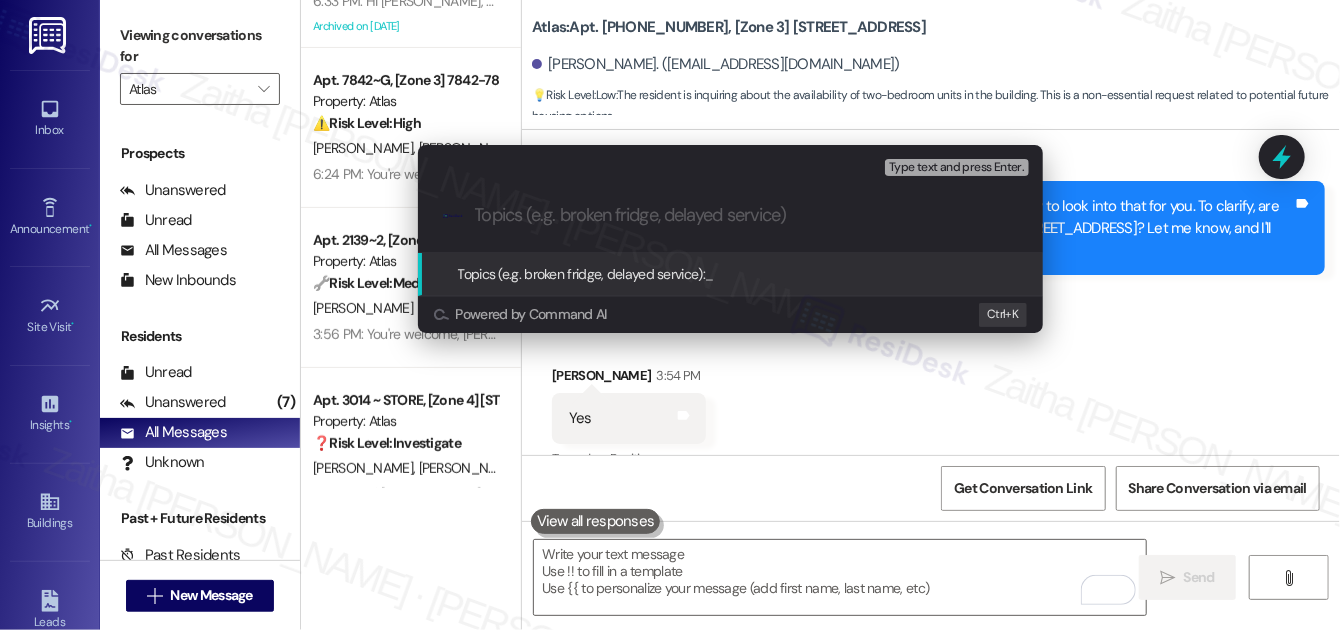 paste on "Two-Bedroom Availability Inquiry" 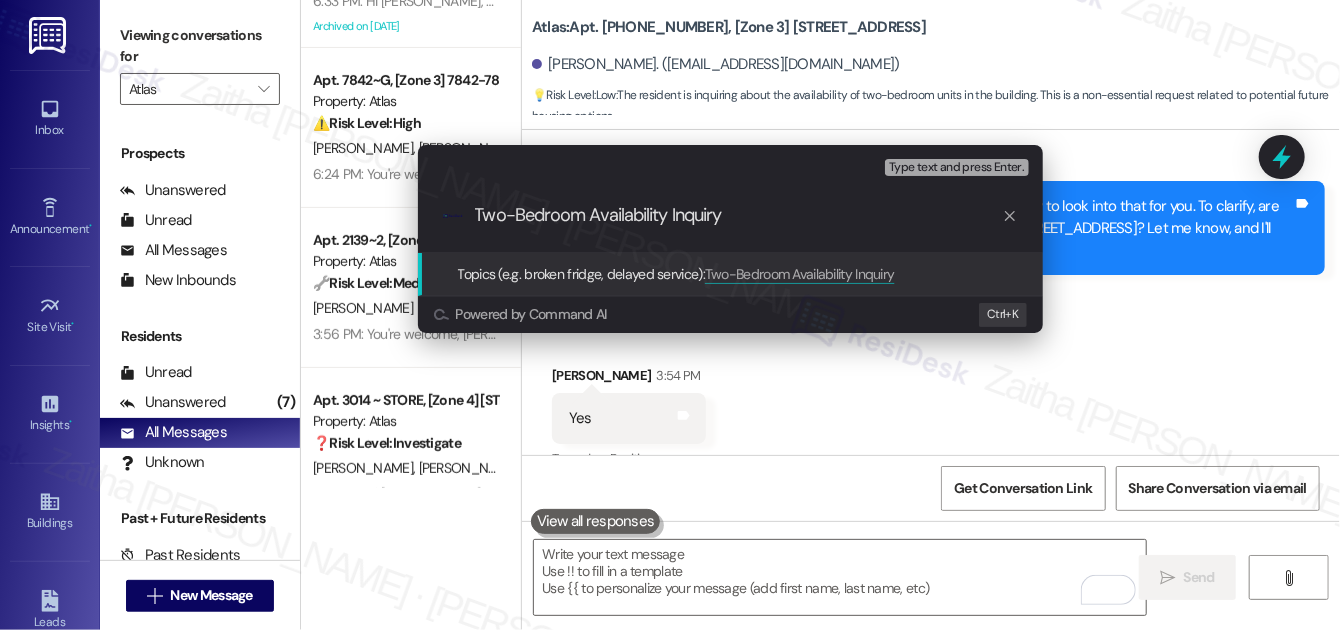 type 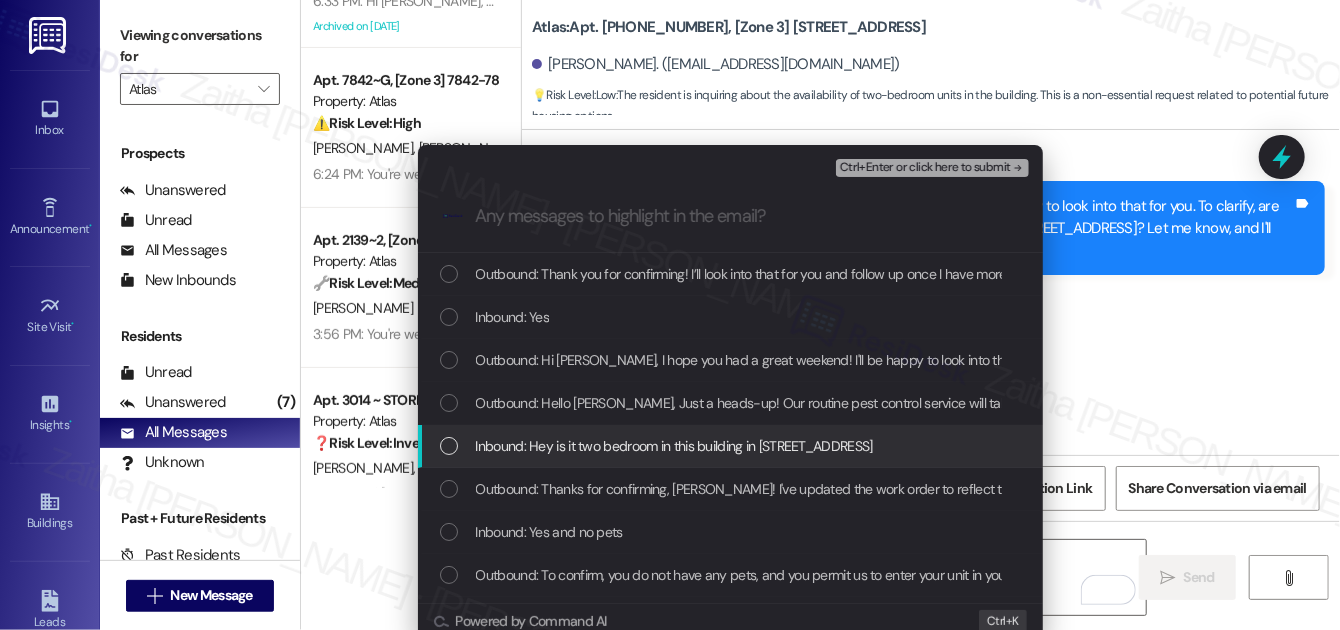 click at bounding box center (449, 446) 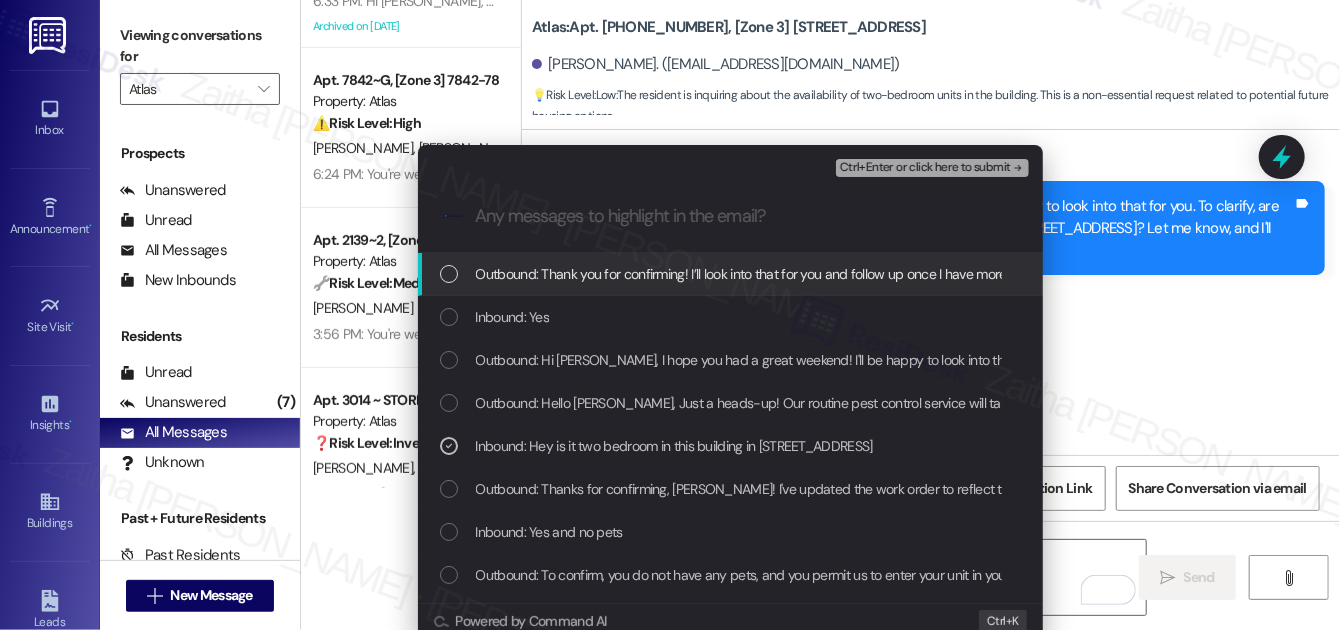 click on "Ctrl+Enter or click here to submit" at bounding box center [925, 168] 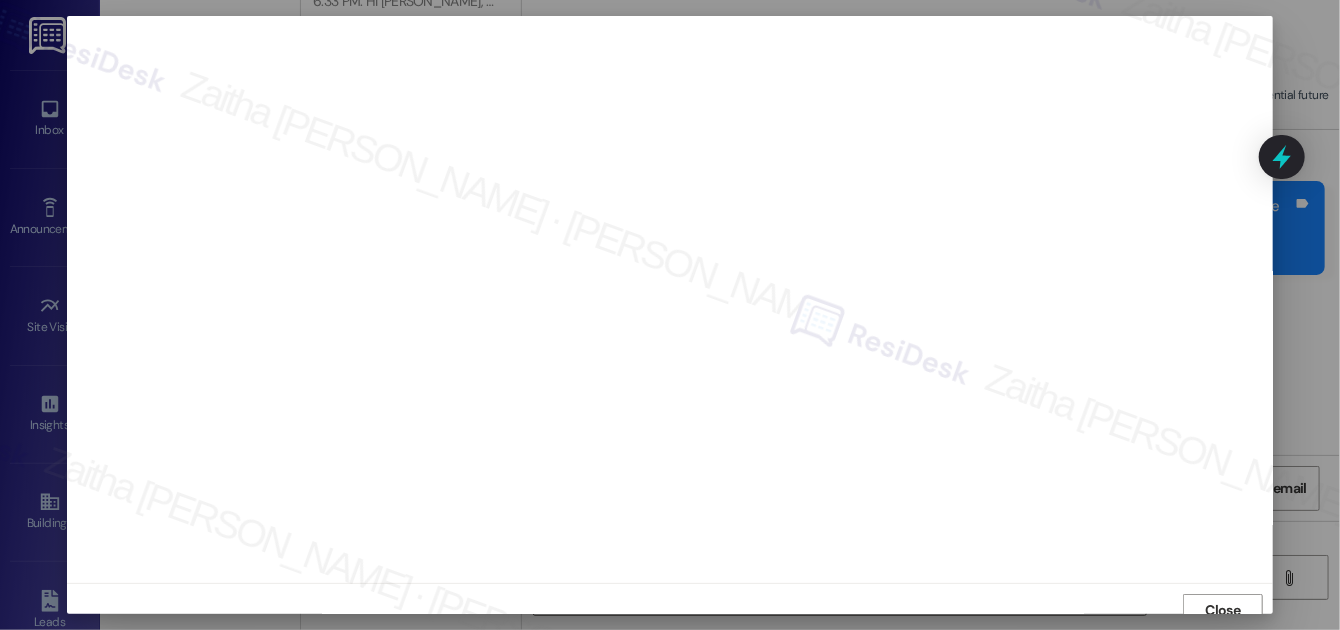 scroll, scrollTop: 11, scrollLeft: 0, axis: vertical 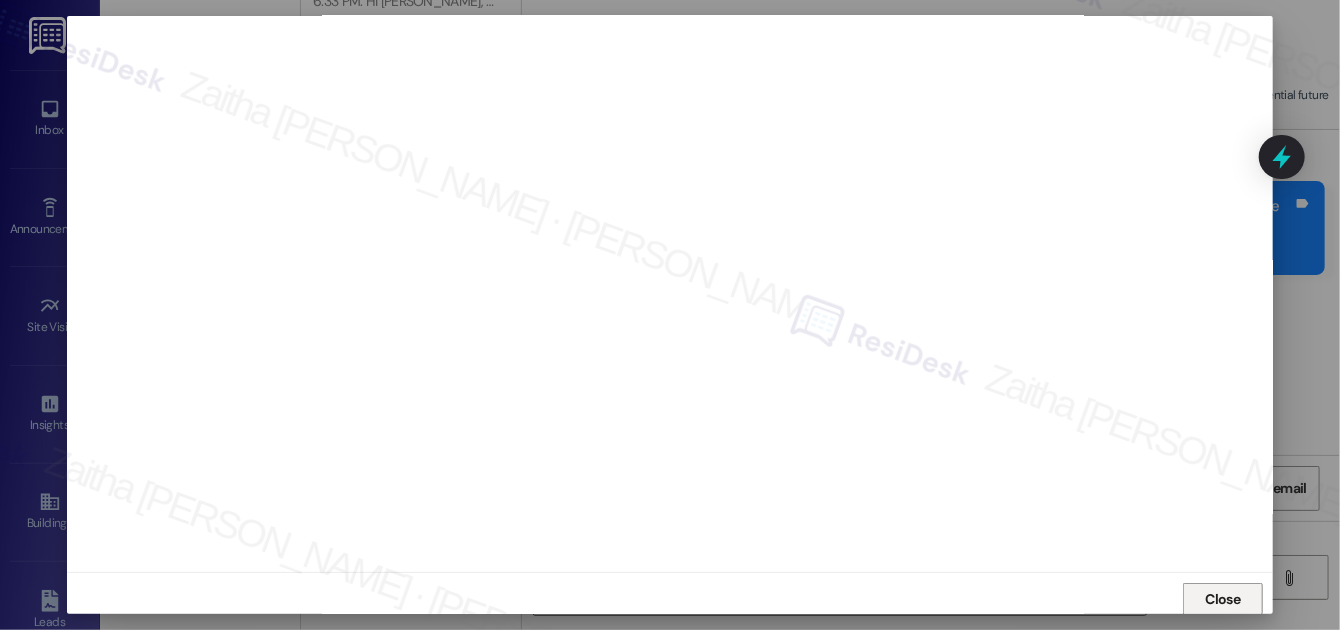 click on "Close" at bounding box center (1223, 599) 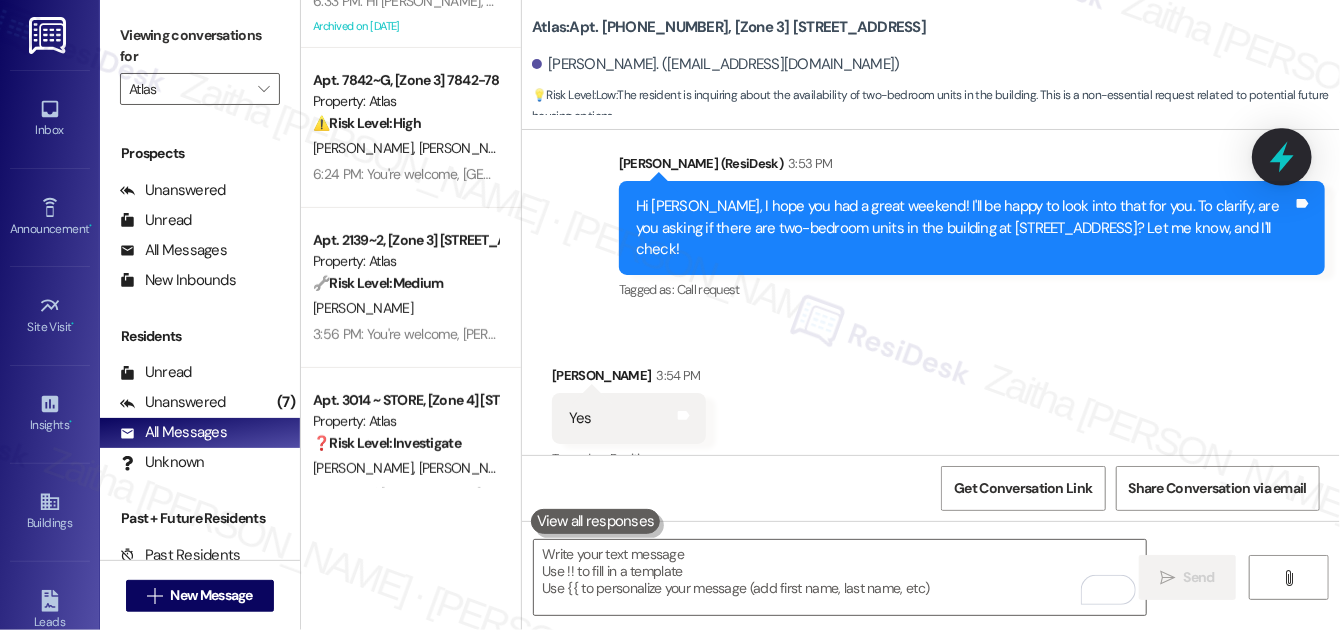 click 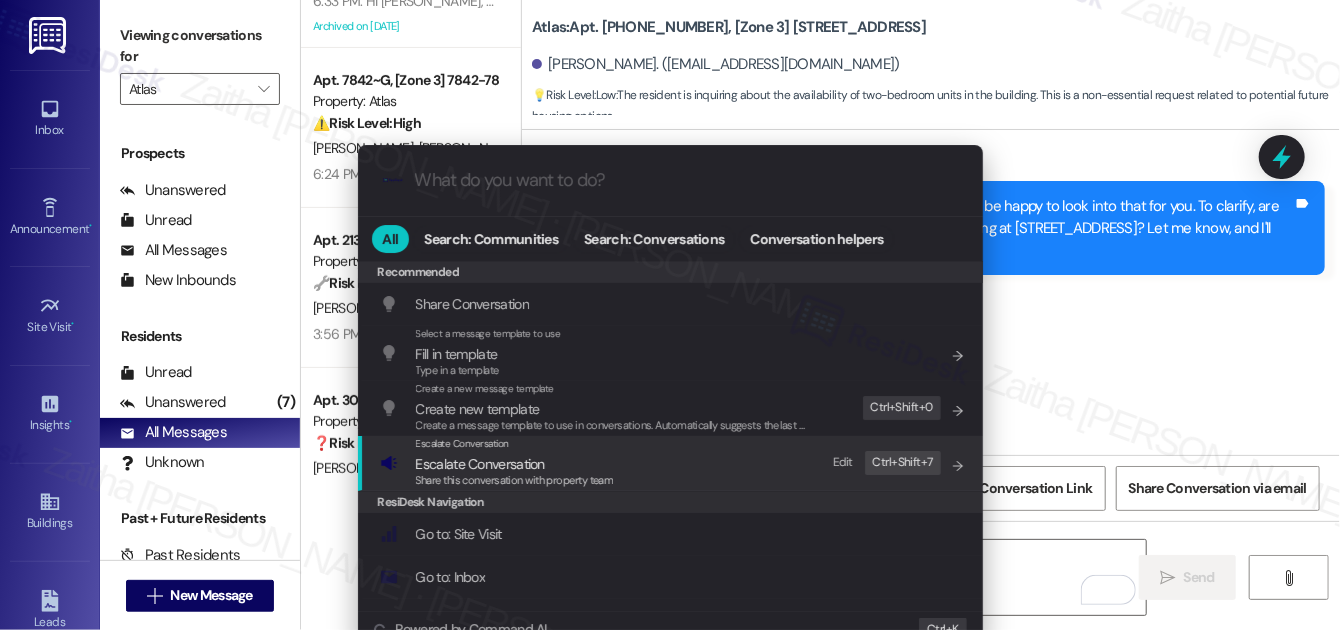 click on "Escalate Conversation" at bounding box center [480, 464] 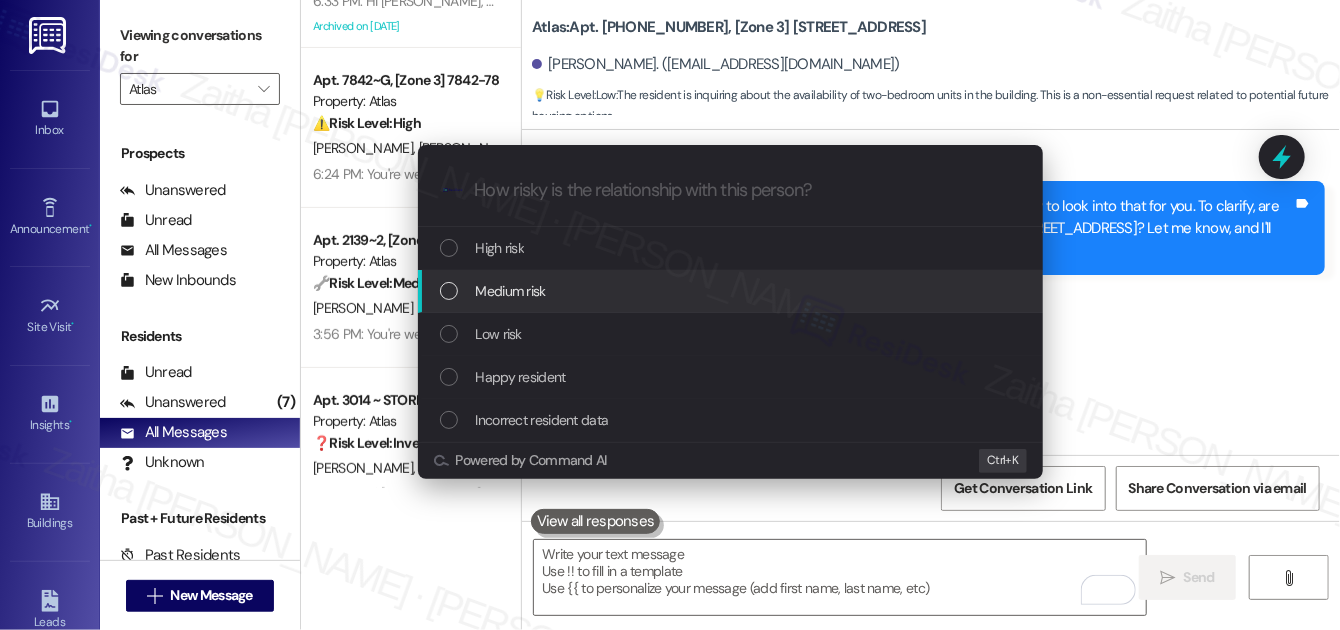 click on "Medium risk" at bounding box center [511, 291] 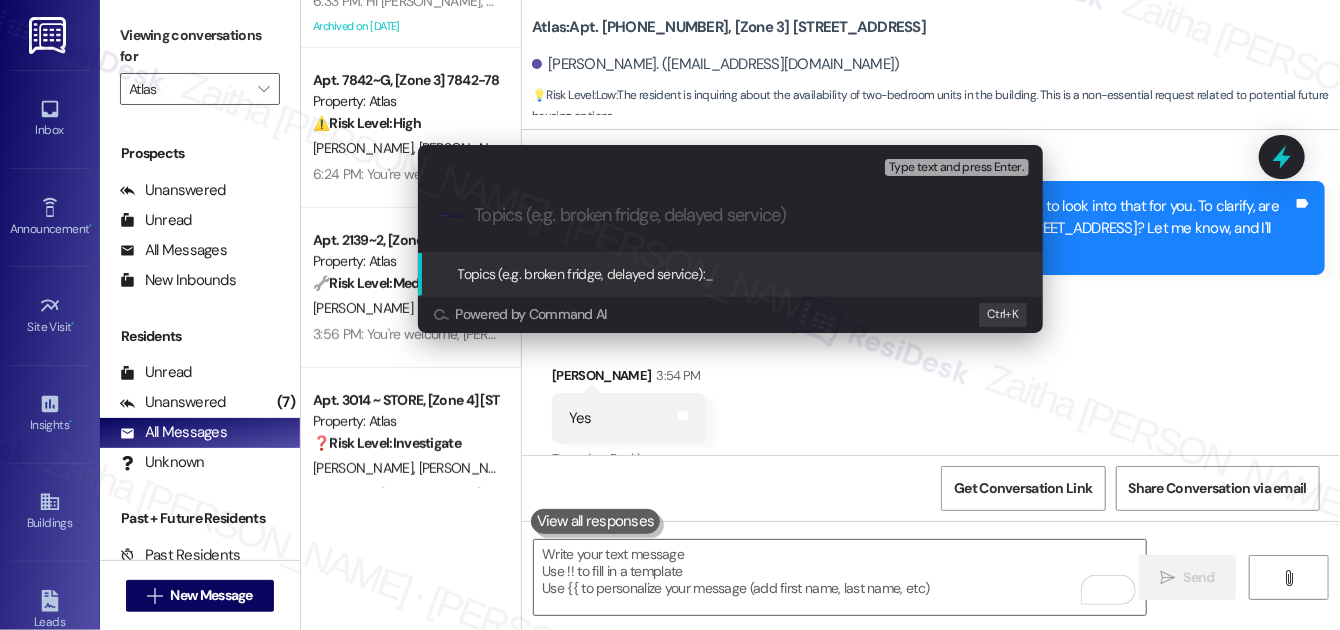 paste on "Two-Bedroom Availability Inquiry" 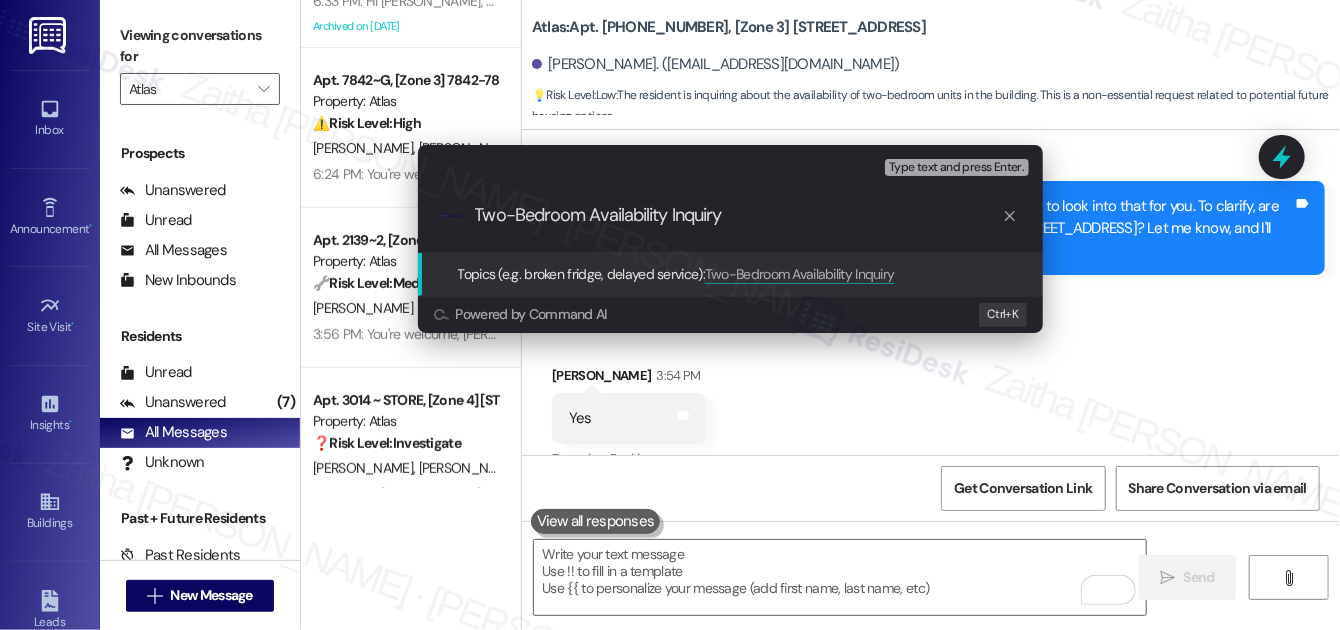 type 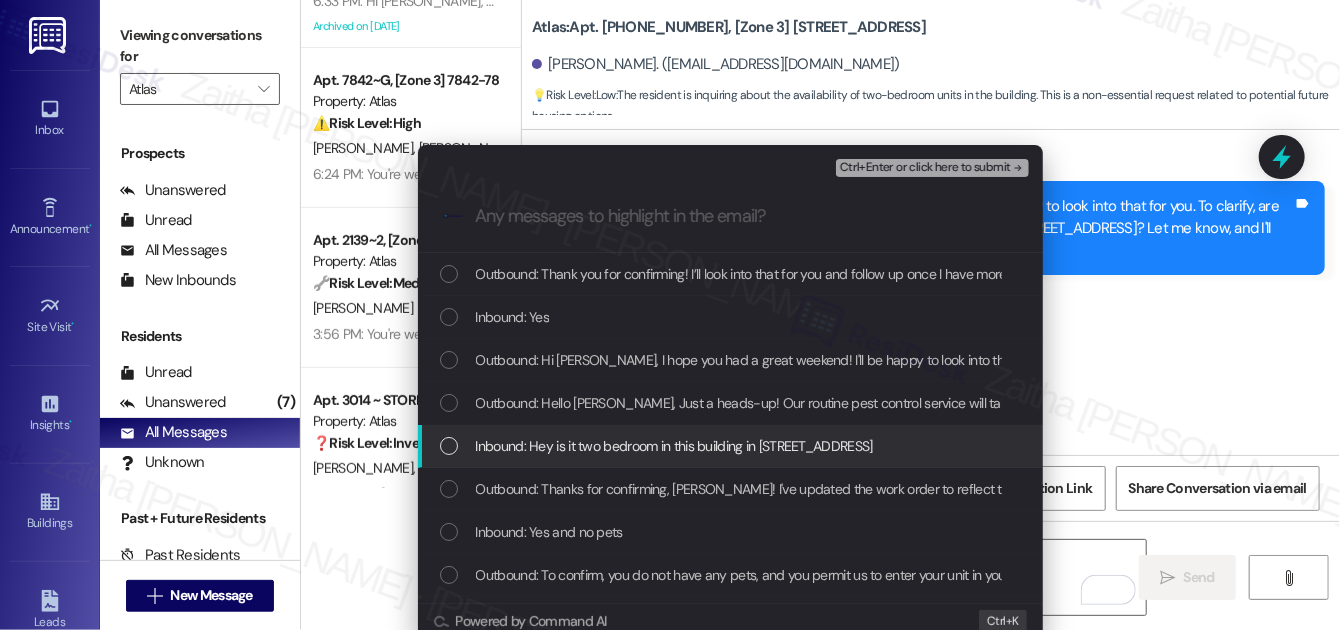click at bounding box center [449, 446] 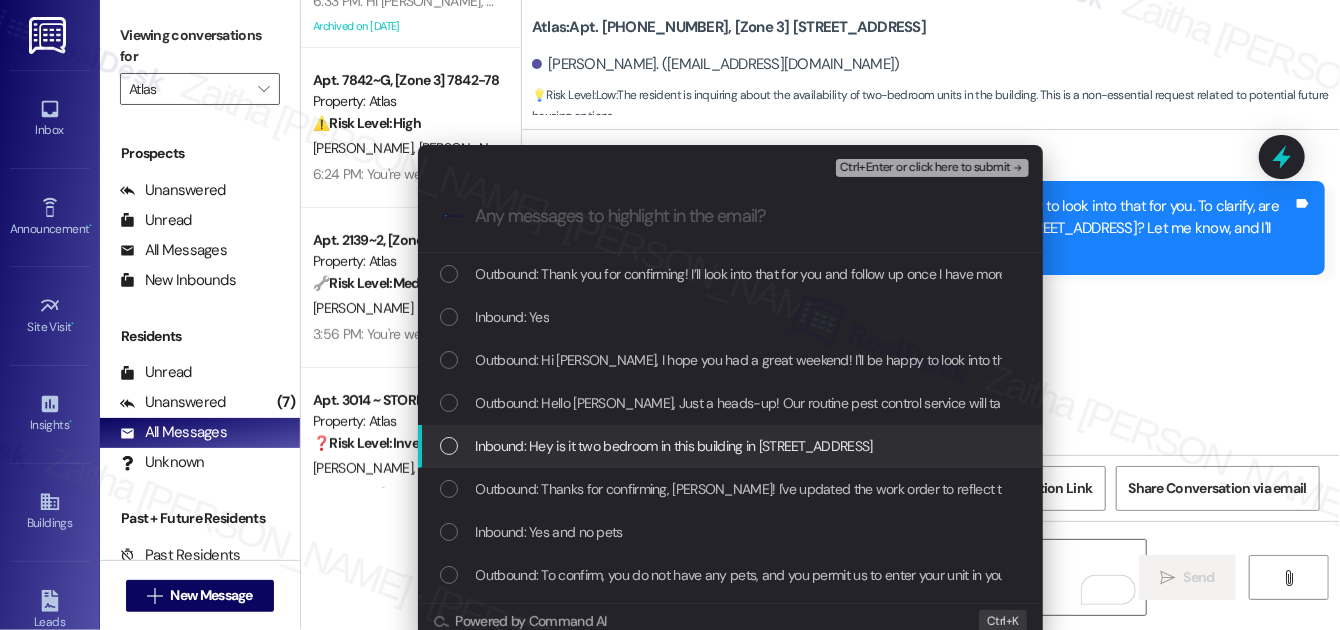 click at bounding box center (449, 446) 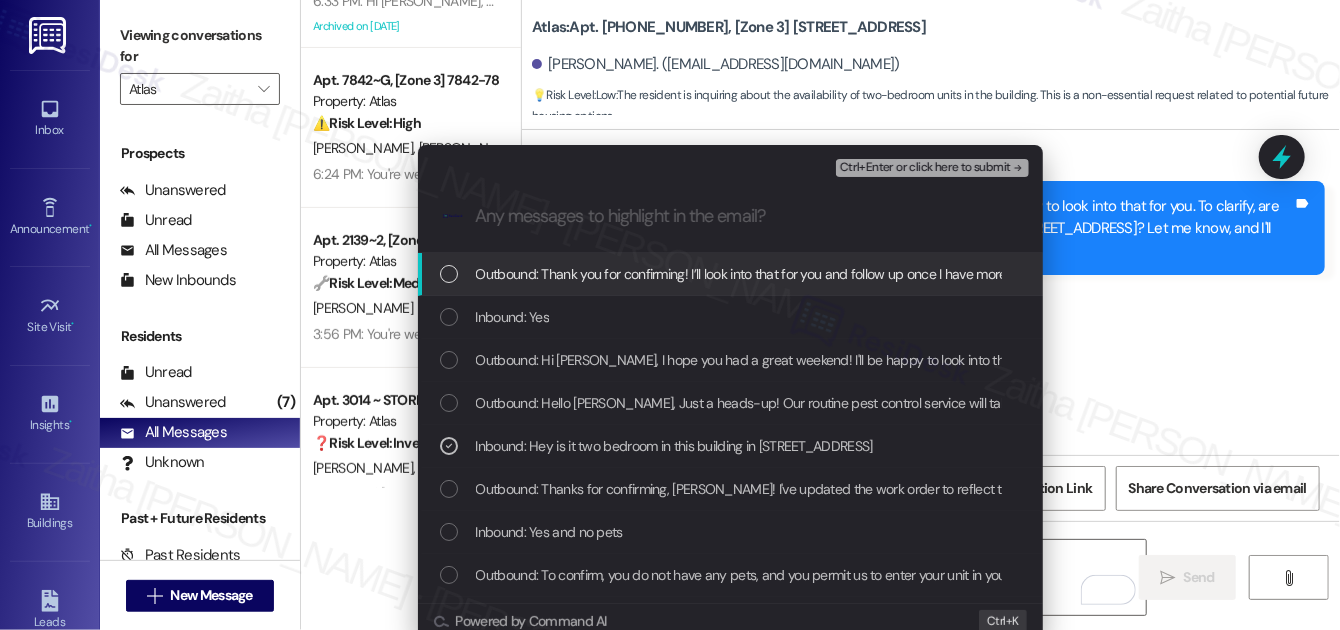 click on "Ctrl+Enter or click here to submit" at bounding box center [932, 168] 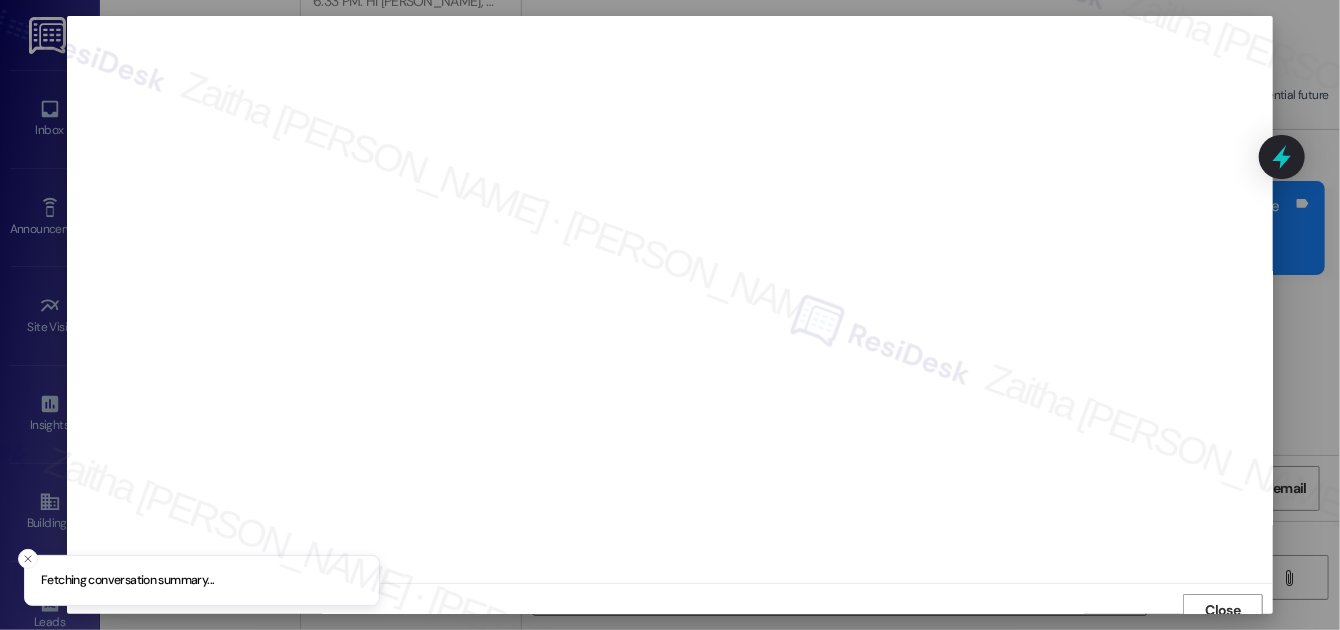 scroll, scrollTop: 11, scrollLeft: 0, axis: vertical 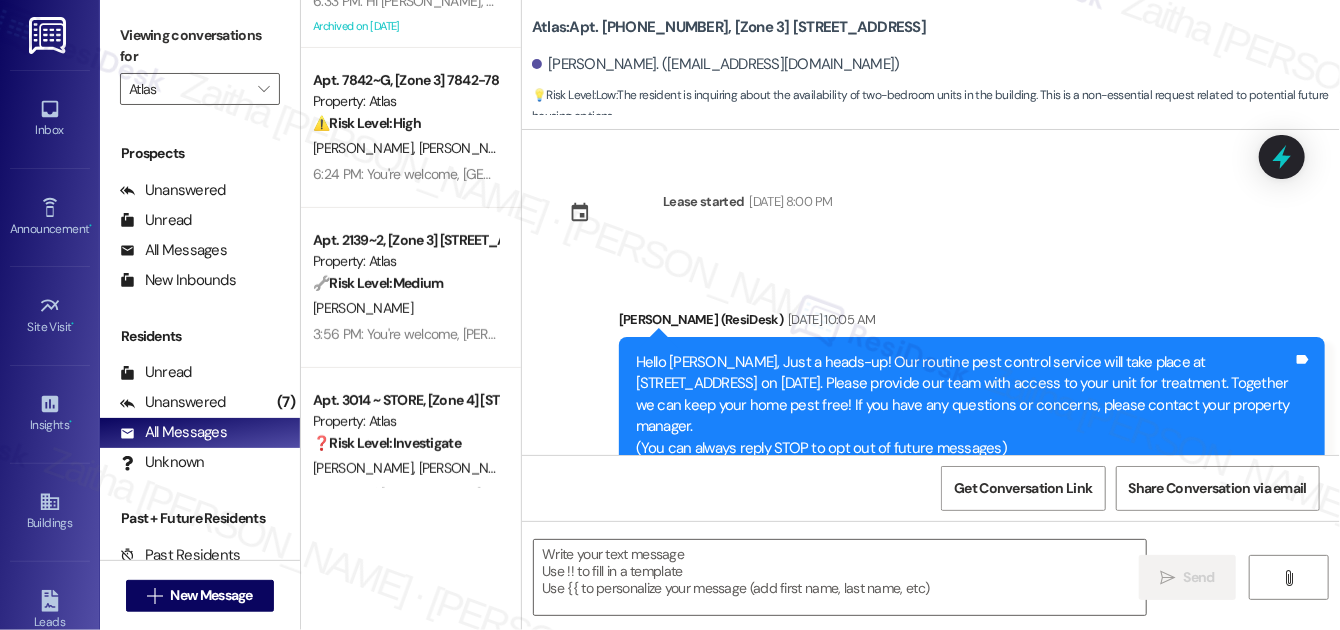 type on "Fetching suggested responses. Please feel free to read through the conversation in the meantime." 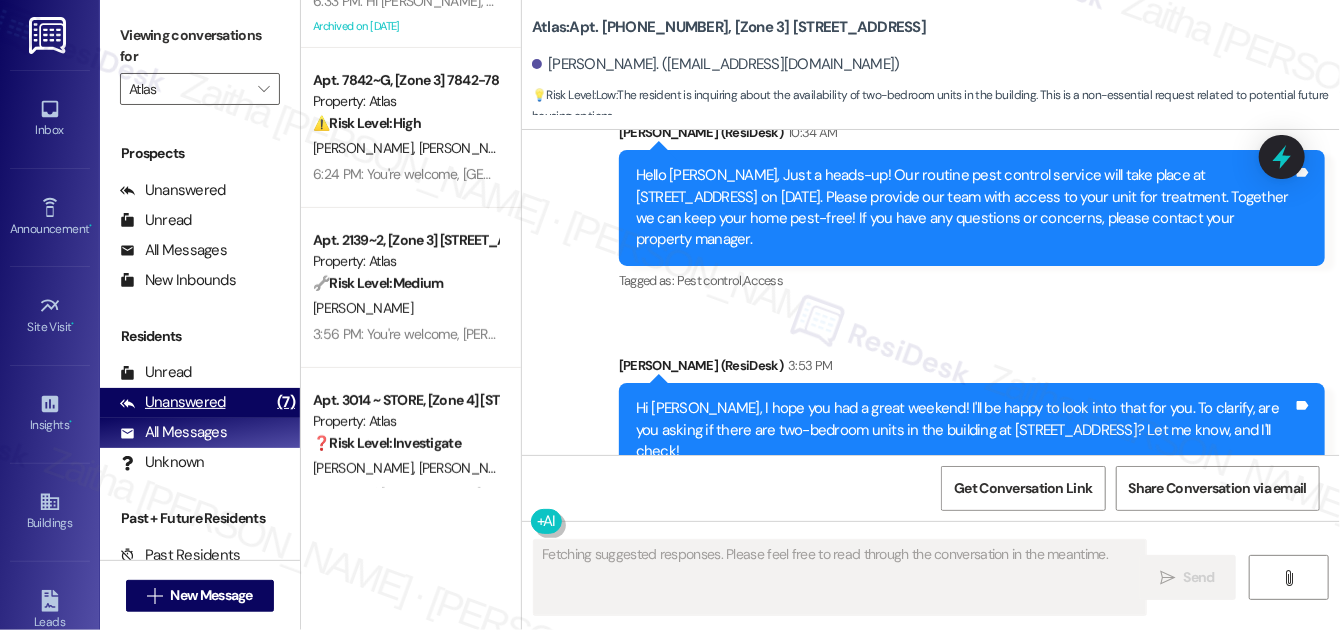 scroll, scrollTop: 9322, scrollLeft: 0, axis: vertical 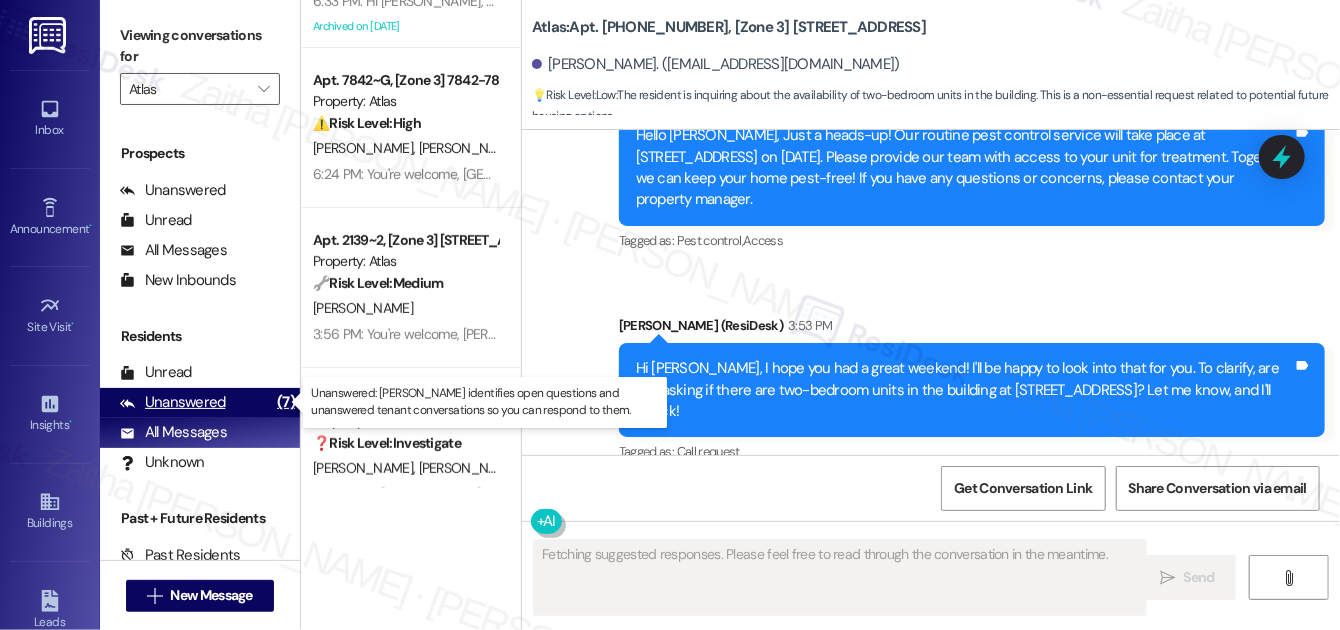 click on "Unanswered" at bounding box center [173, 402] 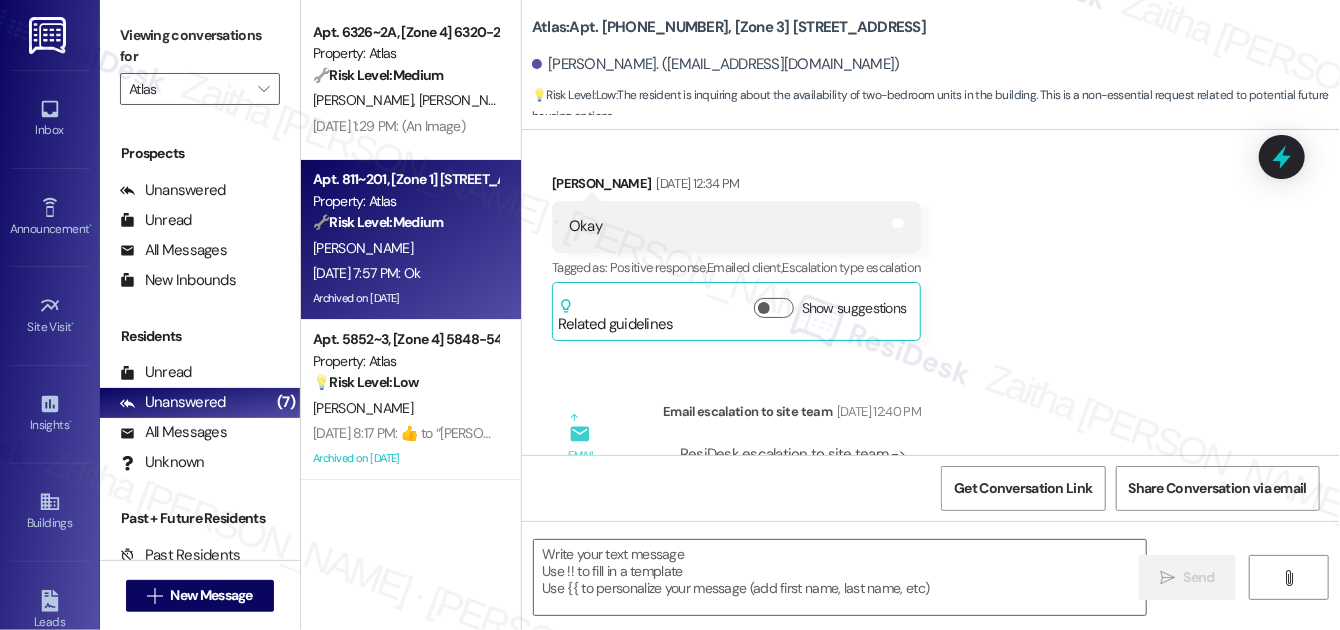 type on "Fetching suggested responses. Please feel free to read through the conversation in the meantime." 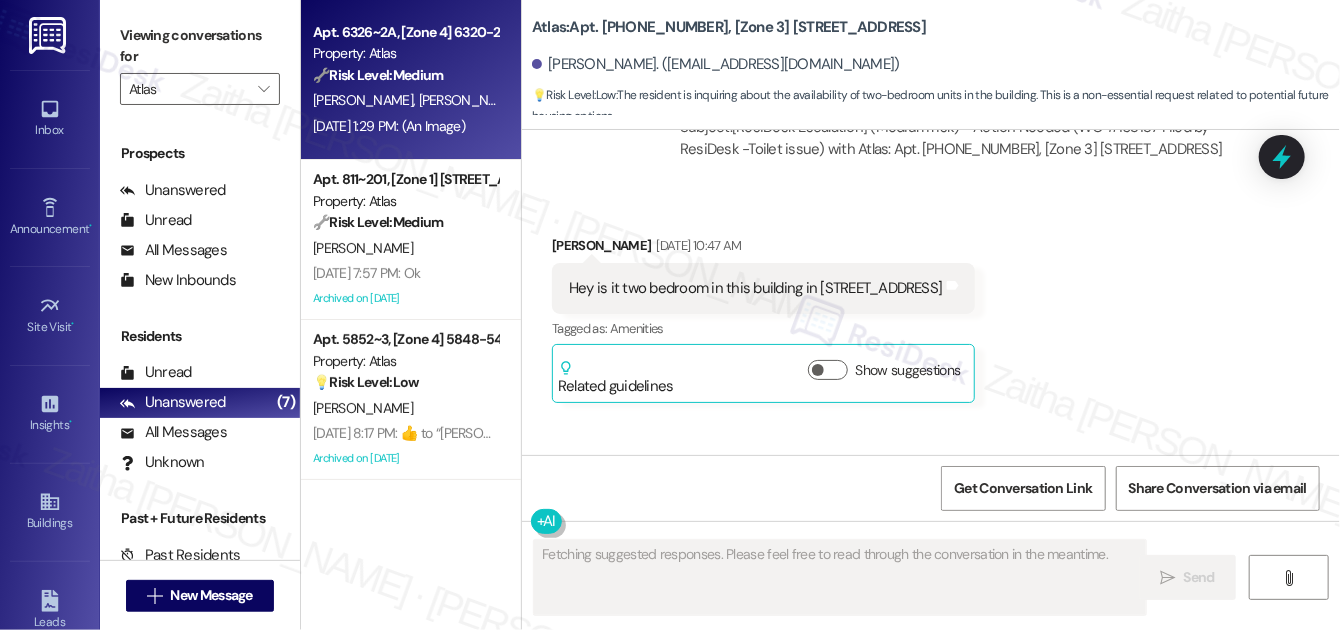 scroll, scrollTop: 9322, scrollLeft: 0, axis: vertical 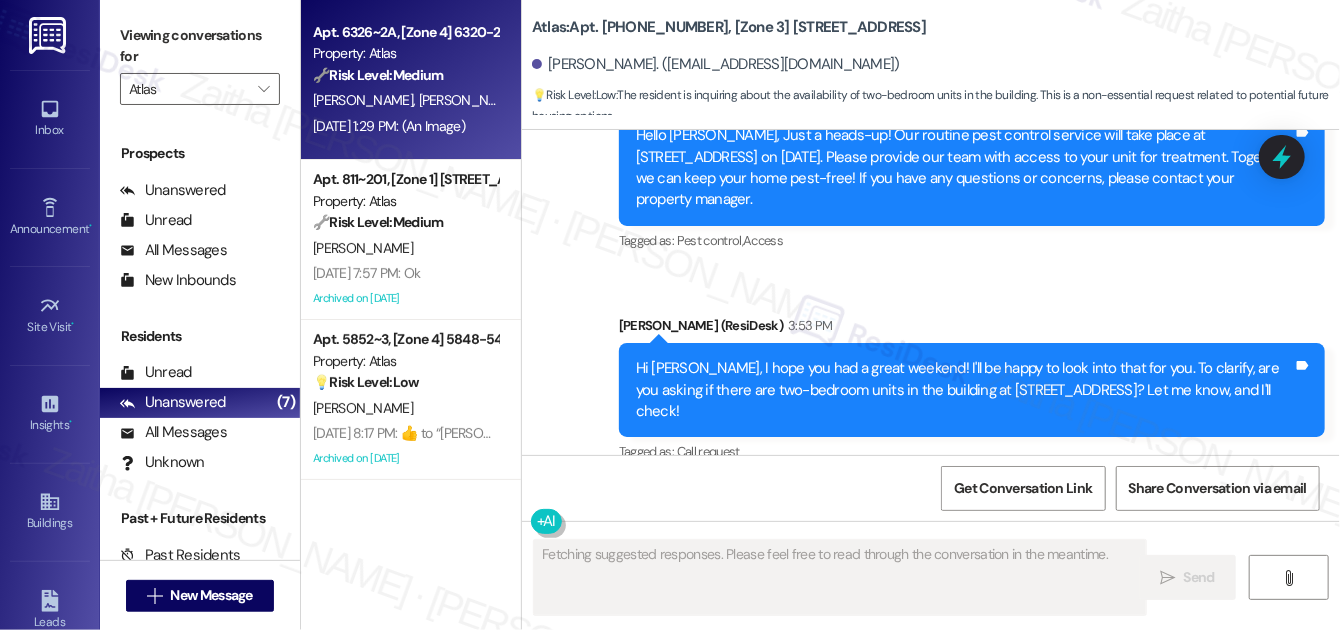 click on "Apt. 6326~2A, [Zone 4] 6320-28 S [PERSON_NAME] Property: Atlas 🔧  Risk Level:  Medium The resident is complaining about the lack of cleaning services they requested, mentioning a 'bugs routine'. While the resident is frustrated and feels the service hasn't been provided, there's no immediate threat, health hazard, or lease violation indicated. It's a quality-of-life concern and a service request issue." at bounding box center (405, 54) 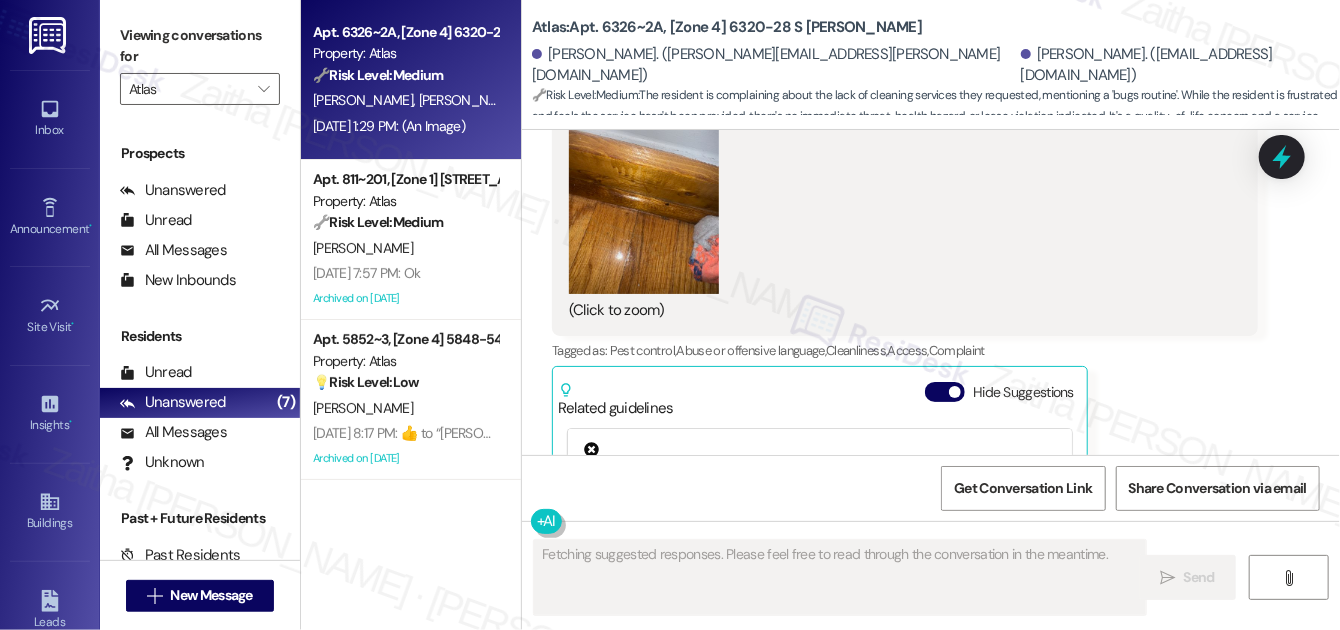 scroll, scrollTop: 5169, scrollLeft: 0, axis: vertical 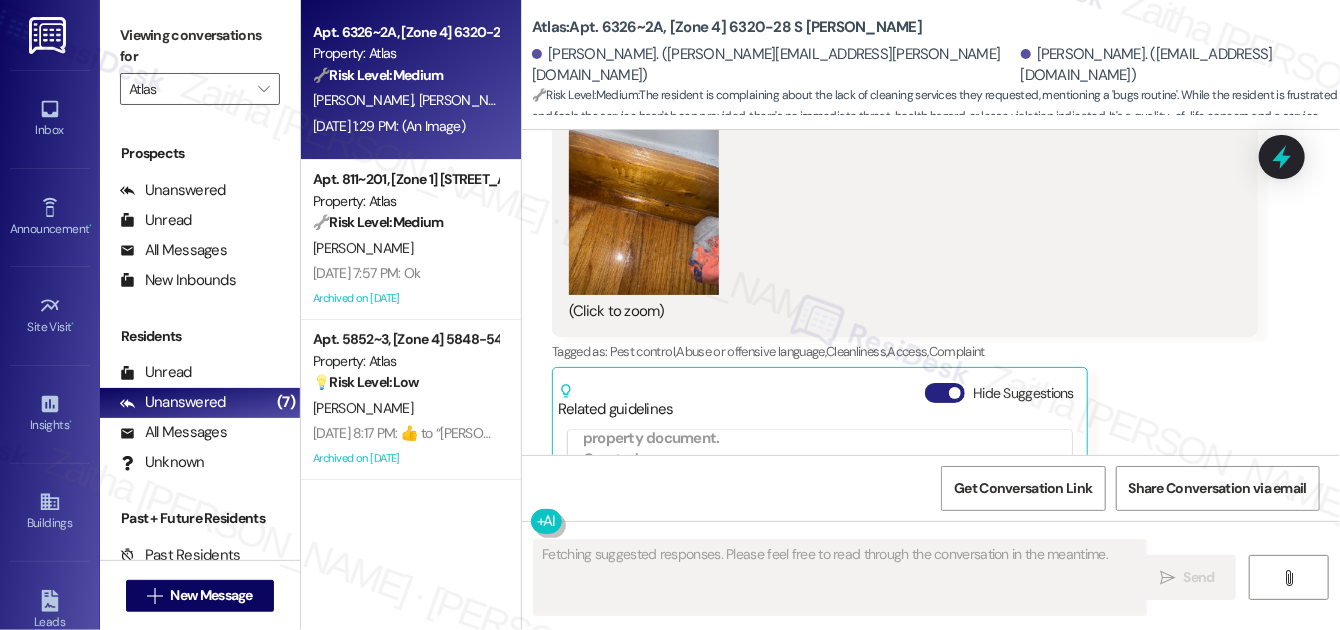 click on "Hide Suggestions" at bounding box center [945, 393] 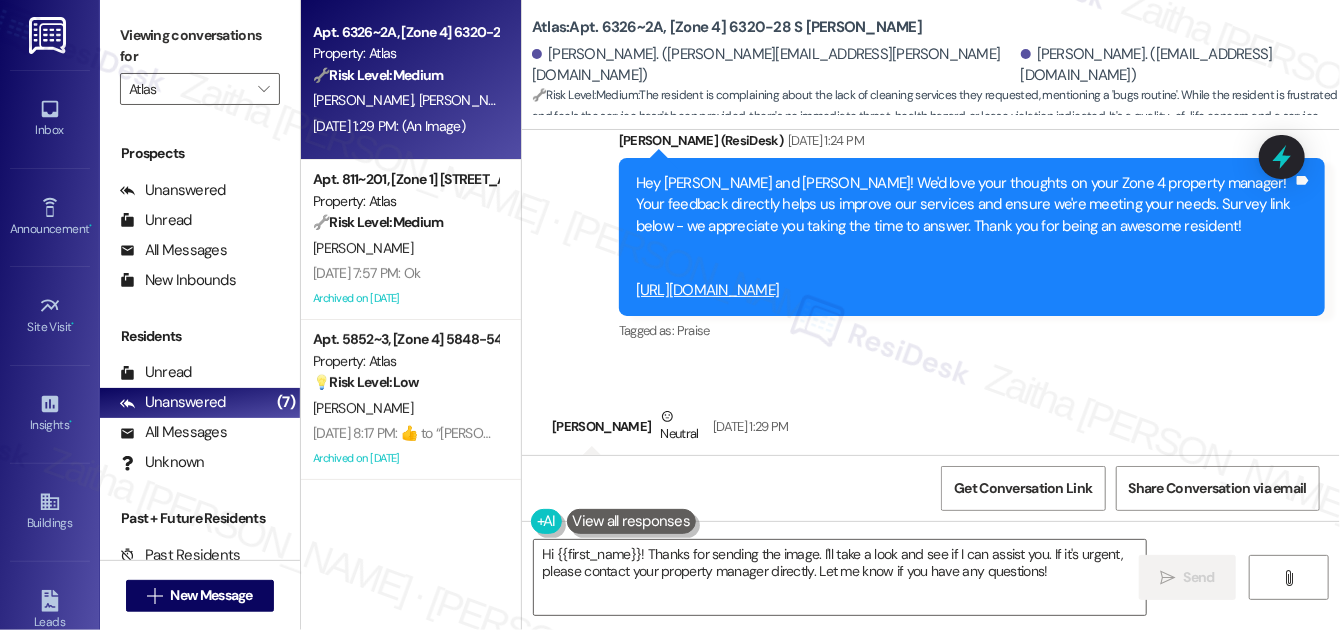 scroll, scrollTop: 4918, scrollLeft: 0, axis: vertical 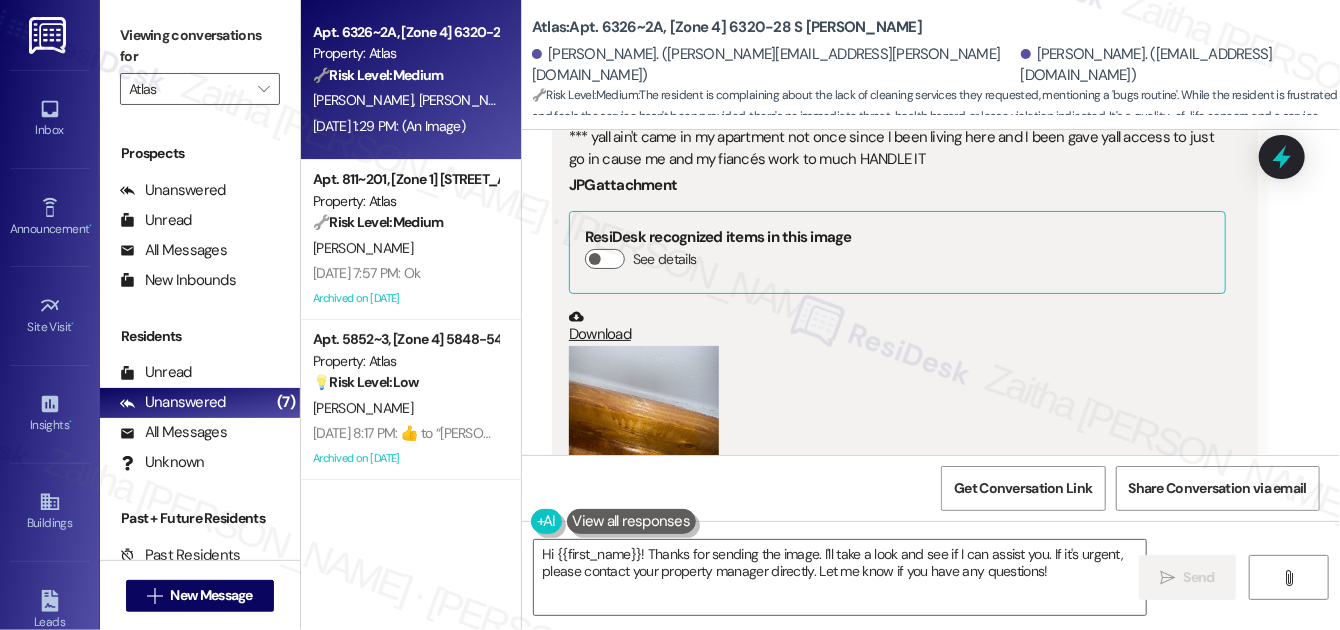 click at bounding box center (644, 446) 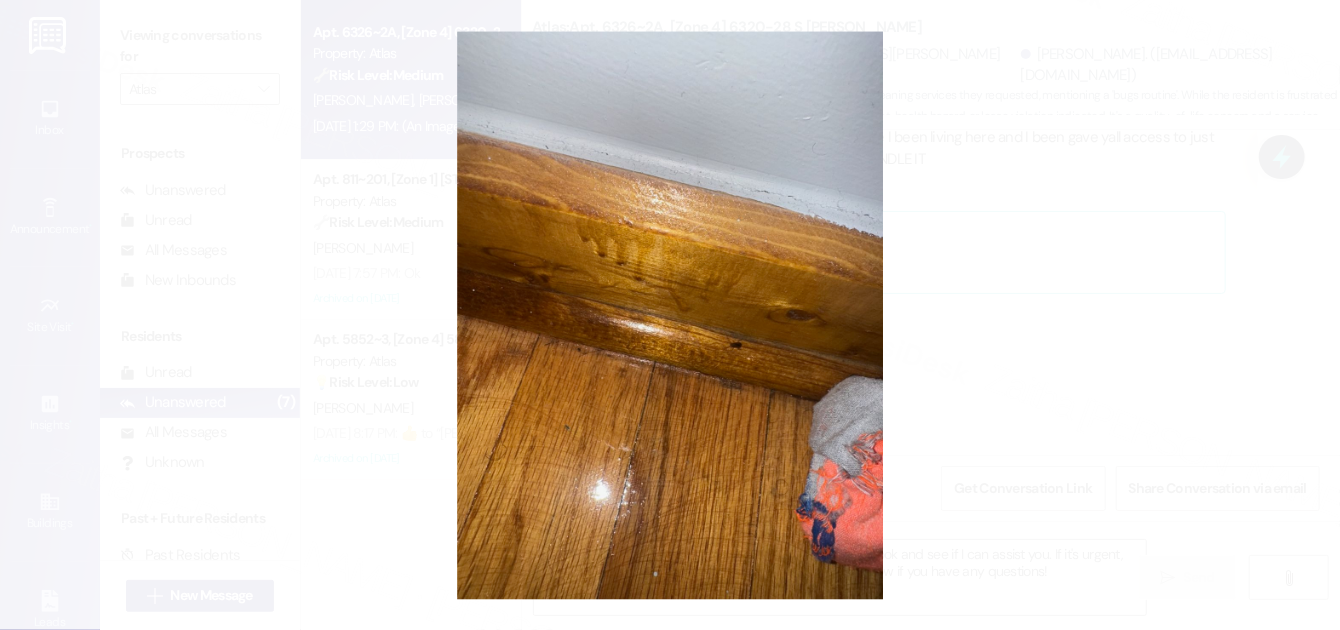 click at bounding box center (670, 315) 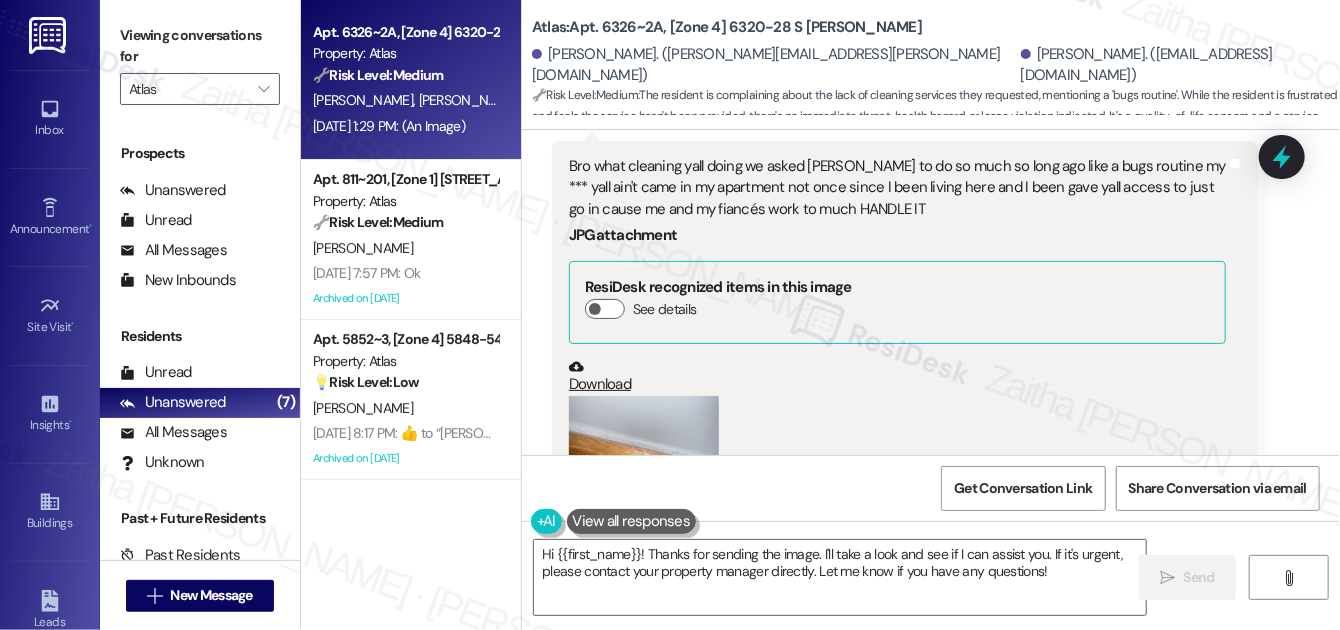 scroll, scrollTop: 4918, scrollLeft: 0, axis: vertical 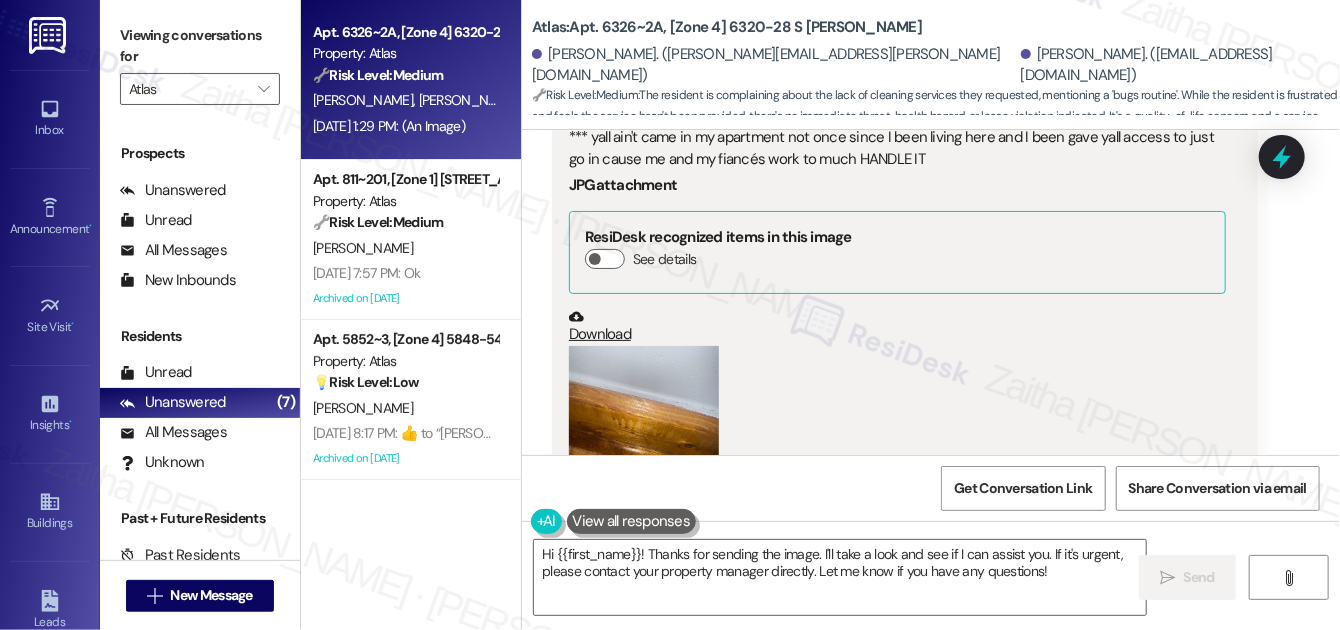 click at bounding box center (644, 446) 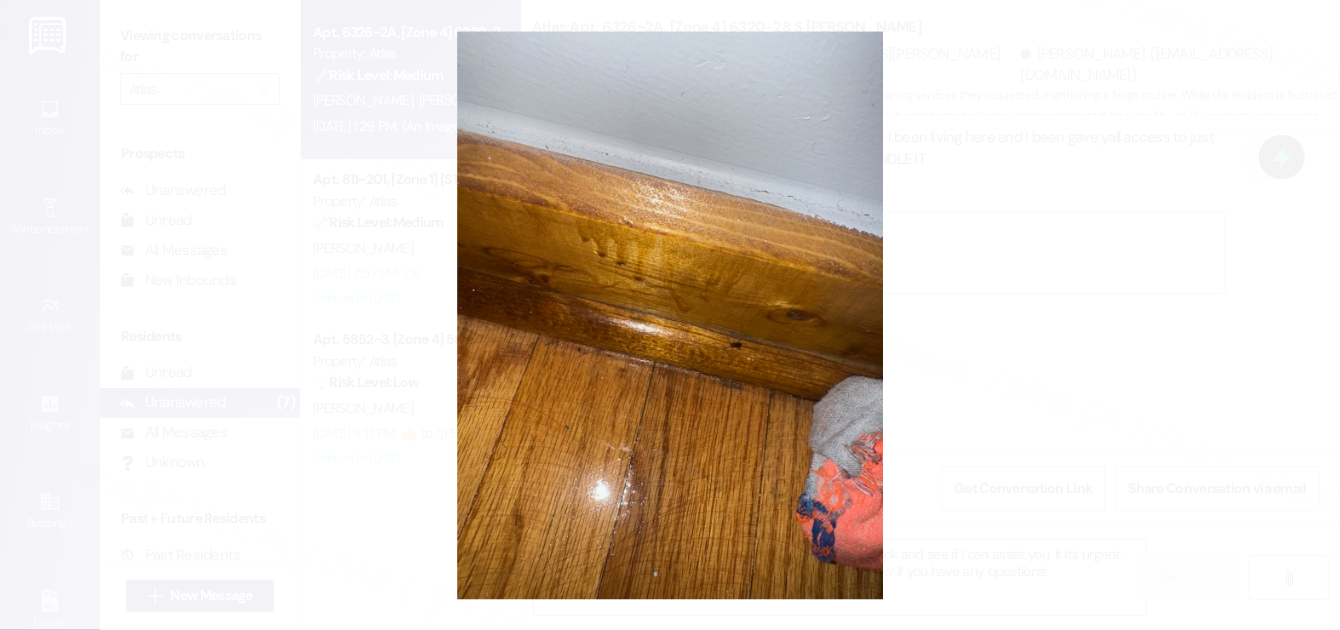click at bounding box center (670, 315) 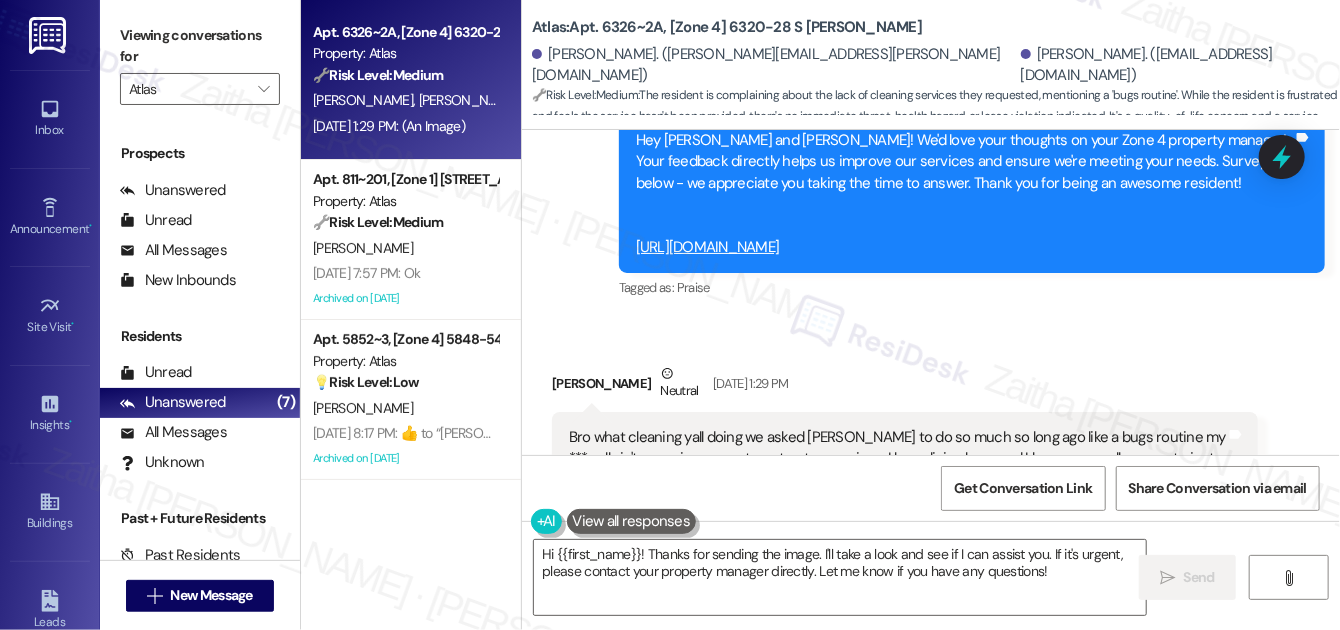 scroll, scrollTop: 4554, scrollLeft: 0, axis: vertical 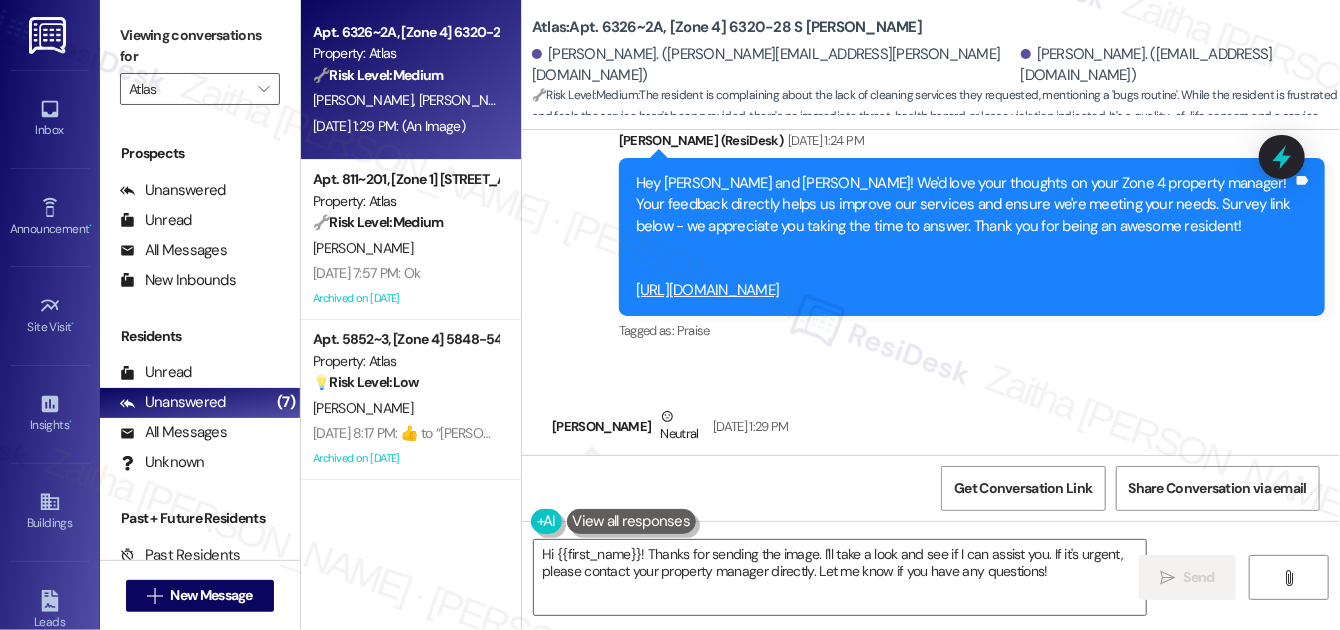 click on "[PERSON_NAME]   Neutral [DATE] 1:29 PM" at bounding box center [905, 430] 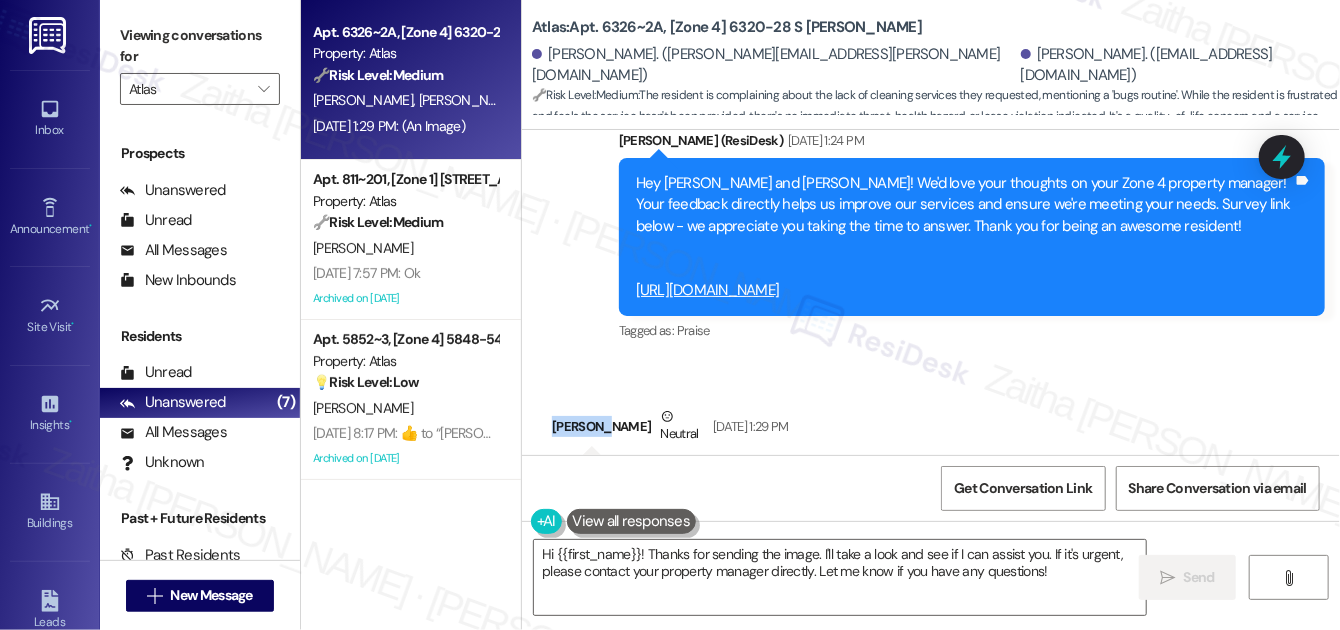 click on "[PERSON_NAME]   Neutral [DATE] 1:29 PM" at bounding box center [905, 430] 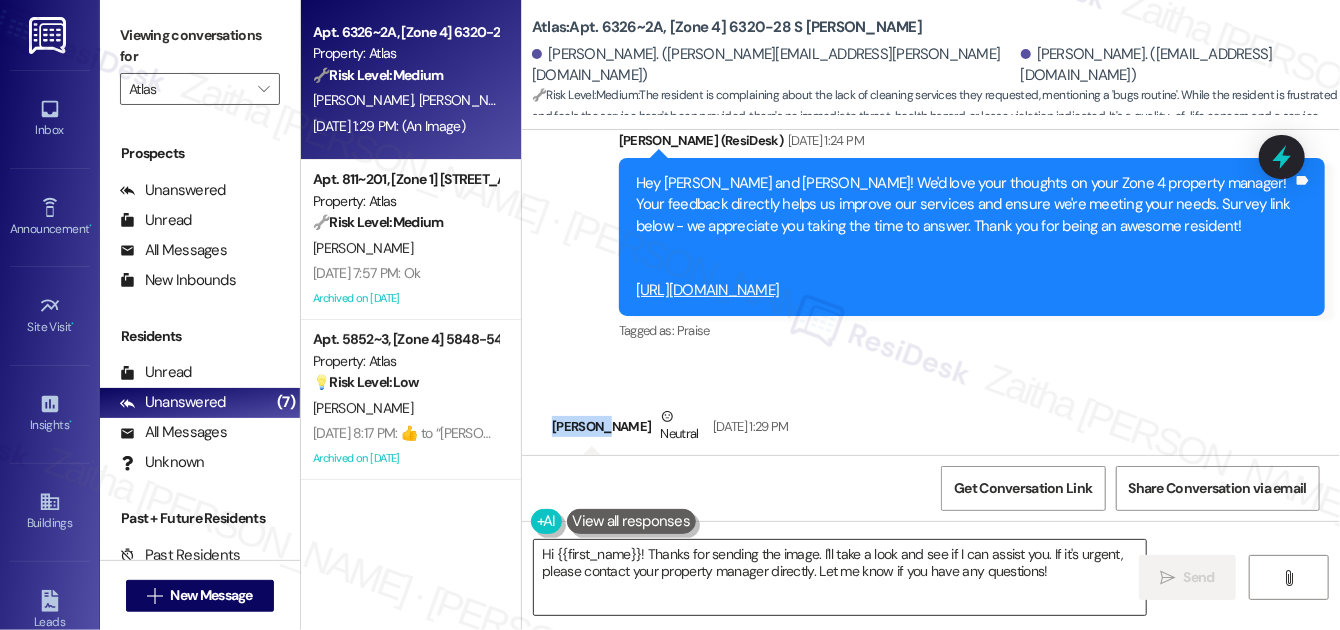 click on "Hi {{first_name}}! Thanks for sending the image. I'll take a look and see if I can assist you. If it's urgent, please contact your property manager directly. Let me know if you have any questions!" at bounding box center (840, 577) 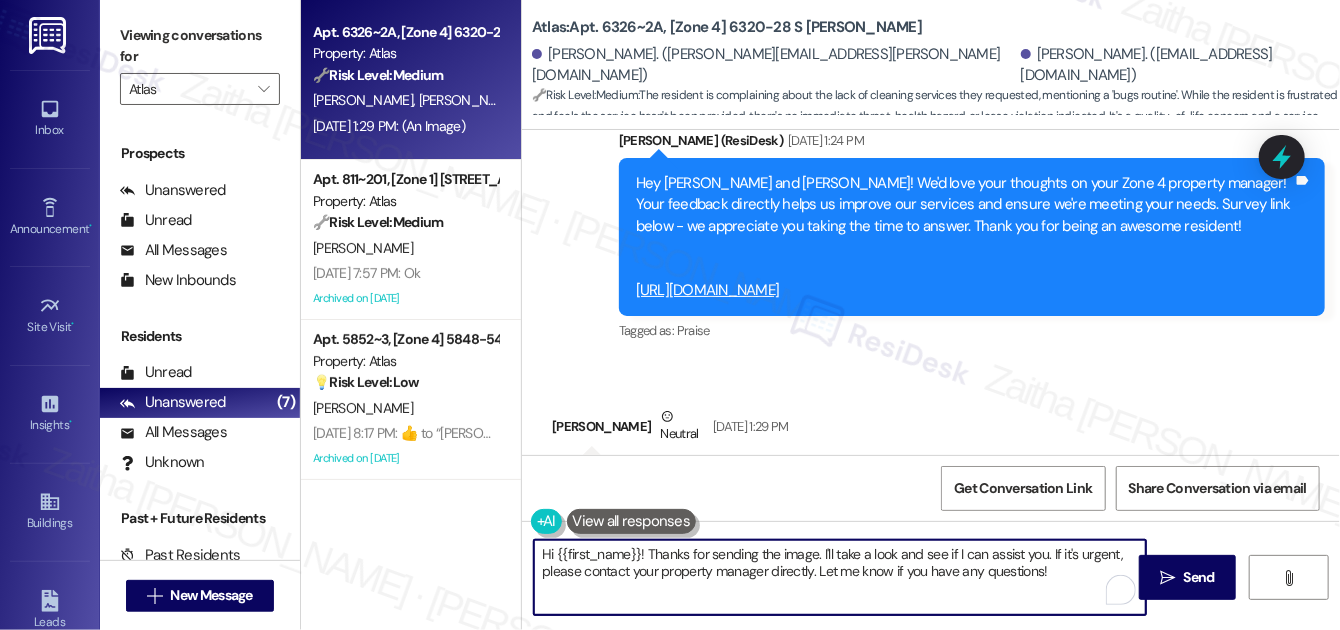 click on "Hi {{first_name}}! Thanks for sending the image. I'll take a look and see if I can assist you. If it's urgent, please contact your property manager directly. Let me know if you have any questions!" at bounding box center [840, 577] 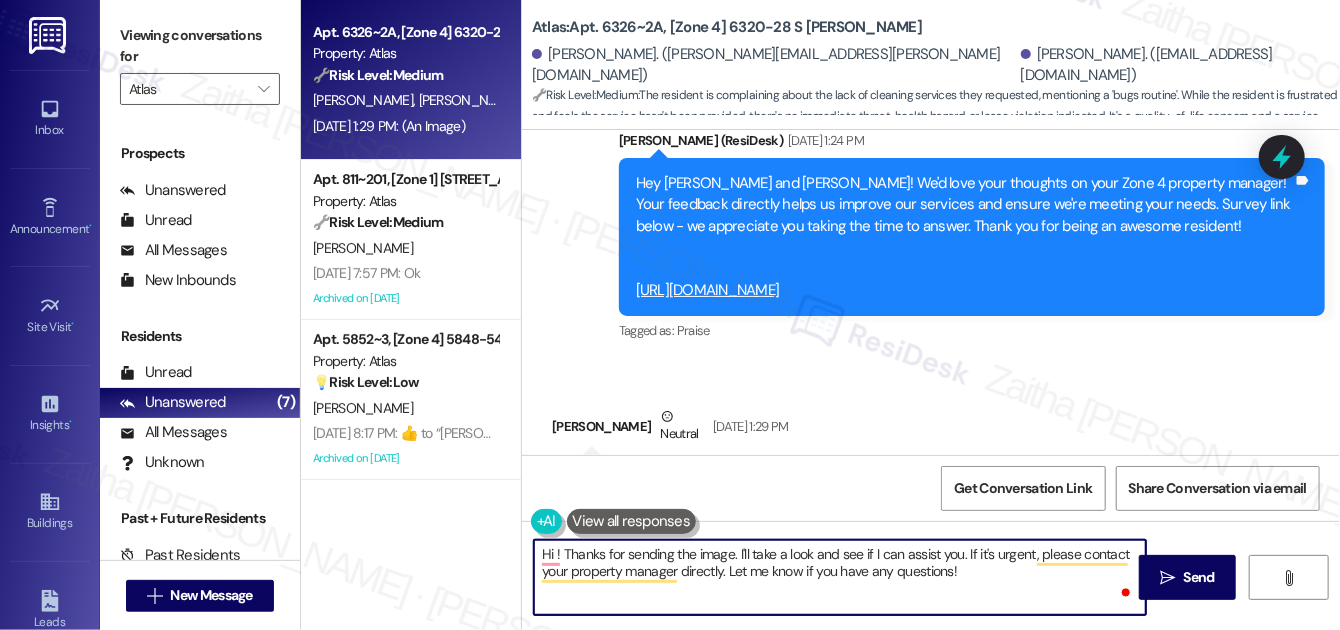 paste on "[PERSON_NAME]" 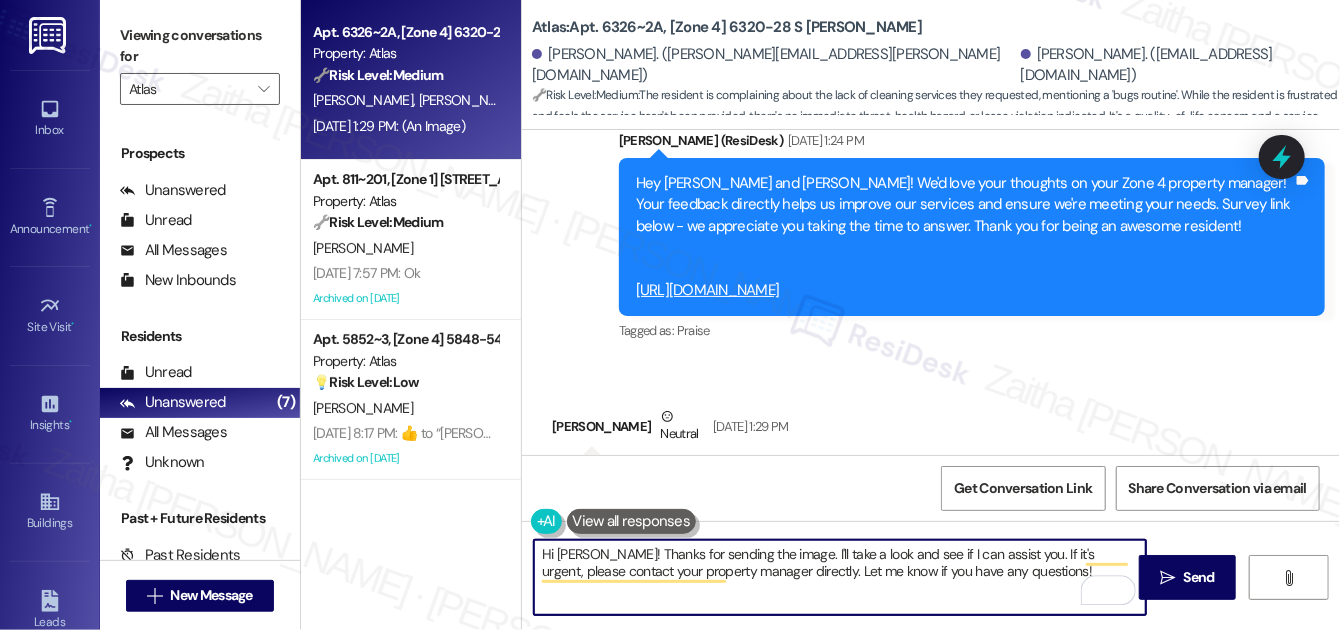 click on "Hi [PERSON_NAME]! Thanks for sending the image. I'll take a look and see if I can assist you. If it's urgent, please contact your property manager directly. Let me know if you have any questions!" at bounding box center (840, 577) 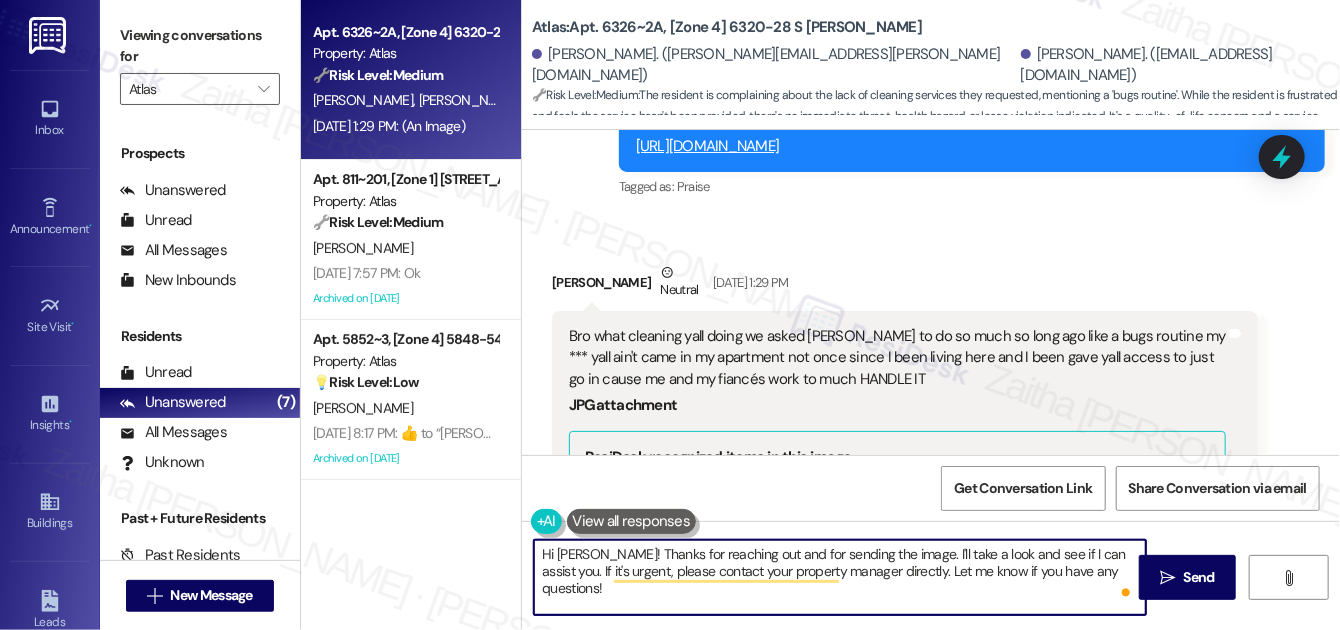 scroll, scrollTop: 4827, scrollLeft: 0, axis: vertical 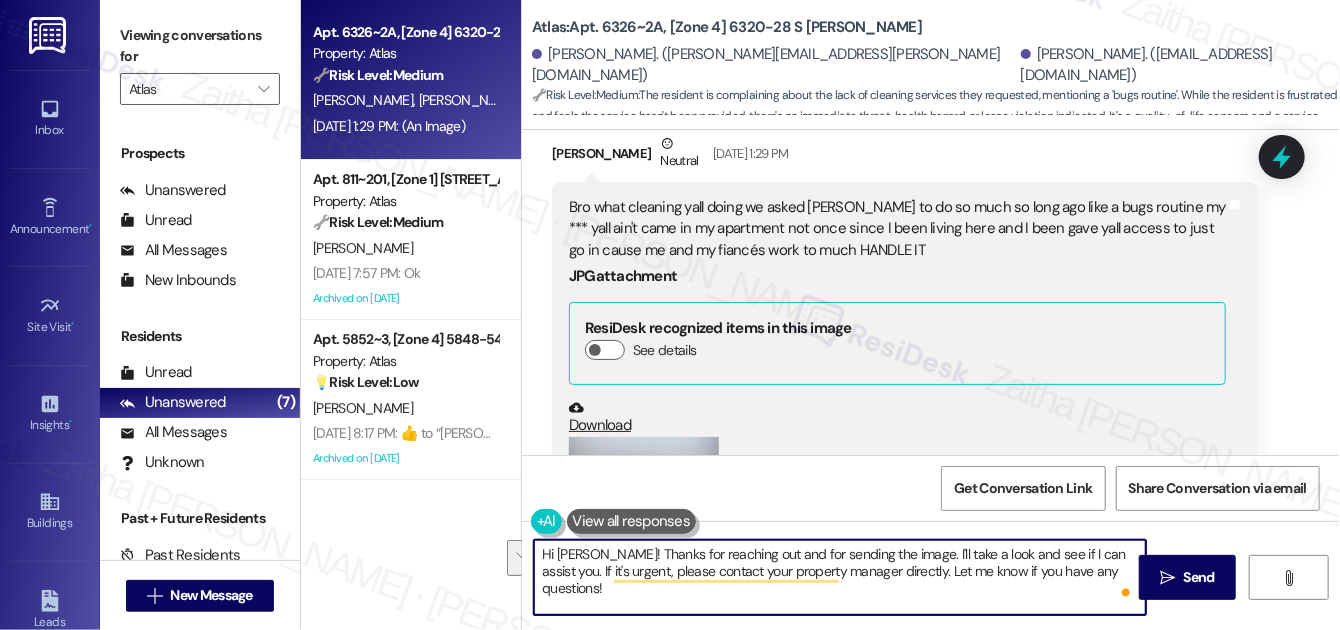 drag, startPoint x: 904, startPoint y: 552, endPoint x: 1045, endPoint y: 578, distance: 143.37712 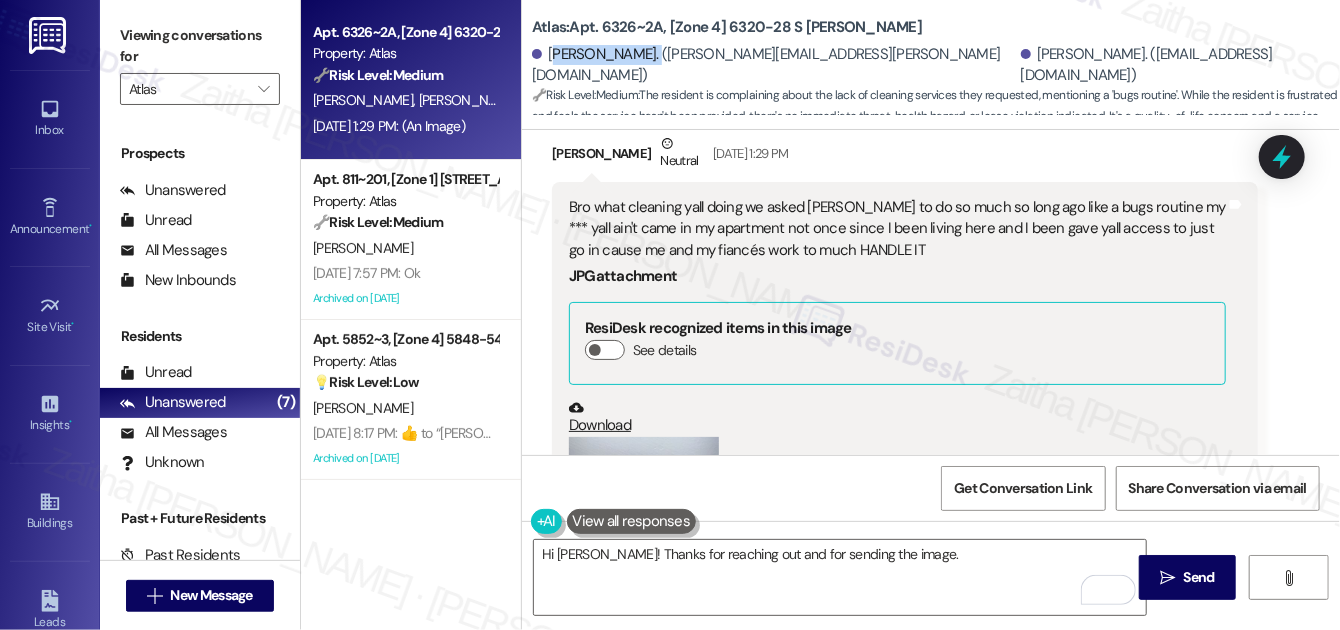 drag, startPoint x: 550, startPoint y: 64, endPoint x: 651, endPoint y: 52, distance: 101.71037 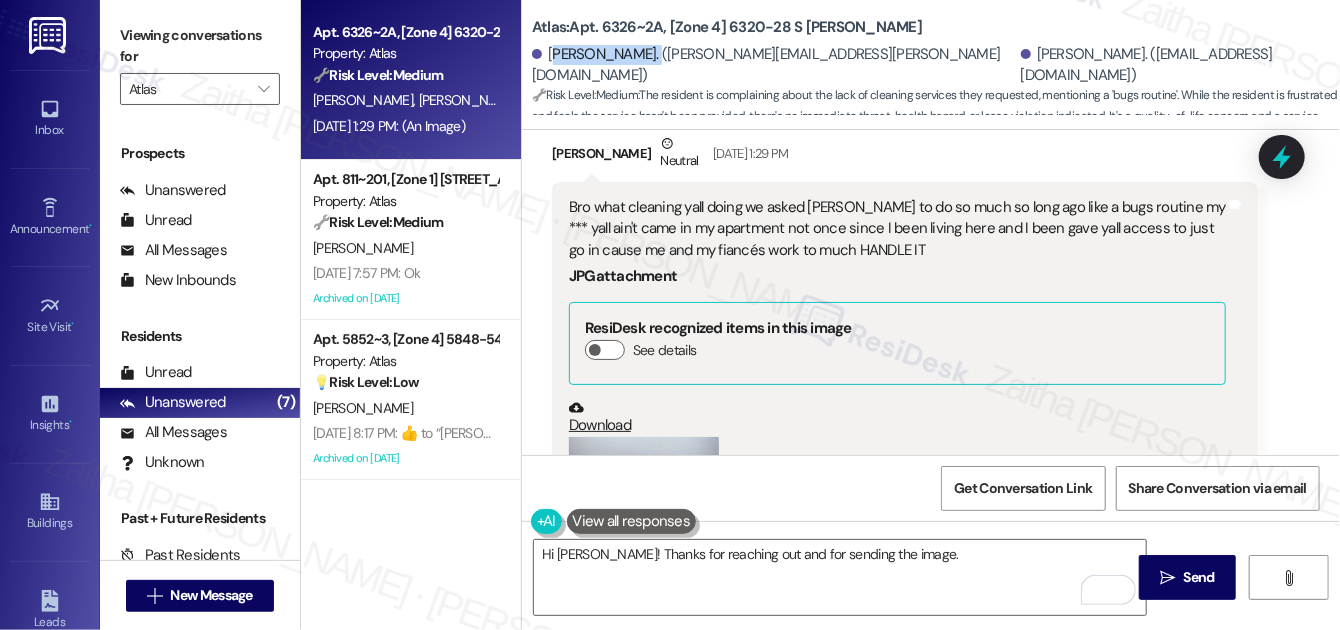 copy on "acquez [PERSON_NAME]" 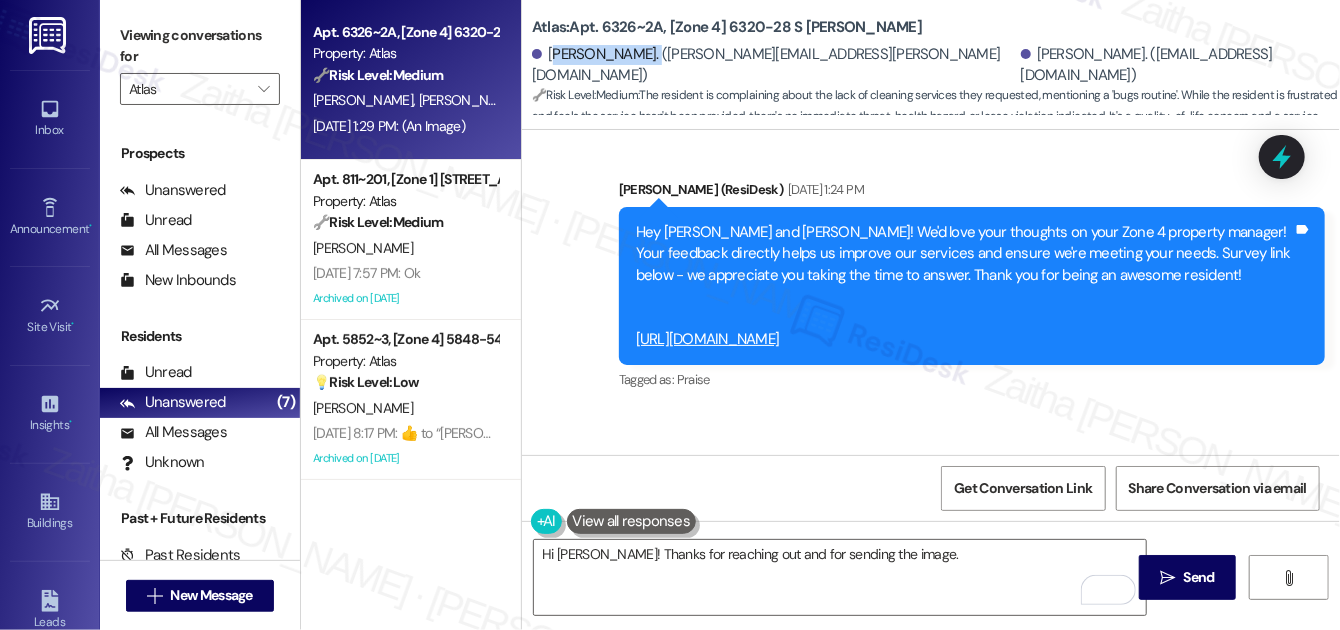 scroll, scrollTop: 4464, scrollLeft: 0, axis: vertical 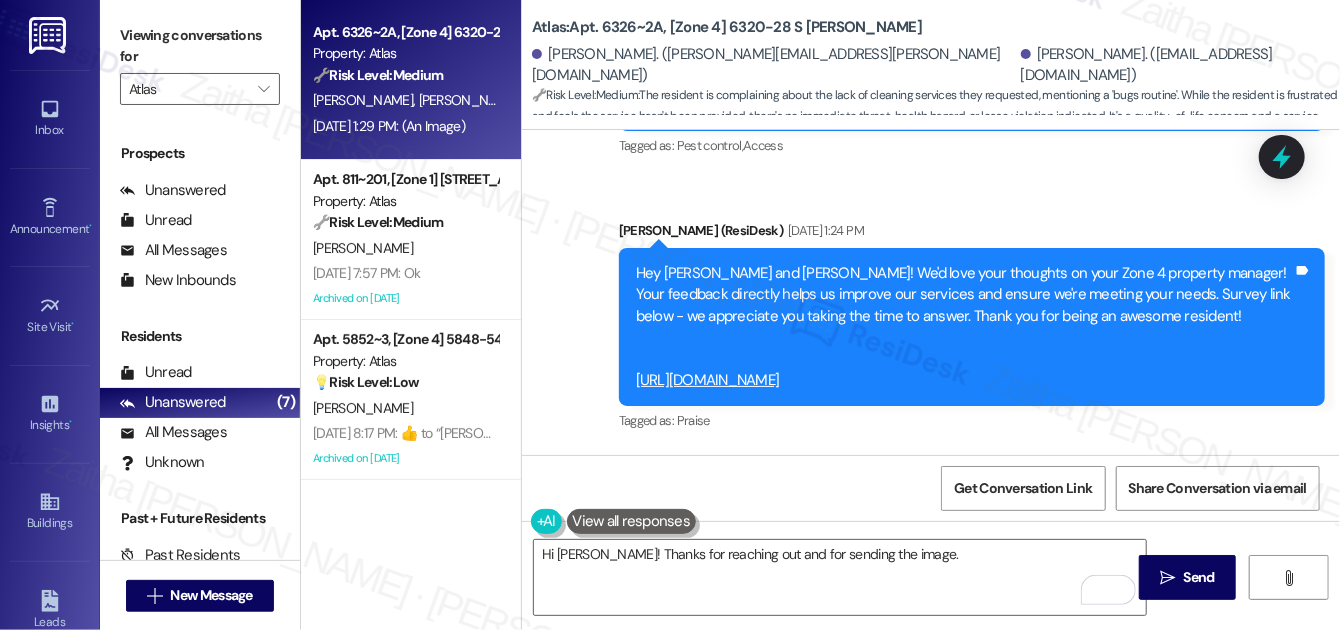 drag, startPoint x: 569, startPoint y: 332, endPoint x: 866, endPoint y: 376, distance: 300.24158 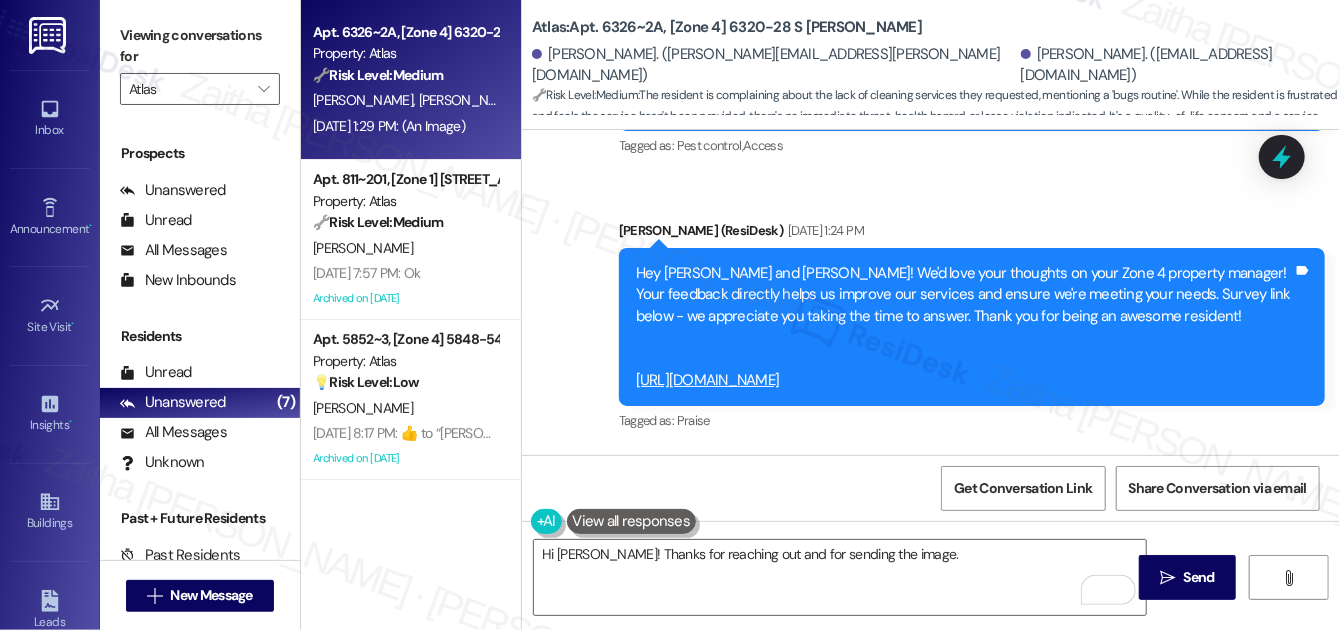 click on "Received via SMS [PERSON_NAME]   Neutral [DATE] 1:29 PM Bro what cleaning yall doing we asked yalll to do so much so long ago like a bugs routine my *** yall ain't came in my apartment not once since I been living here and I been gave yall access to just go in cause me and my fiancés work to much HANDLE IT  JPG  attachment ResiDesk recognized items in this image See details     Download   (Click to zoom) Tags and notes Tagged as:   Pest control ,  Click to highlight conversations about Pest control Abuse or offensive language ,  Click to highlight conversations about Abuse or offensive language Cleanliness ,  Click to highlight conversations about Cleanliness Access ,  Click to highlight conversations about Access Complaint Click to highlight conversations about Complaint  Related guidelines Show suggestions" at bounding box center [931, 798] 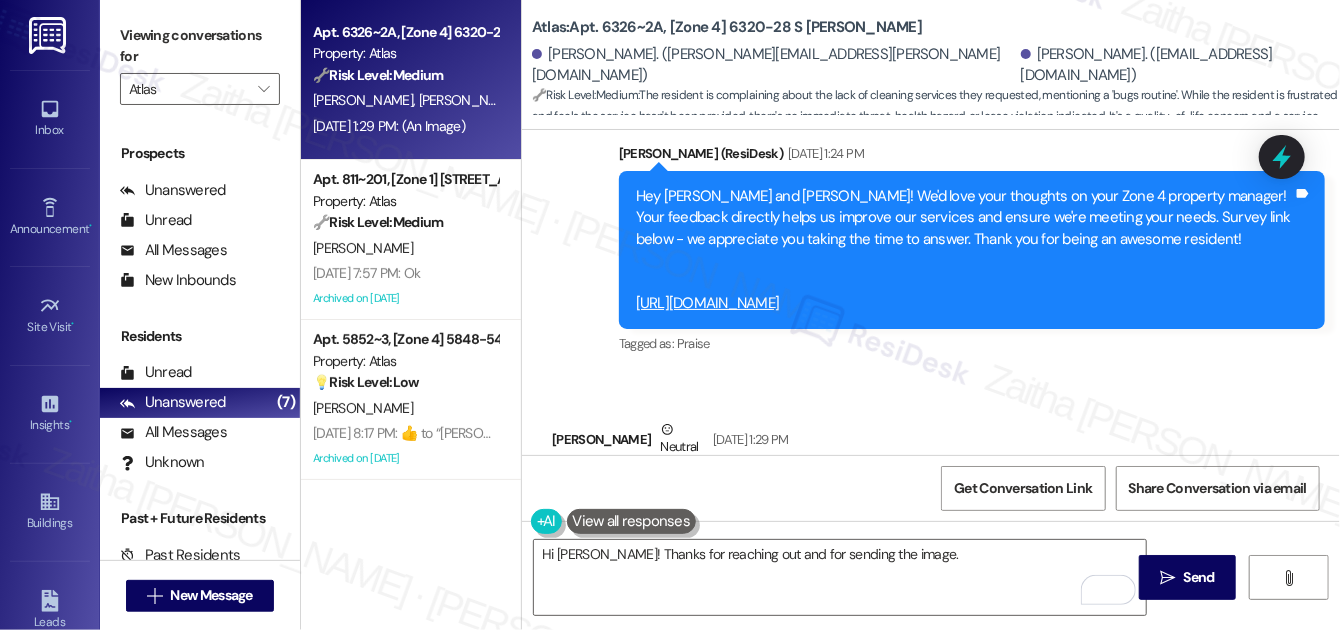 scroll, scrollTop: 4554, scrollLeft: 0, axis: vertical 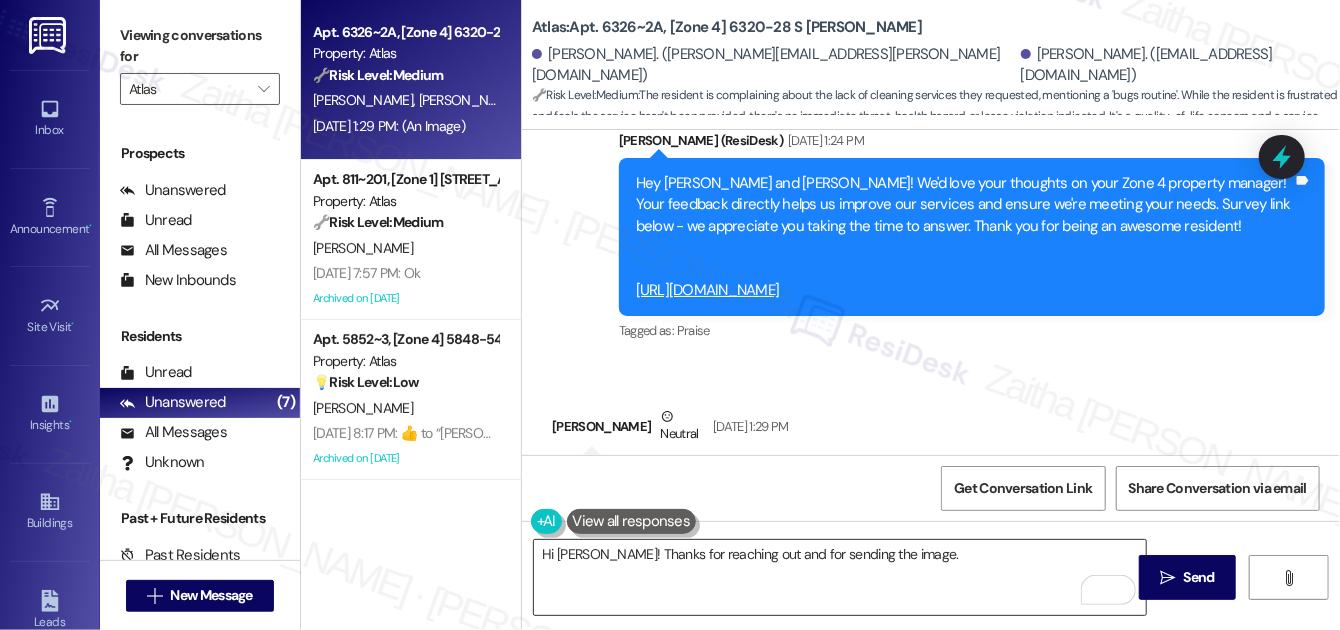 click on "Hi [PERSON_NAME]! Thanks for reaching out and for sending the image." at bounding box center (840, 577) 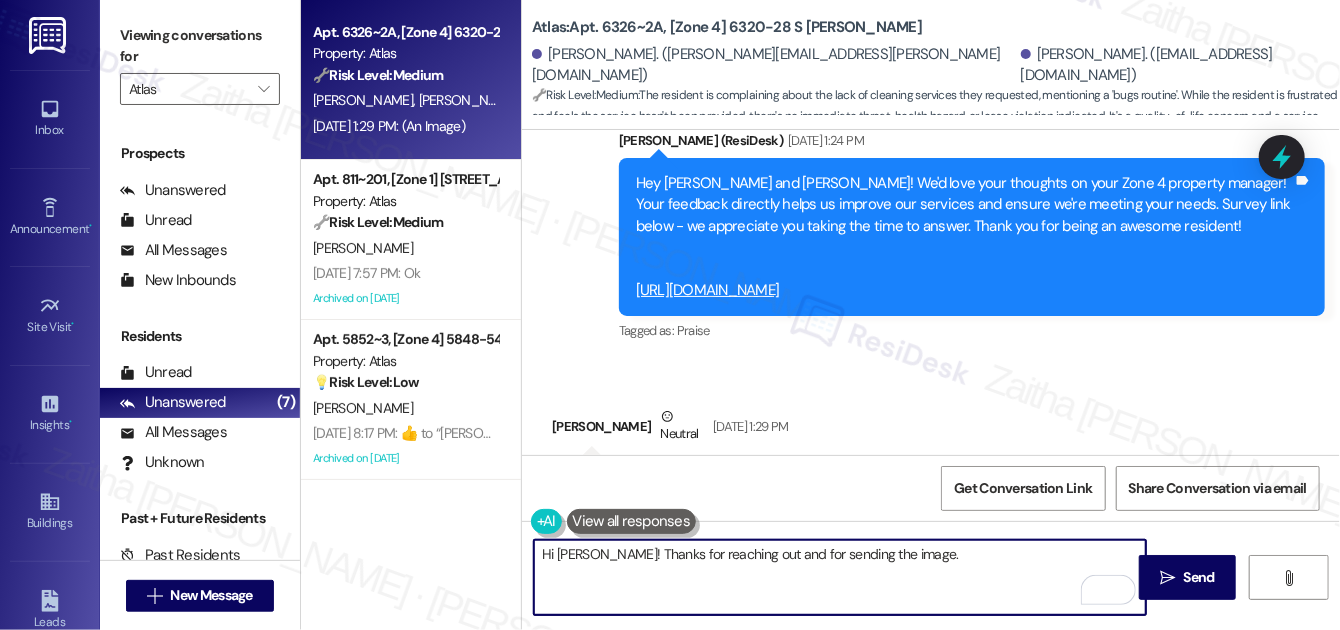 paste on "I understand how upsetting it is to feel like your concerns haven’t been addressed, especially with pest issues and past requests. I do see that you submitted a work order, and we’ll follow up with the team to make sure it's being addressed properly." 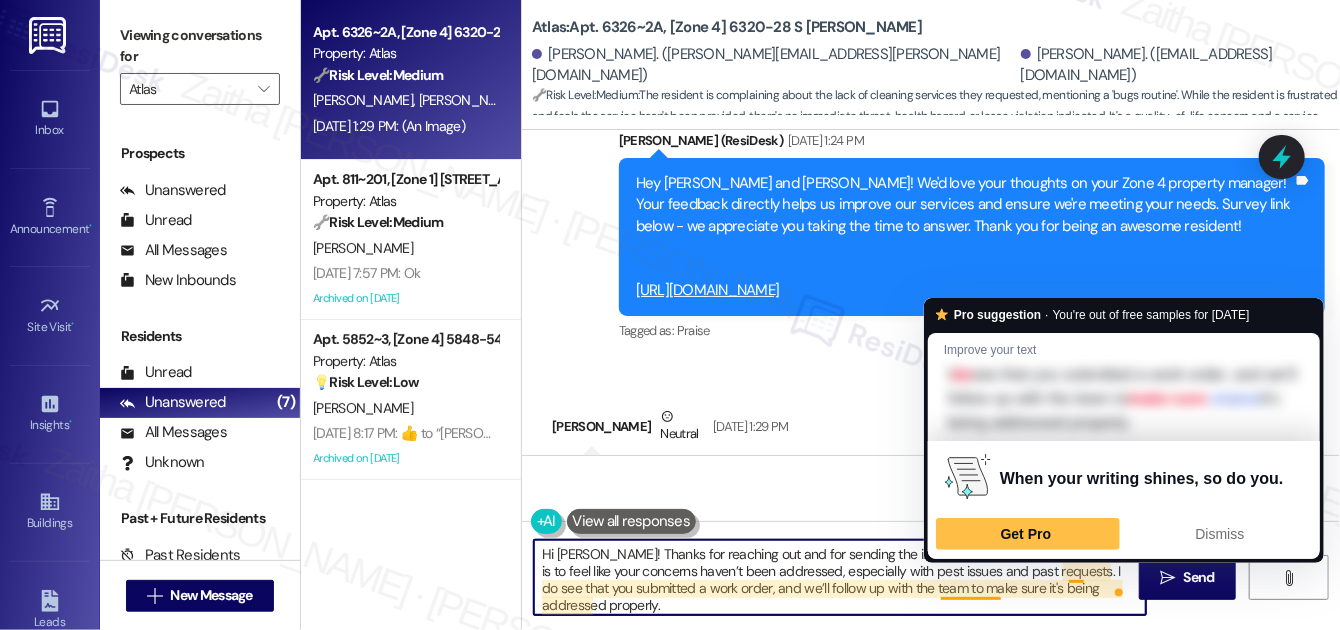 click on "Hi [PERSON_NAME]! Thanks for reaching out and for sending the image. I understand how upsetting it is to feel like your concerns haven’t been addressed, especially with pest issues and past requests. I do see that you submitted a work order, and we’ll follow up with the team to make sure it's being addressed properly." at bounding box center [840, 577] 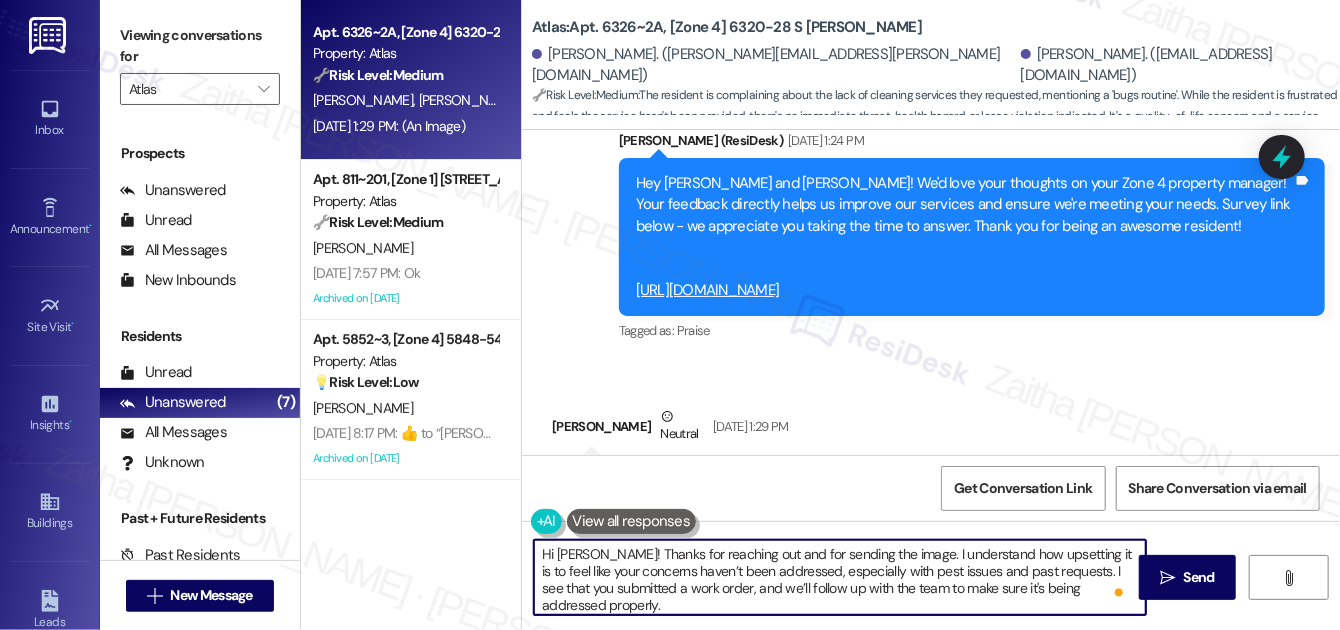 type on "Hi [PERSON_NAME]! Thanks for reaching out and for sending the image. I understand how upsetting it is to feel like your concerns haven’t been addressed, especially with pest issues and past requests. I see that you submitted a work order, and we’ll follow up with the team to make sure it's being addressed properly." 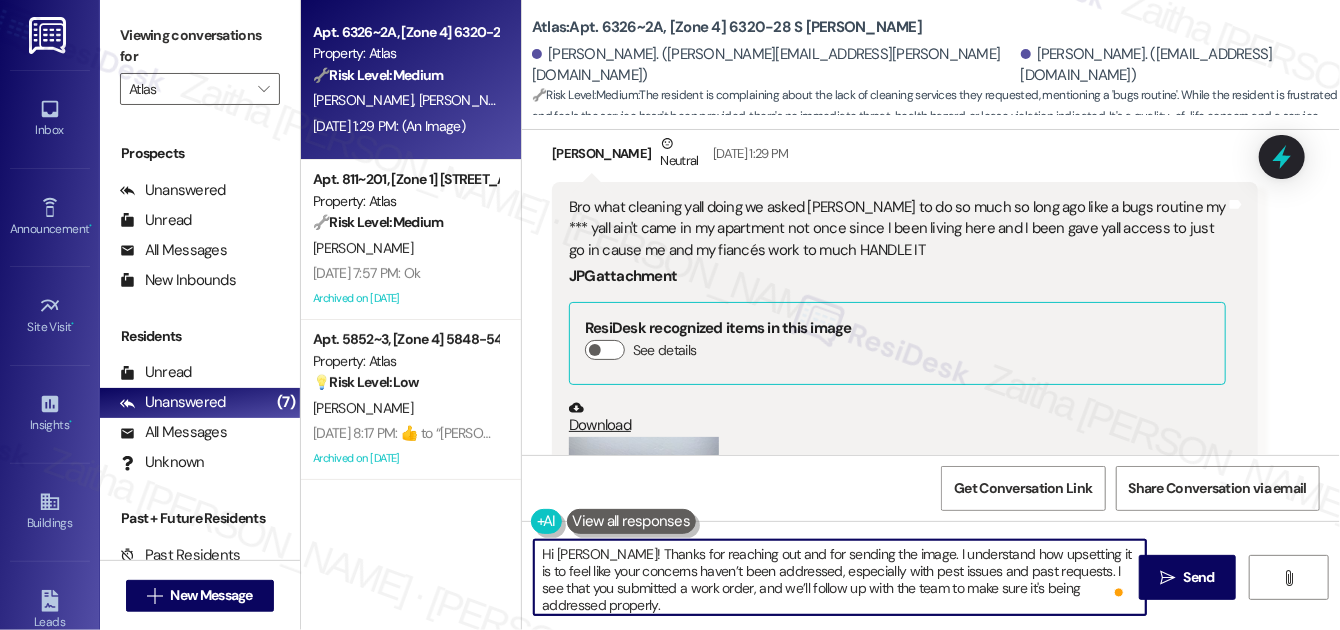 scroll, scrollTop: 4918, scrollLeft: 0, axis: vertical 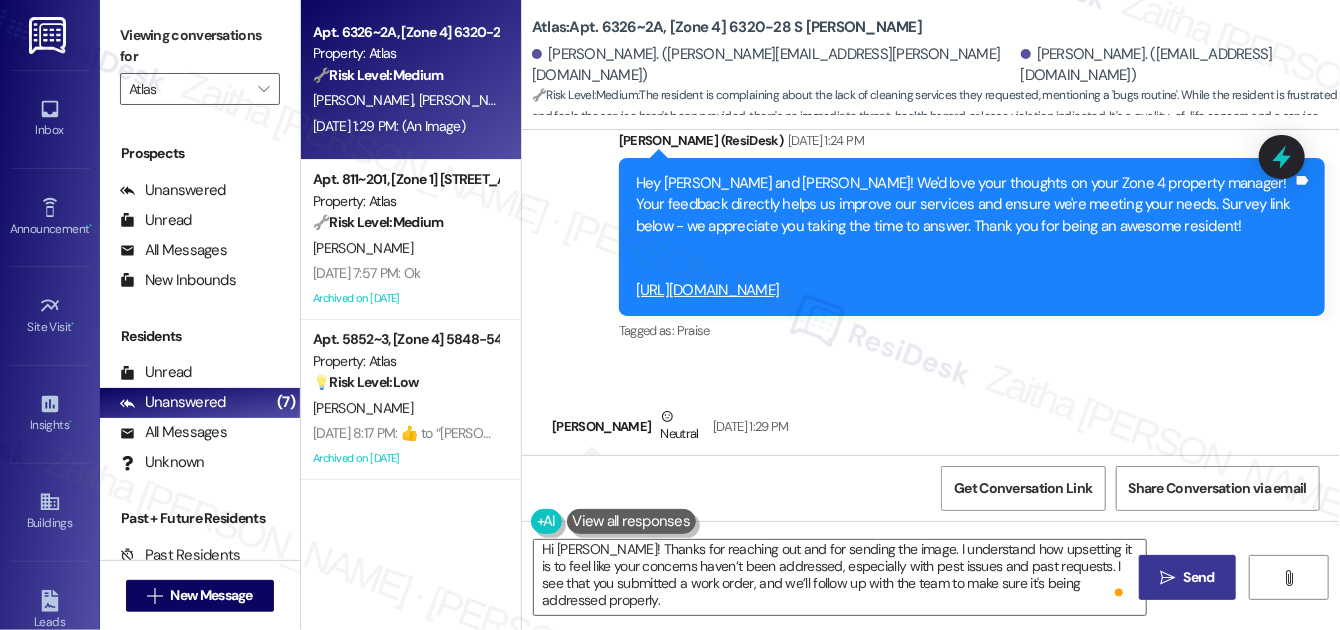 click on " Send" at bounding box center (1187, 577) 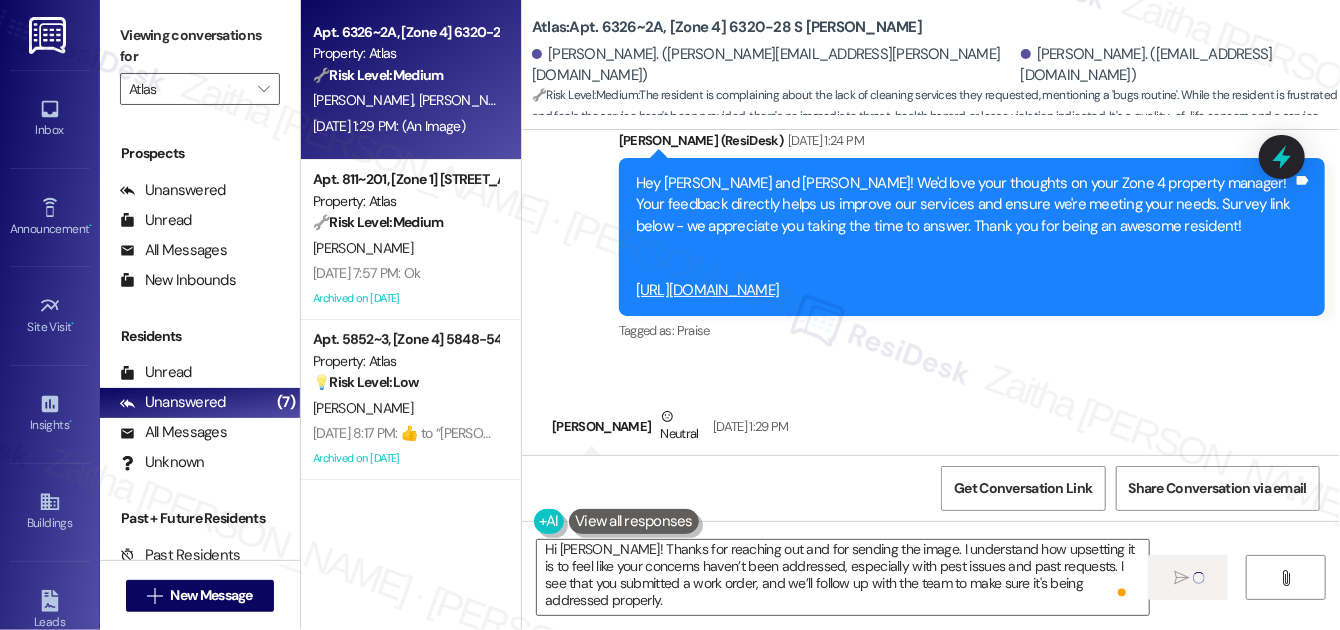 type 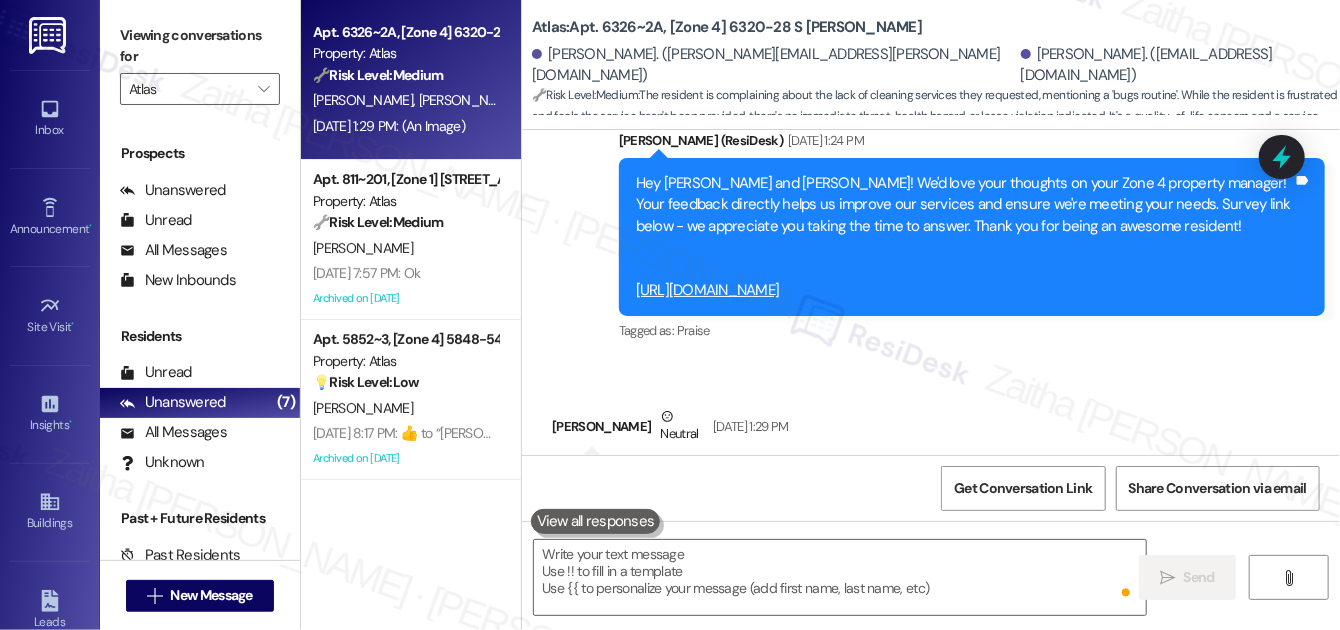 scroll, scrollTop: 0, scrollLeft: 0, axis: both 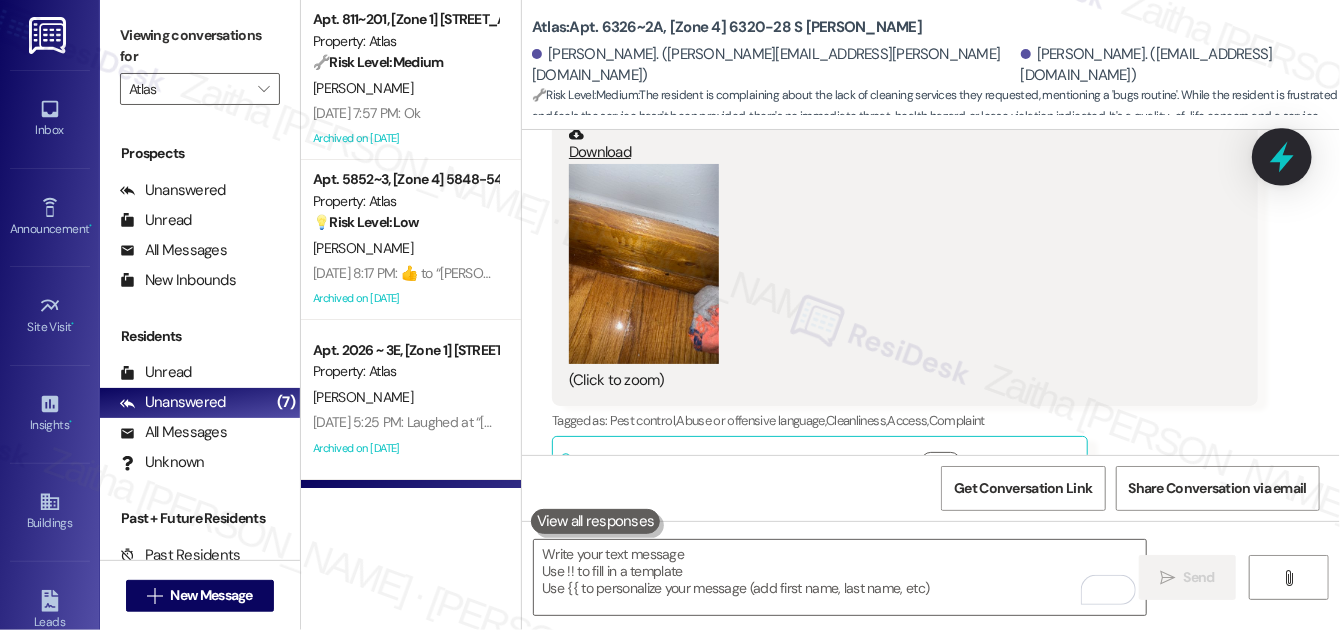 click 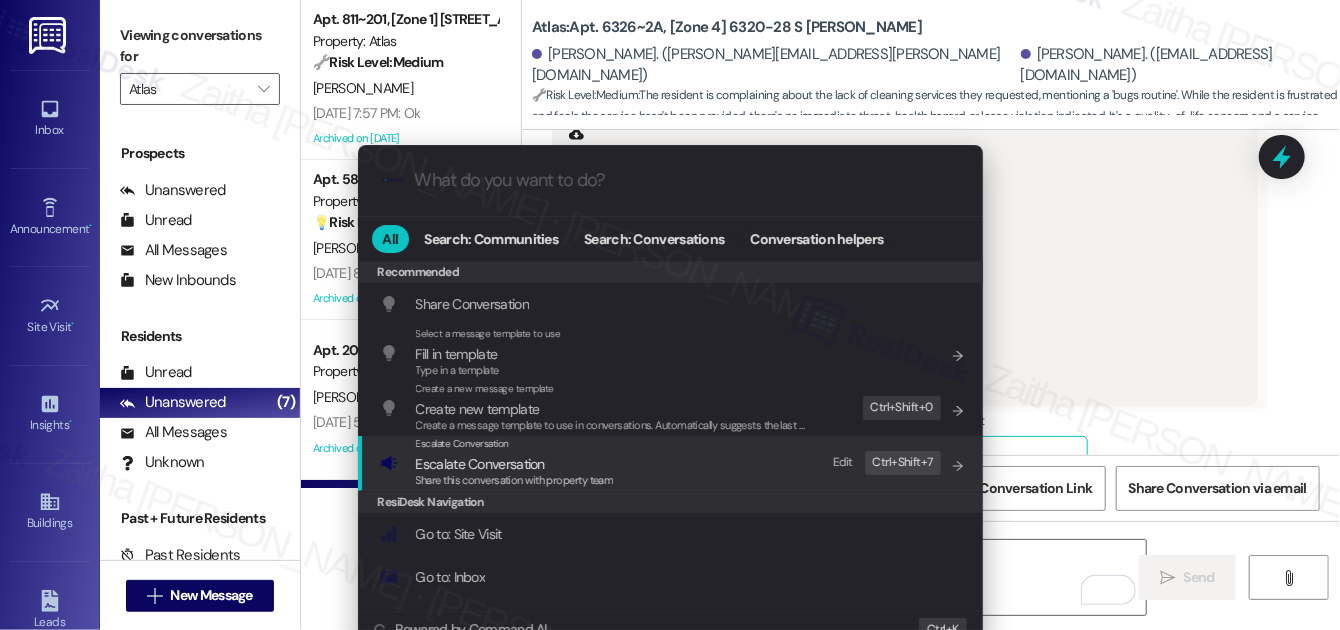 click on "Escalate Conversation" at bounding box center (480, 464) 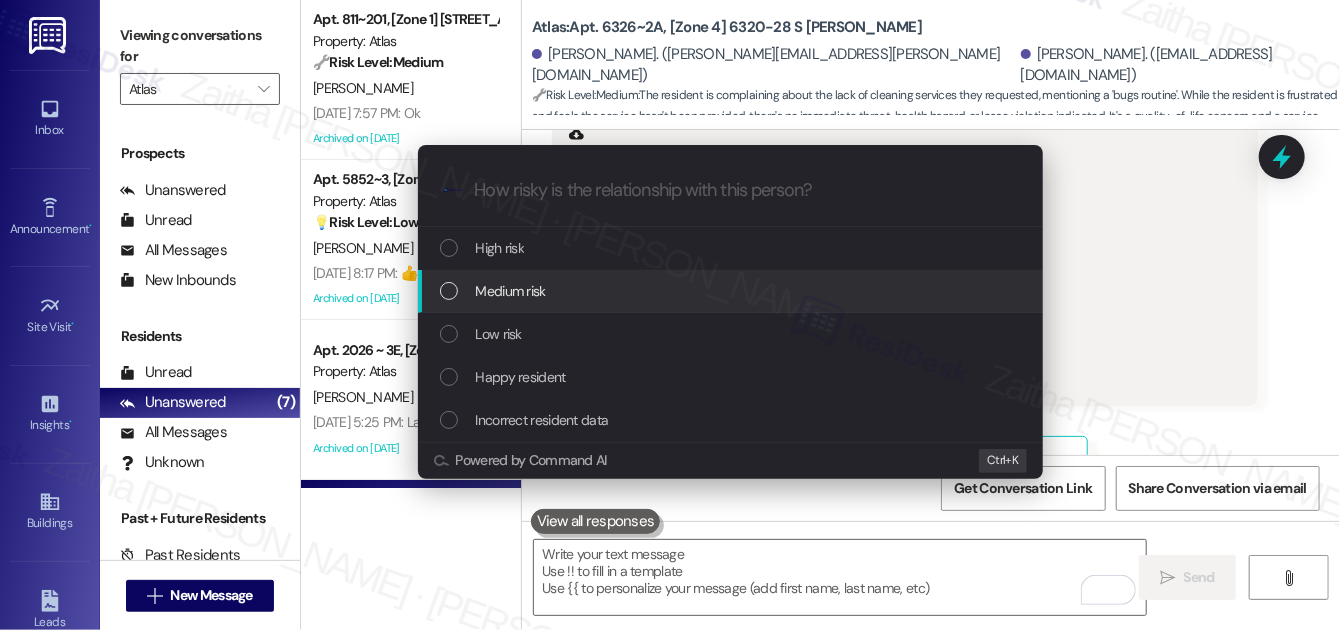 click on "Medium risk" at bounding box center [732, 291] 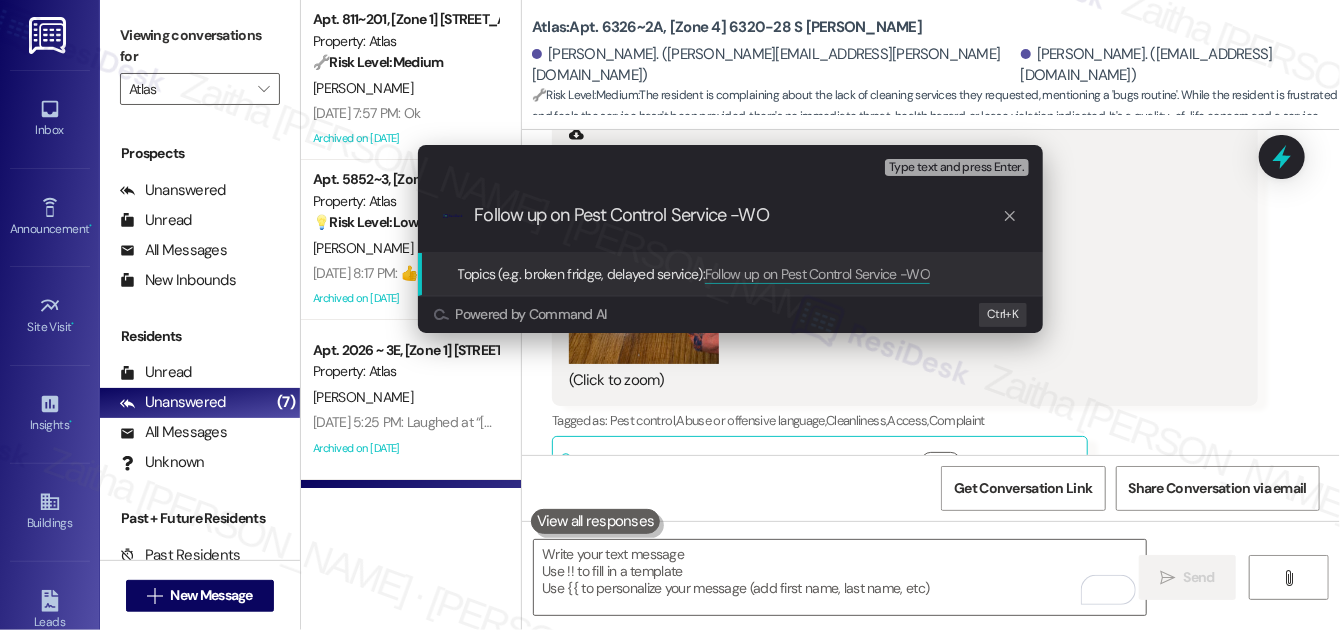 paste on "#163162" 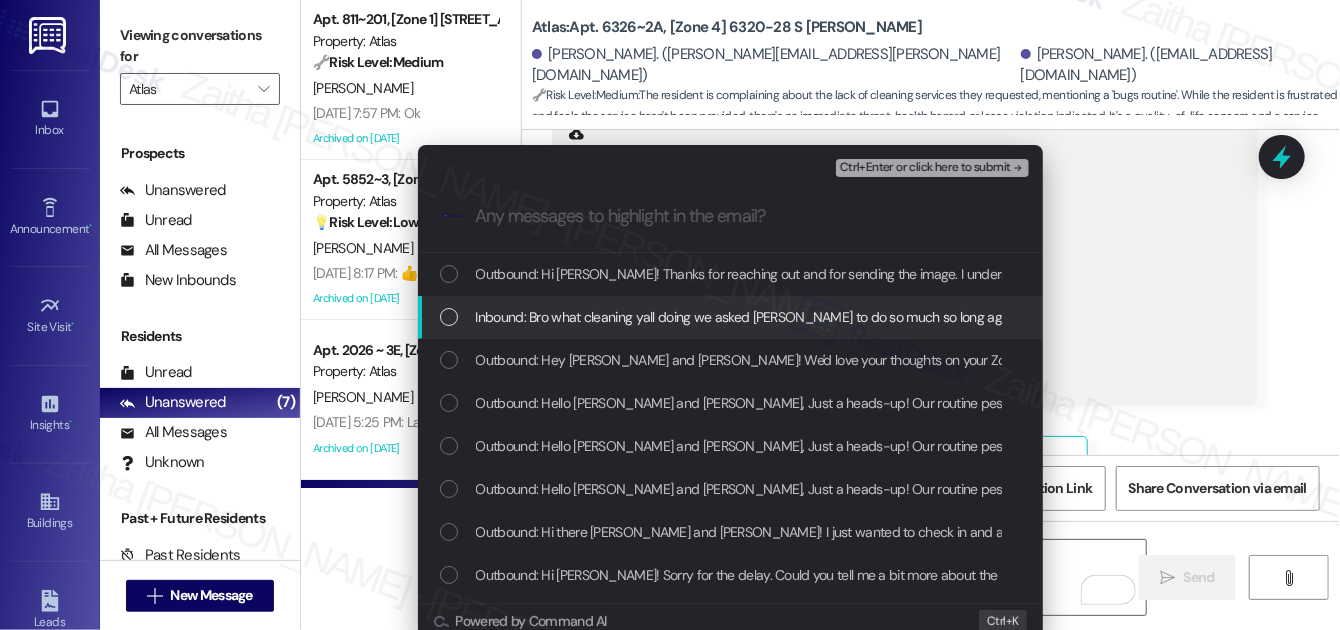 click at bounding box center (449, 317) 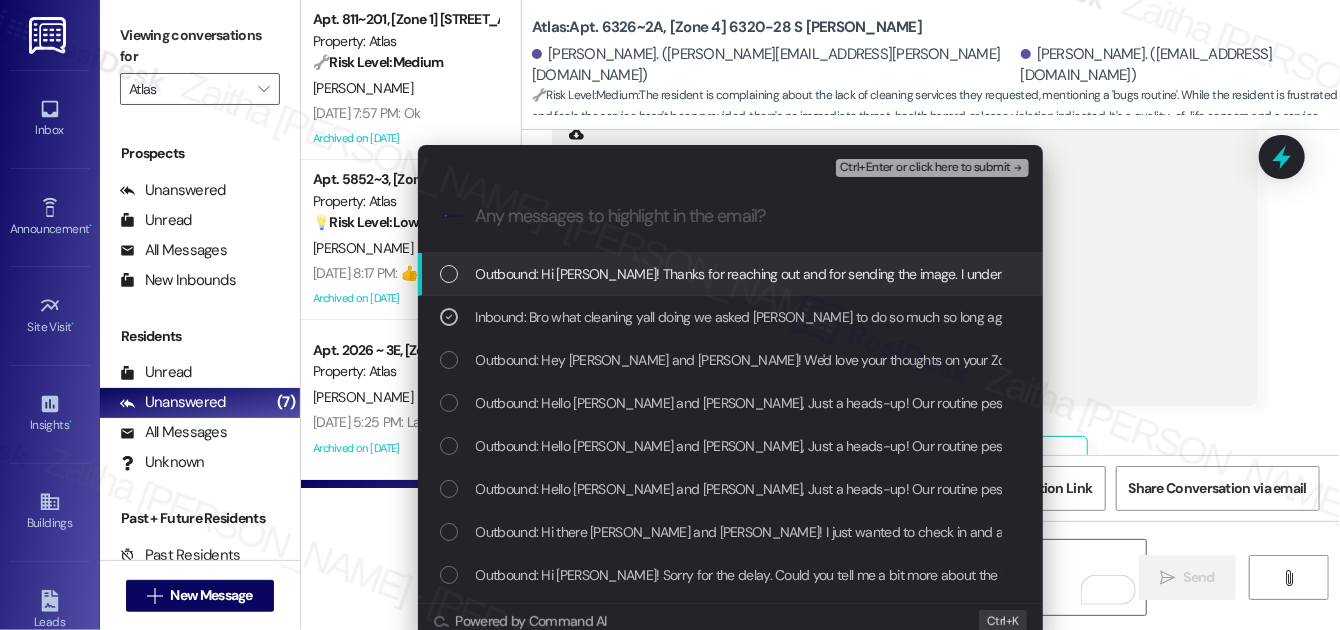 click on "Ctrl+Enter or click here to submit" at bounding box center (925, 168) 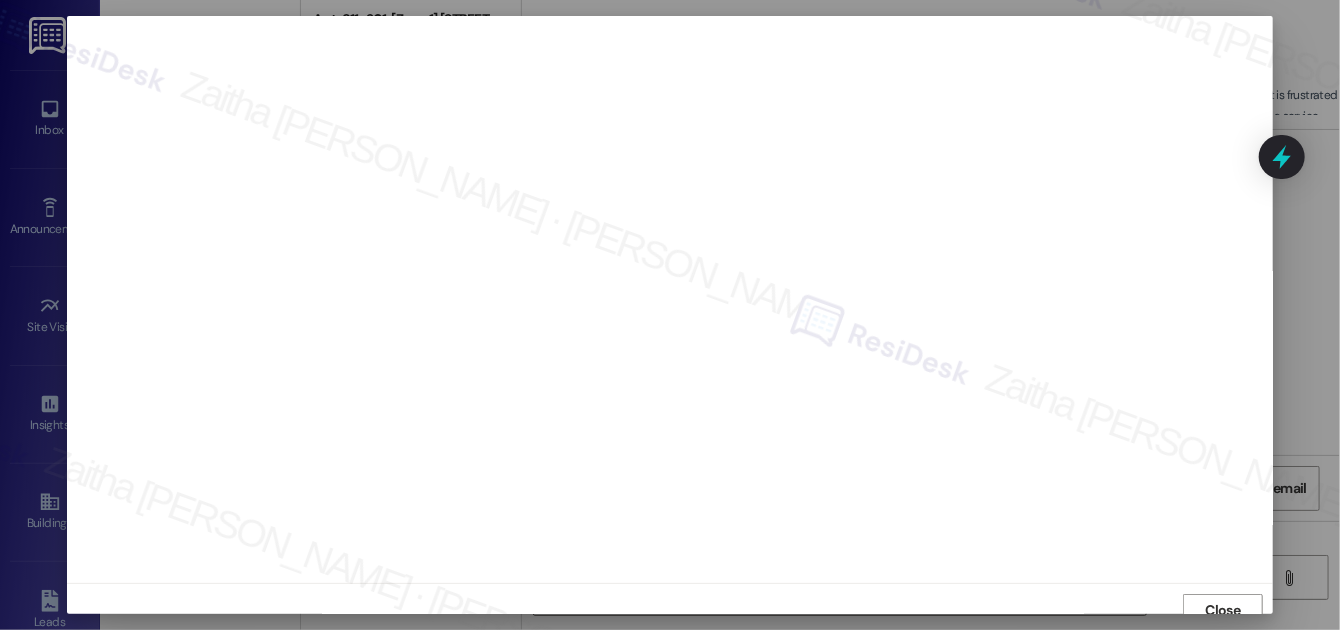 scroll, scrollTop: 11, scrollLeft: 0, axis: vertical 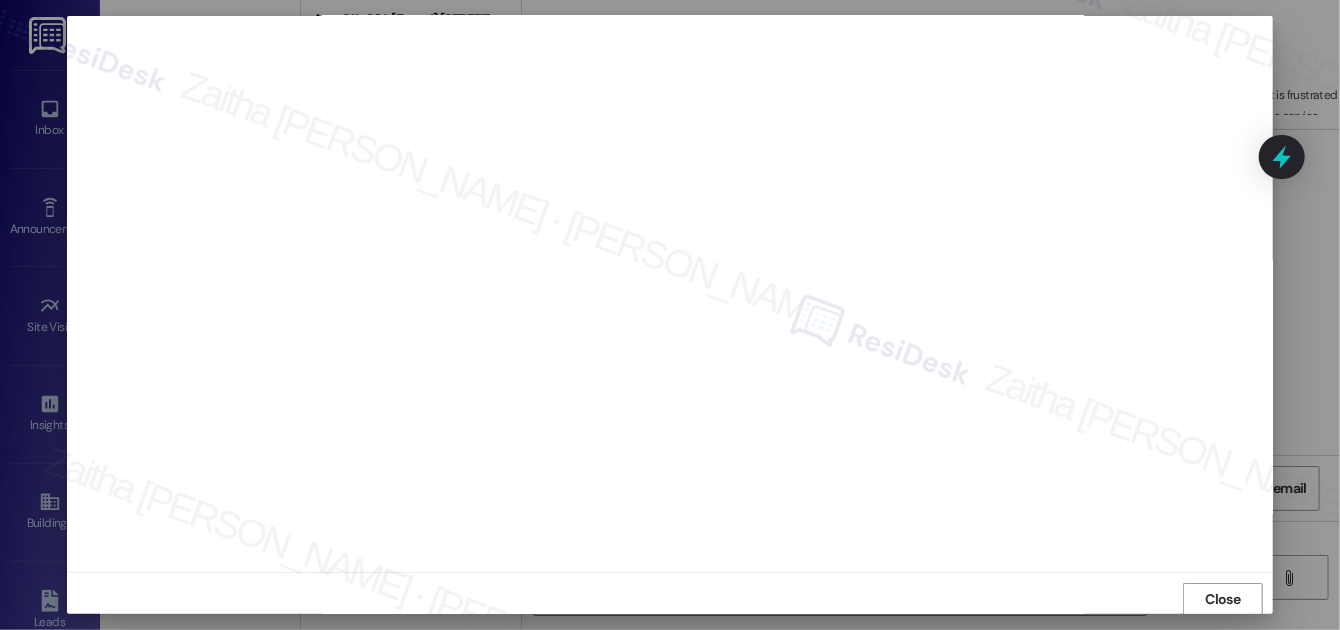 click on "Close" at bounding box center [1223, 599] 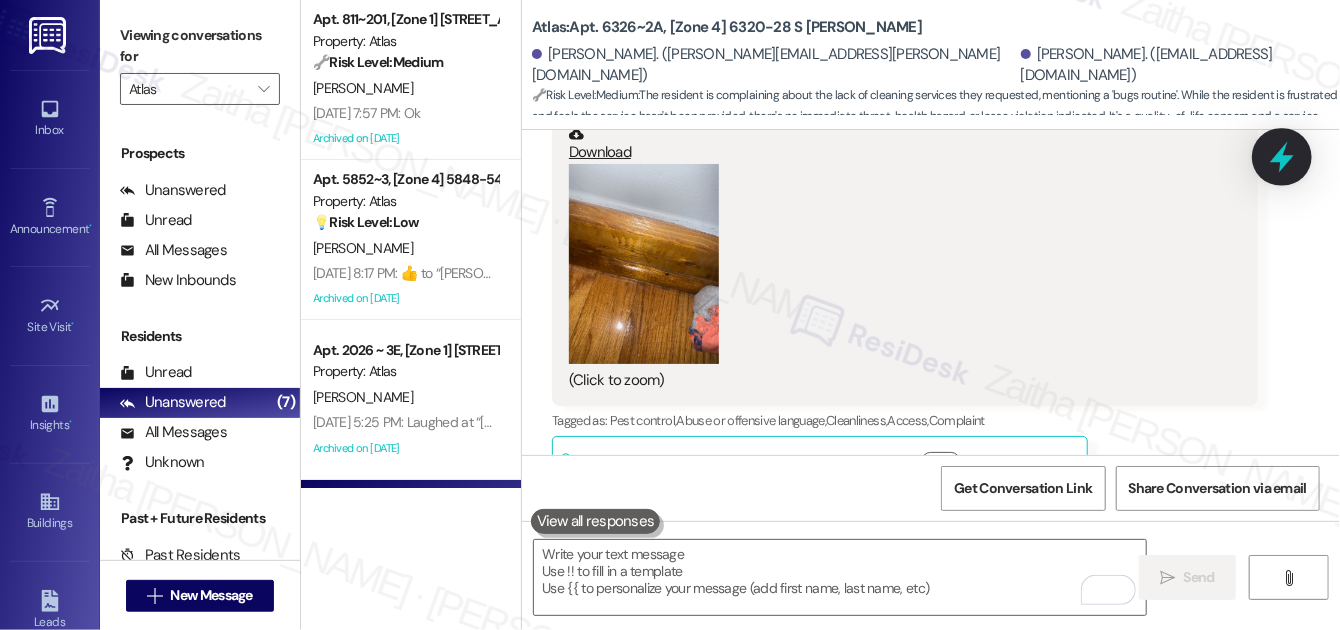 click 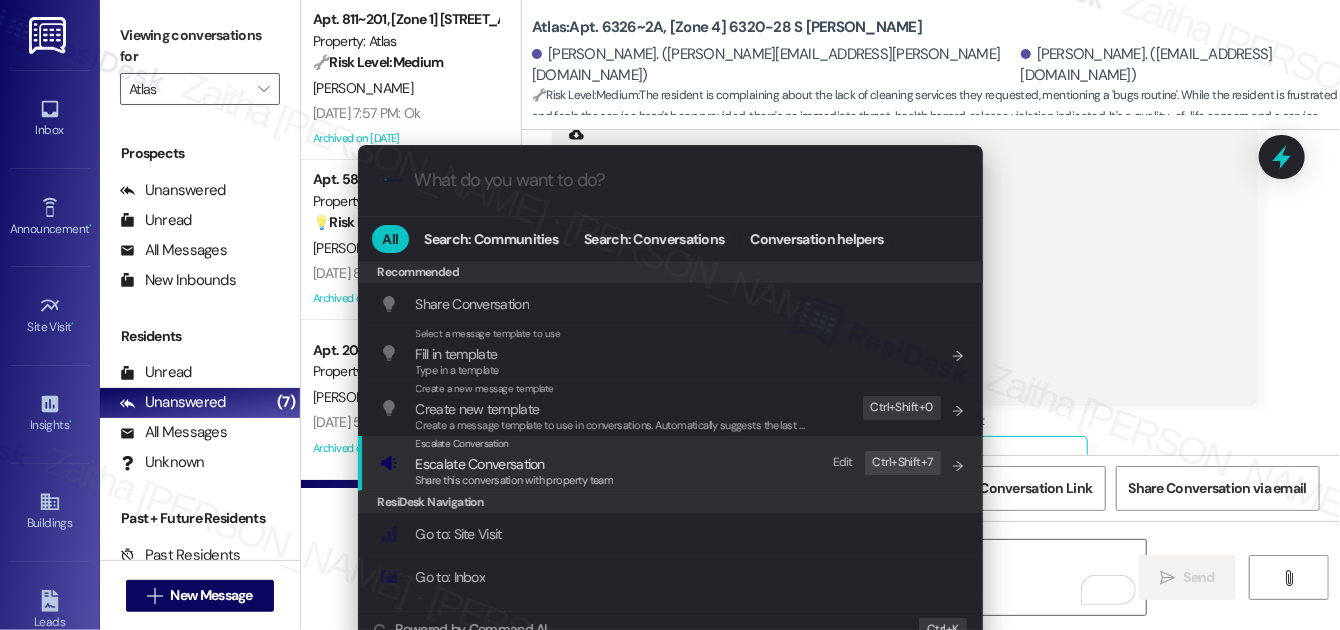 click on "Escalate Conversation" at bounding box center (480, 464) 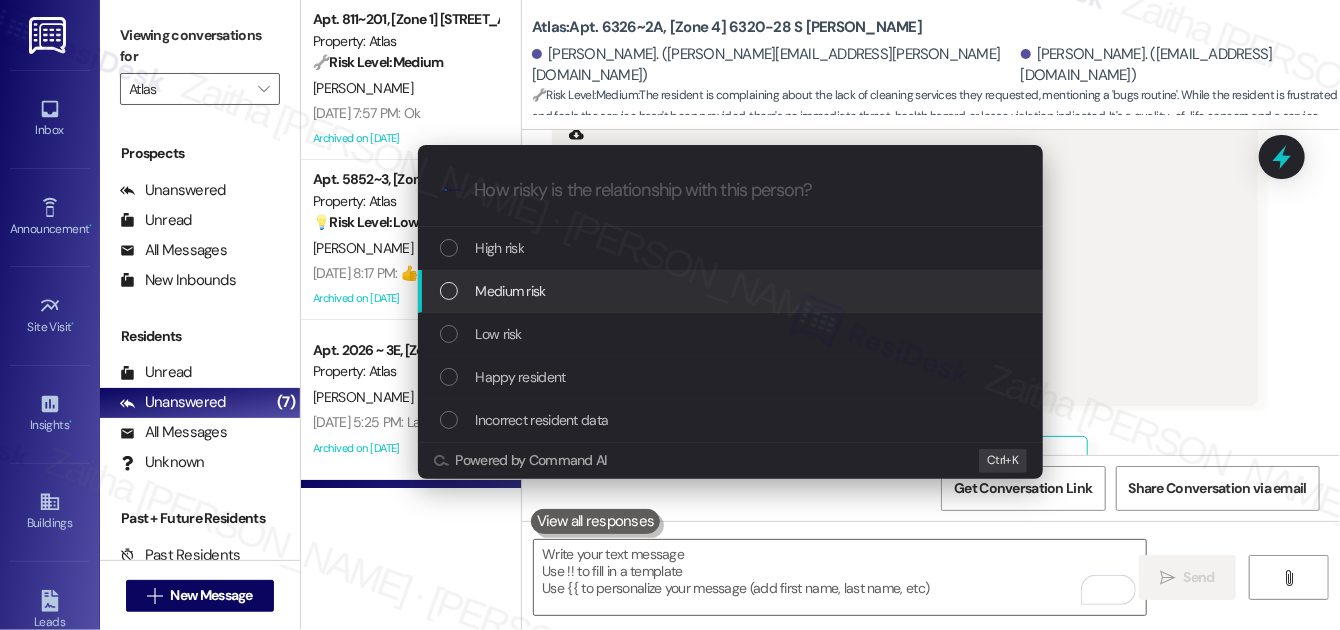 click on "Medium risk" at bounding box center [511, 291] 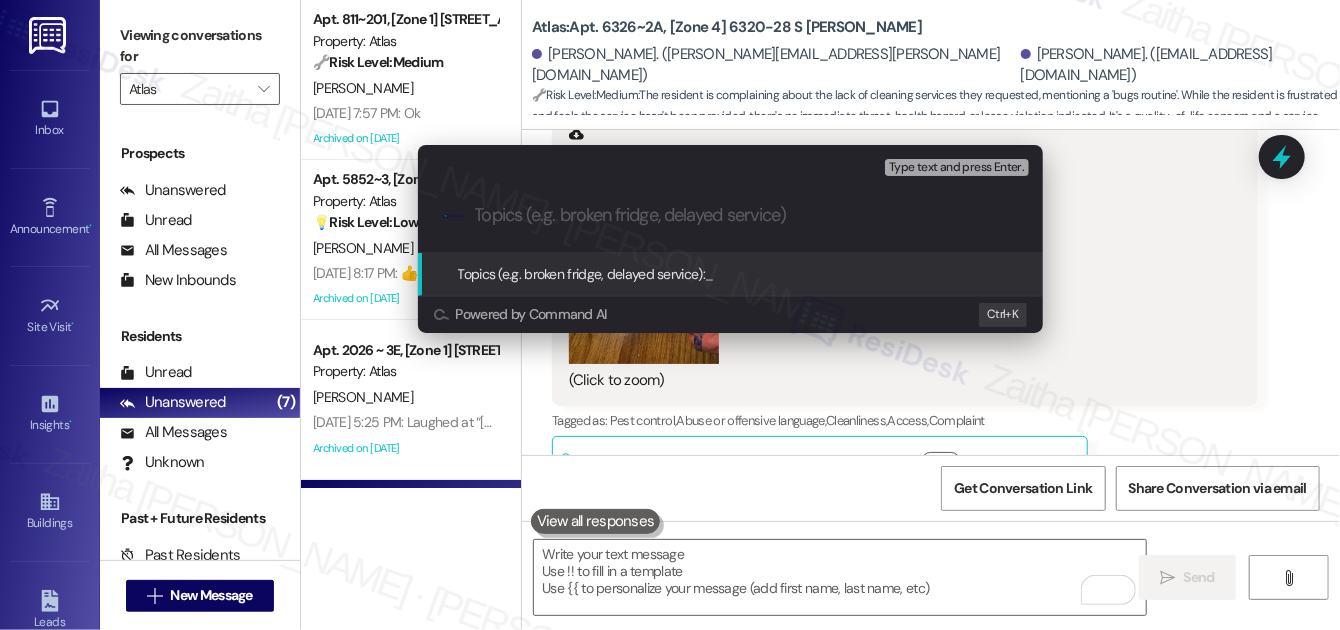 paste on "Follow up on Pest Control Service -WO #163162" 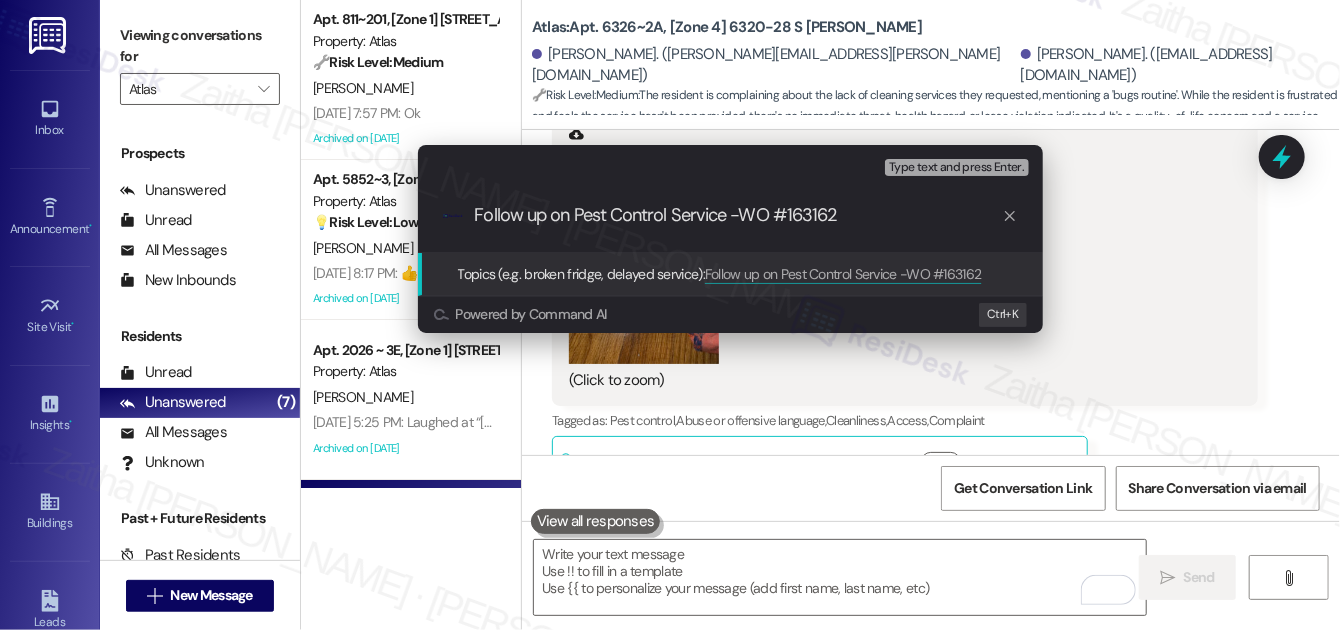 type 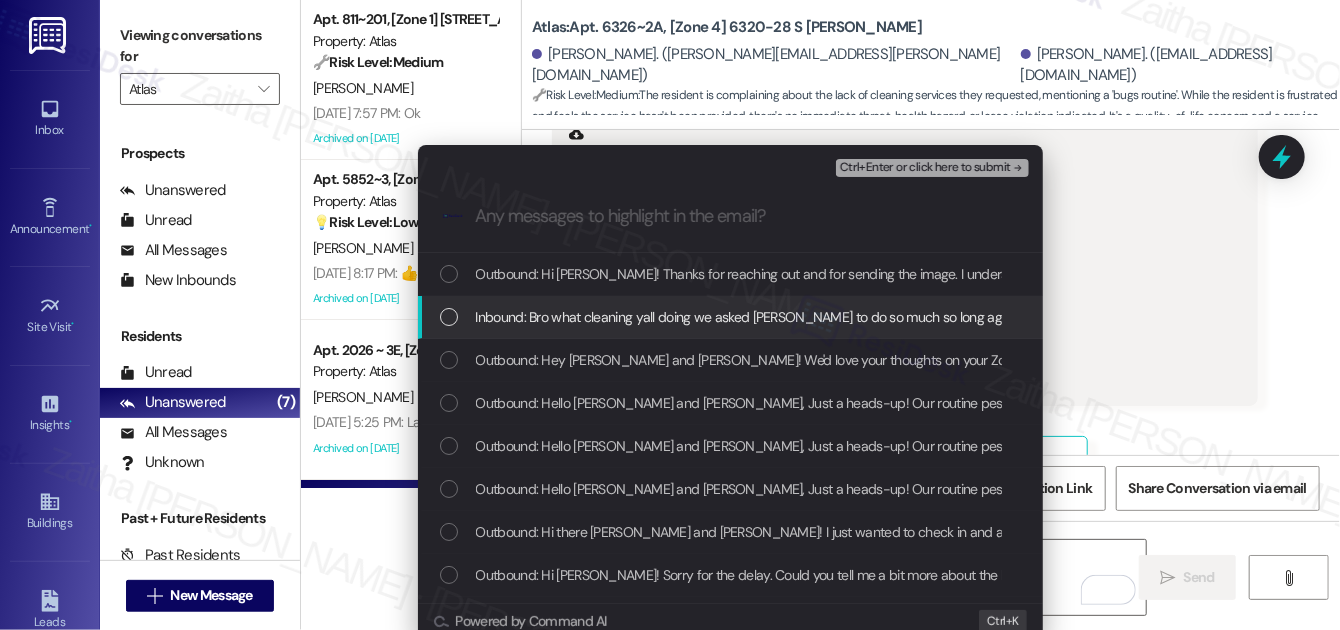 click at bounding box center [449, 317] 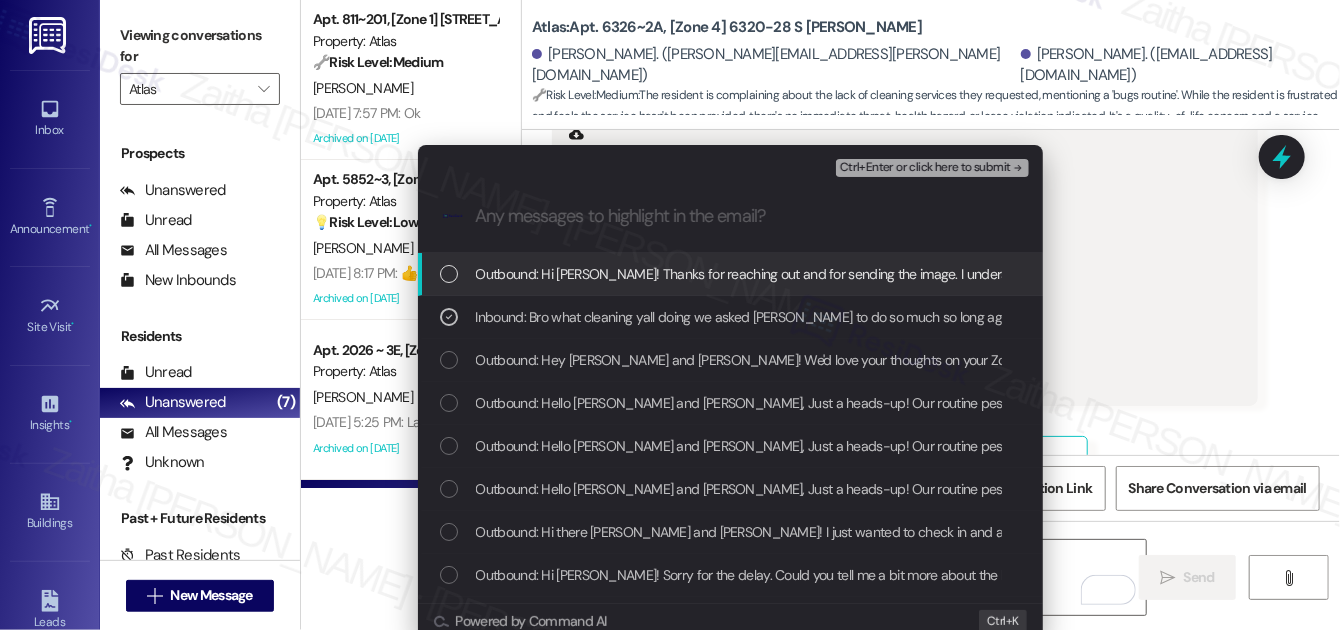 click on "Ctrl+Enter or click here to submit" at bounding box center (925, 168) 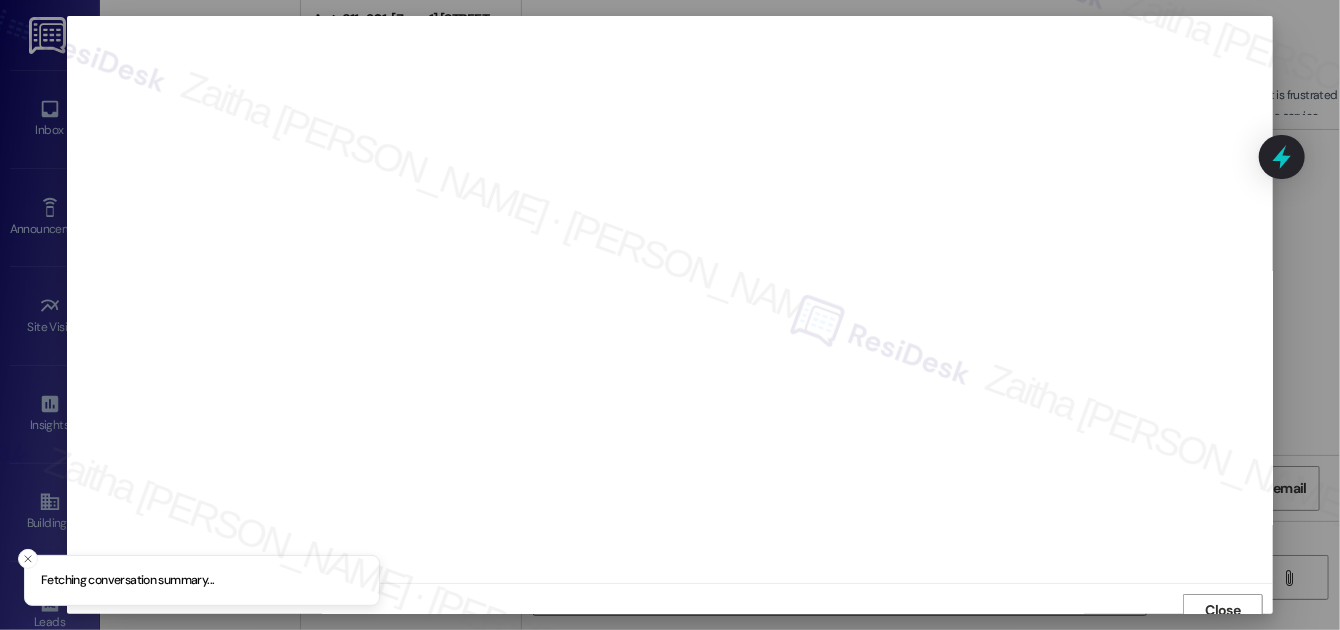 scroll, scrollTop: 11, scrollLeft: 0, axis: vertical 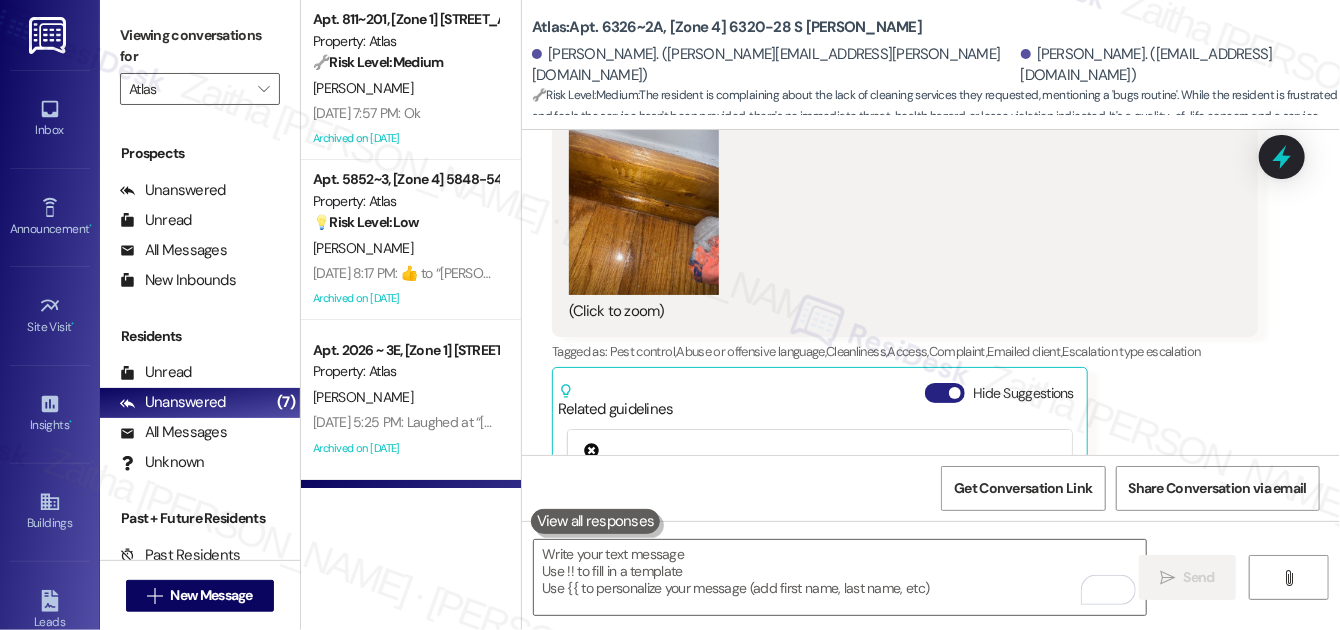 click on "Hide Suggestions" at bounding box center (945, 393) 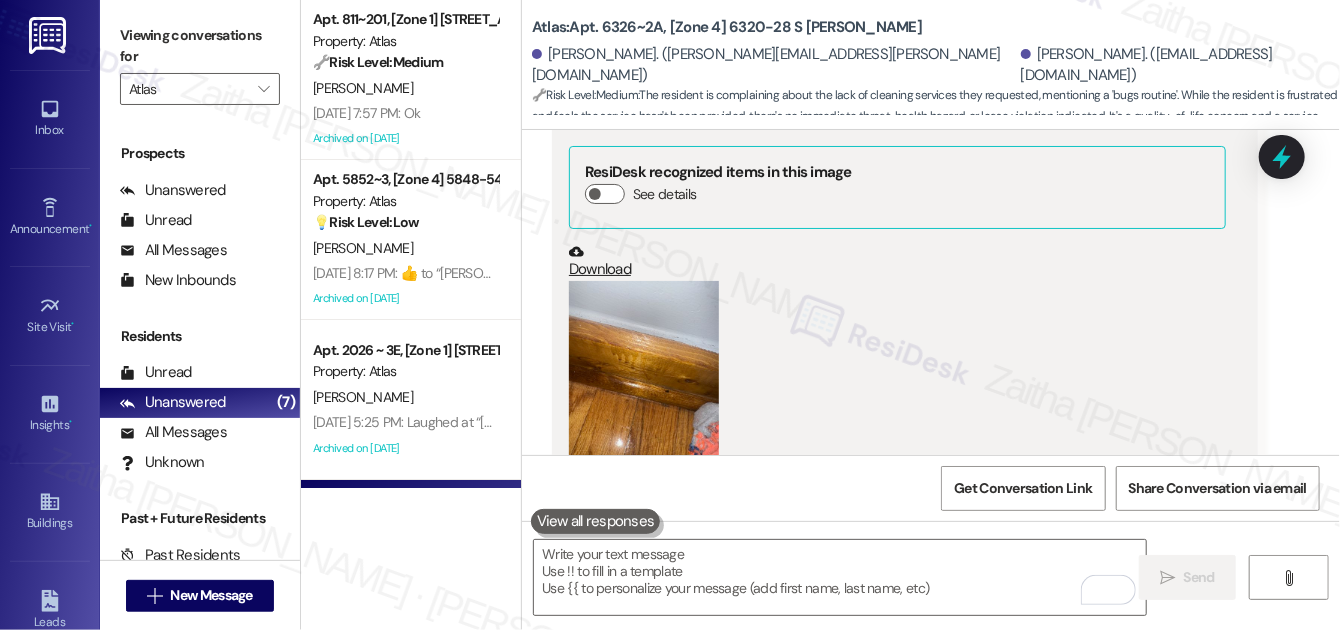 scroll, scrollTop: 4948, scrollLeft: 0, axis: vertical 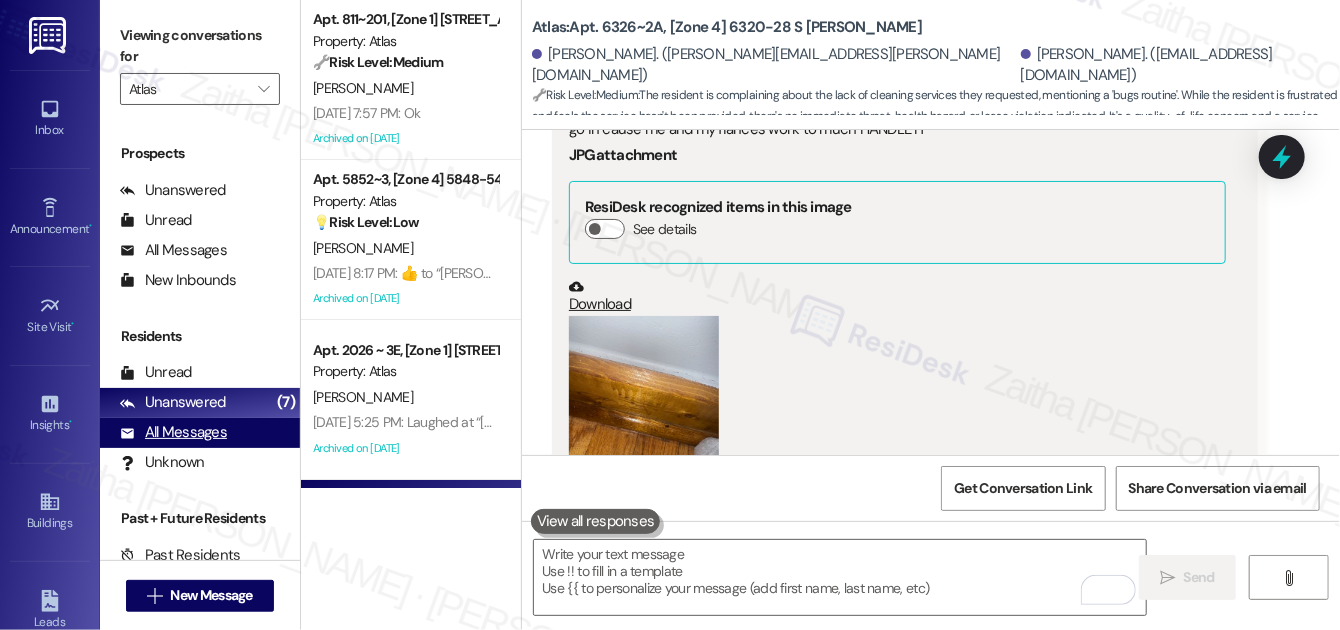 click on "All Messages" at bounding box center (173, 432) 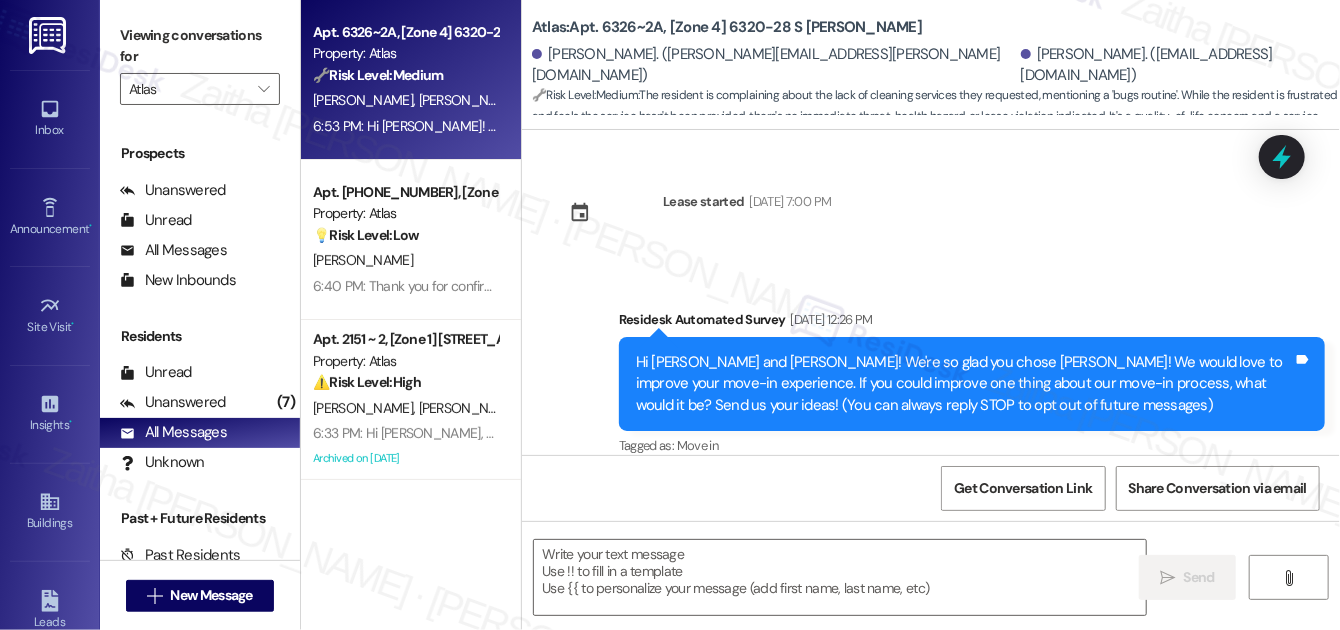 scroll, scrollTop: 5169, scrollLeft: 0, axis: vertical 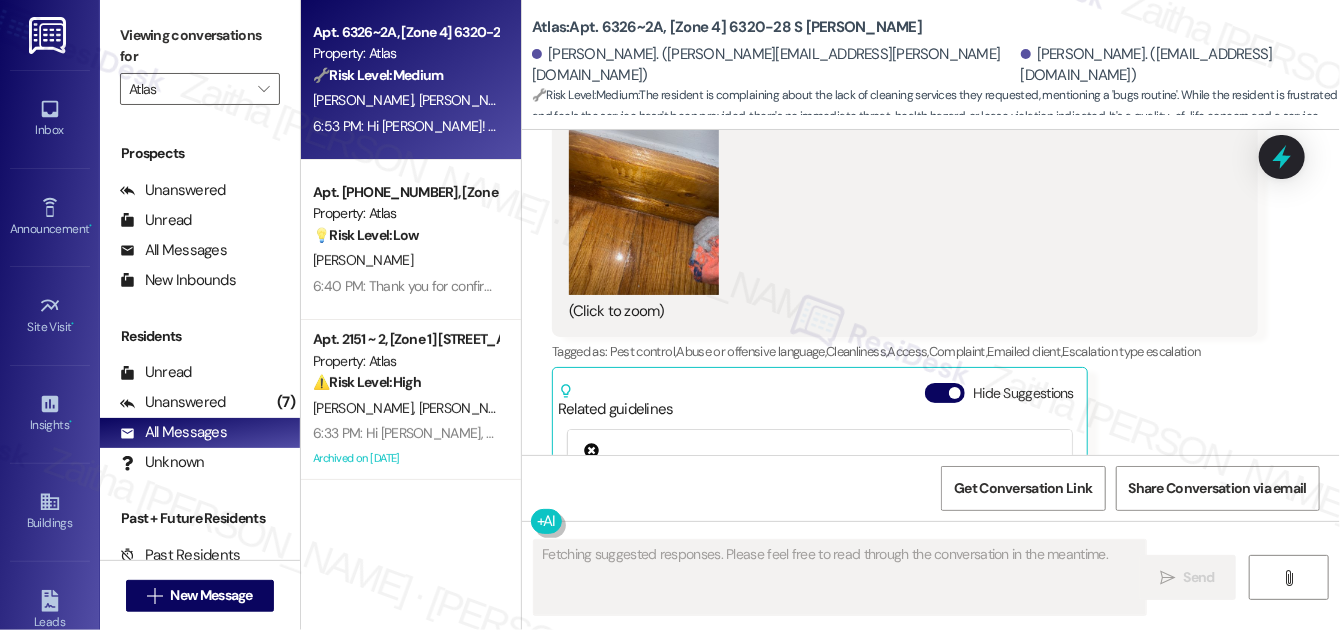 click on "Hide Suggestions" at bounding box center [945, 393] 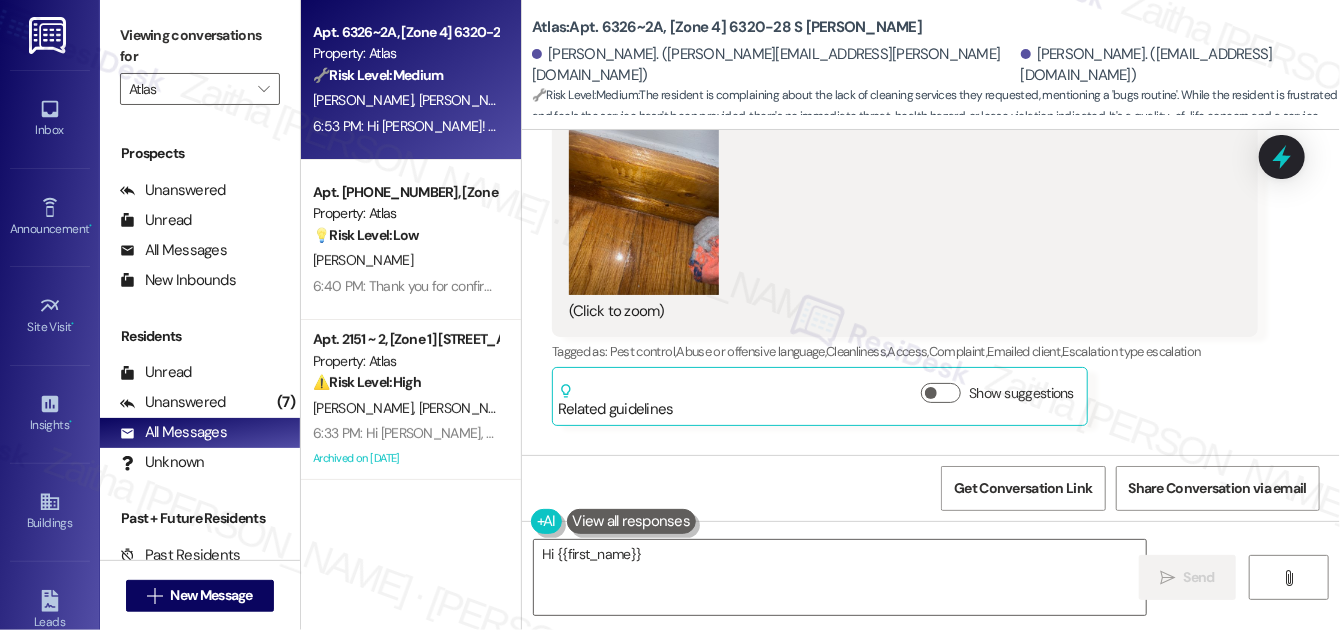 scroll, scrollTop: 5351, scrollLeft: 0, axis: vertical 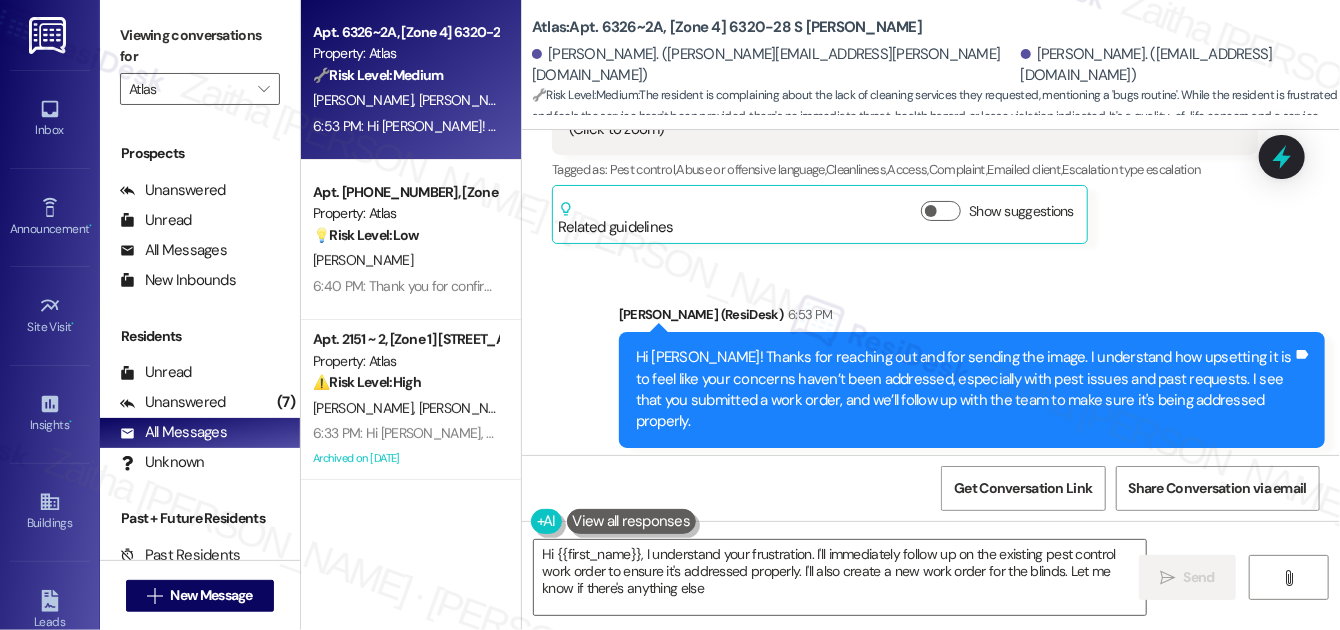 type on "Hi {{first_name}}, I understand your frustration. I'll immediately follow up on the existing pest control work order to ensure it's addressed properly. I'll also create a new work order for the blinds. Let me know if there's anything else!" 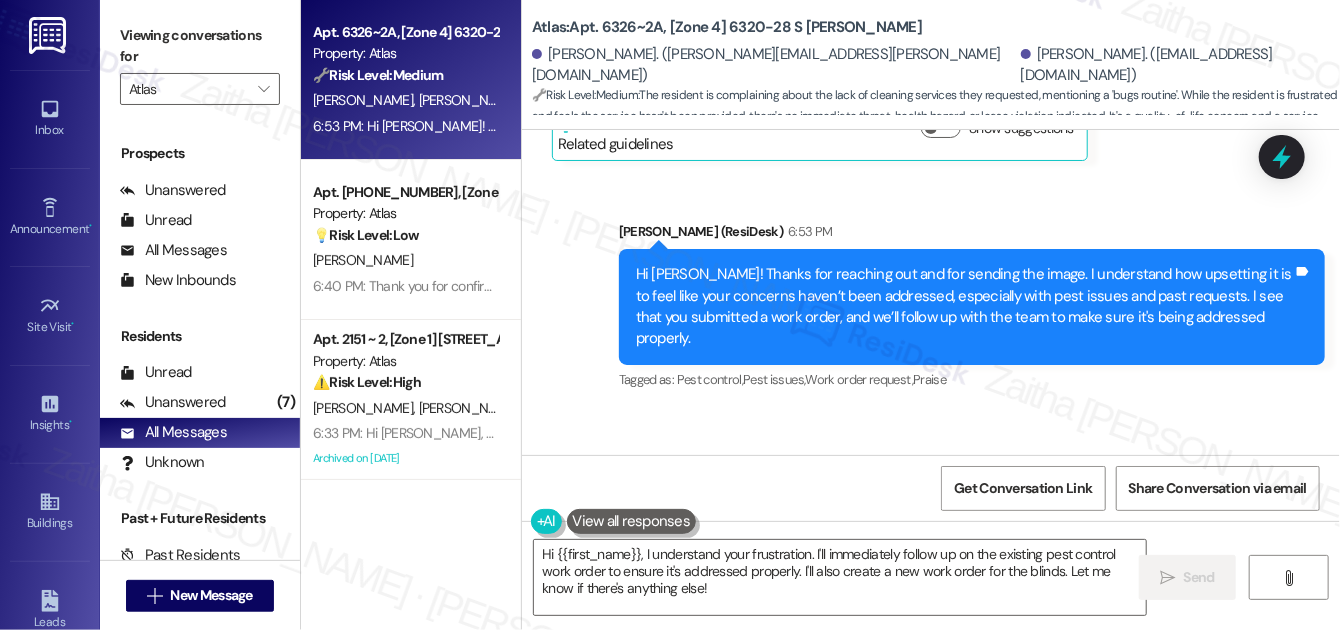 scroll, scrollTop: 5442, scrollLeft: 0, axis: vertical 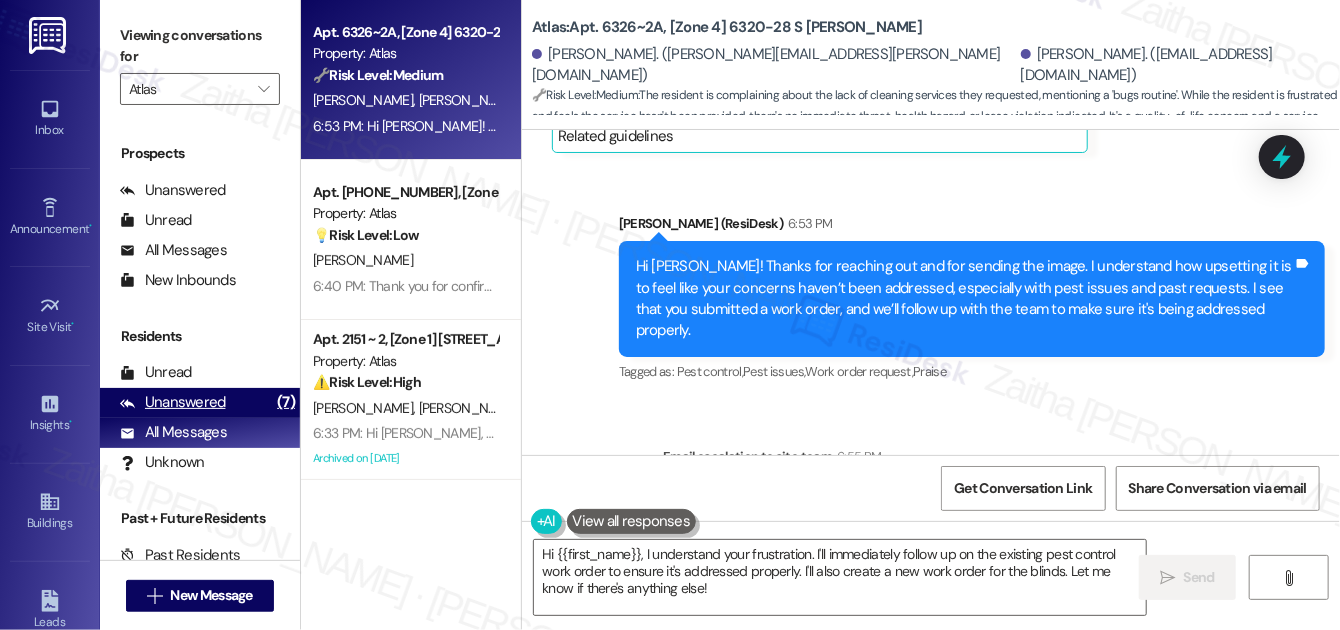 click on "Unanswered" at bounding box center (173, 402) 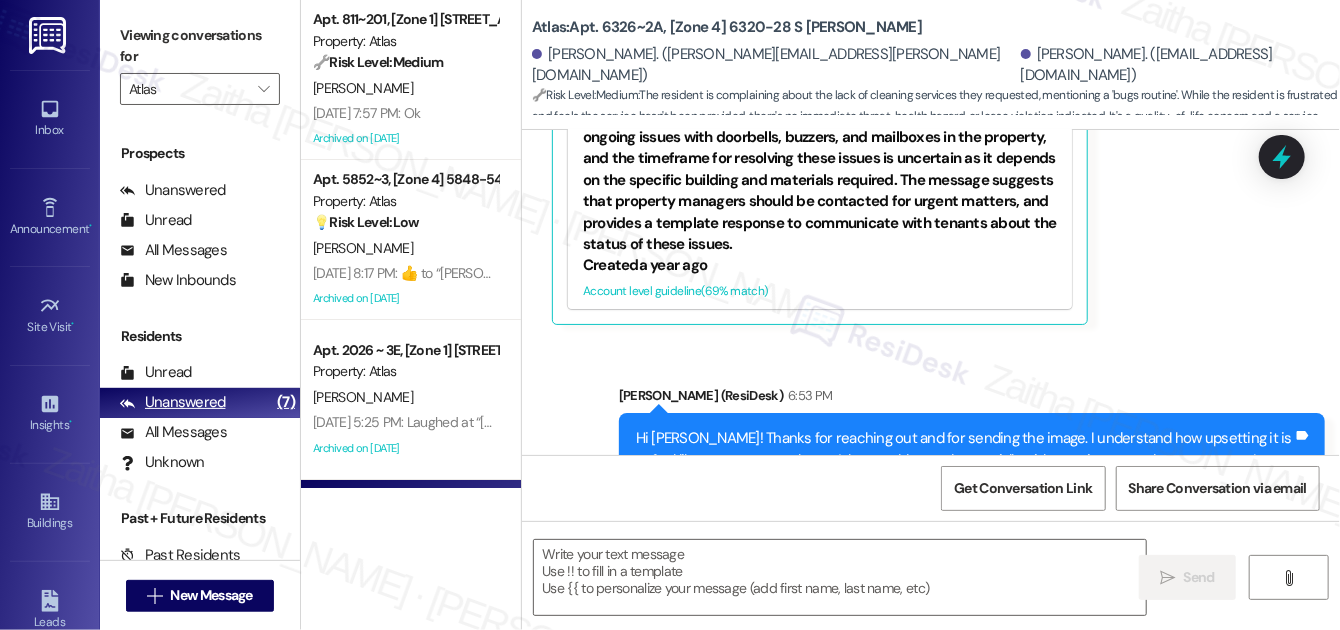 type on "Fetching suggested responses. Please feel free to read through the conversation in the meantime." 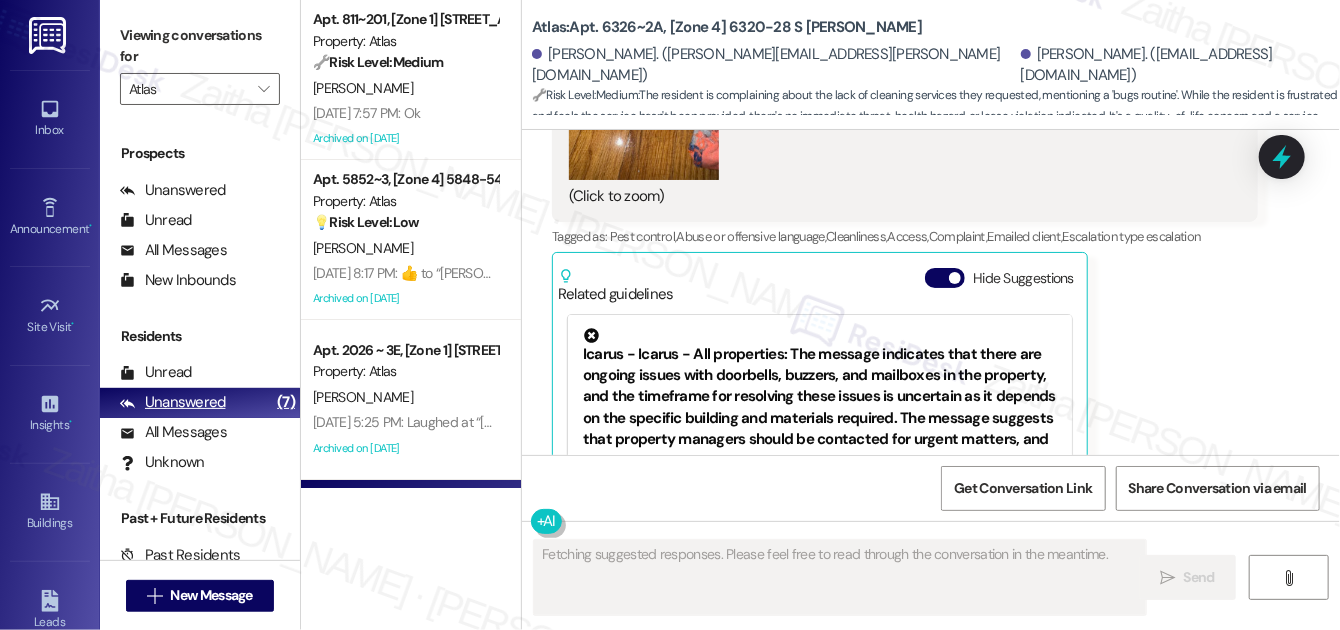scroll, scrollTop: 5169, scrollLeft: 0, axis: vertical 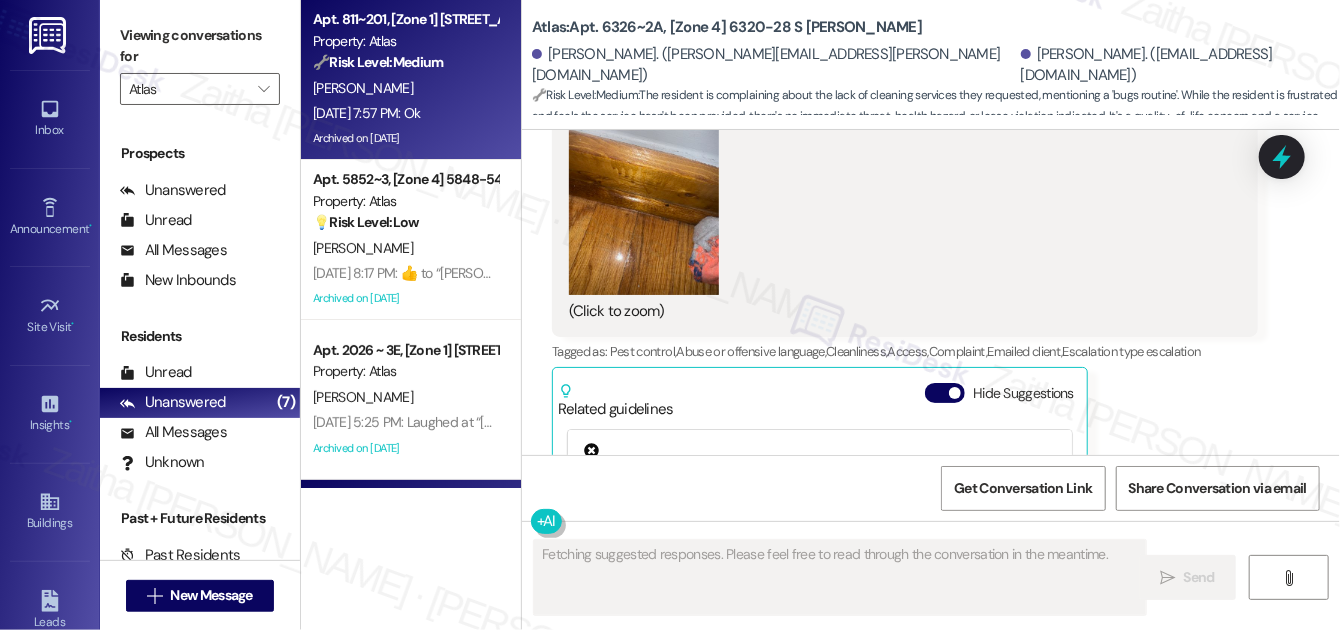 click on "[PERSON_NAME]" at bounding box center [405, 88] 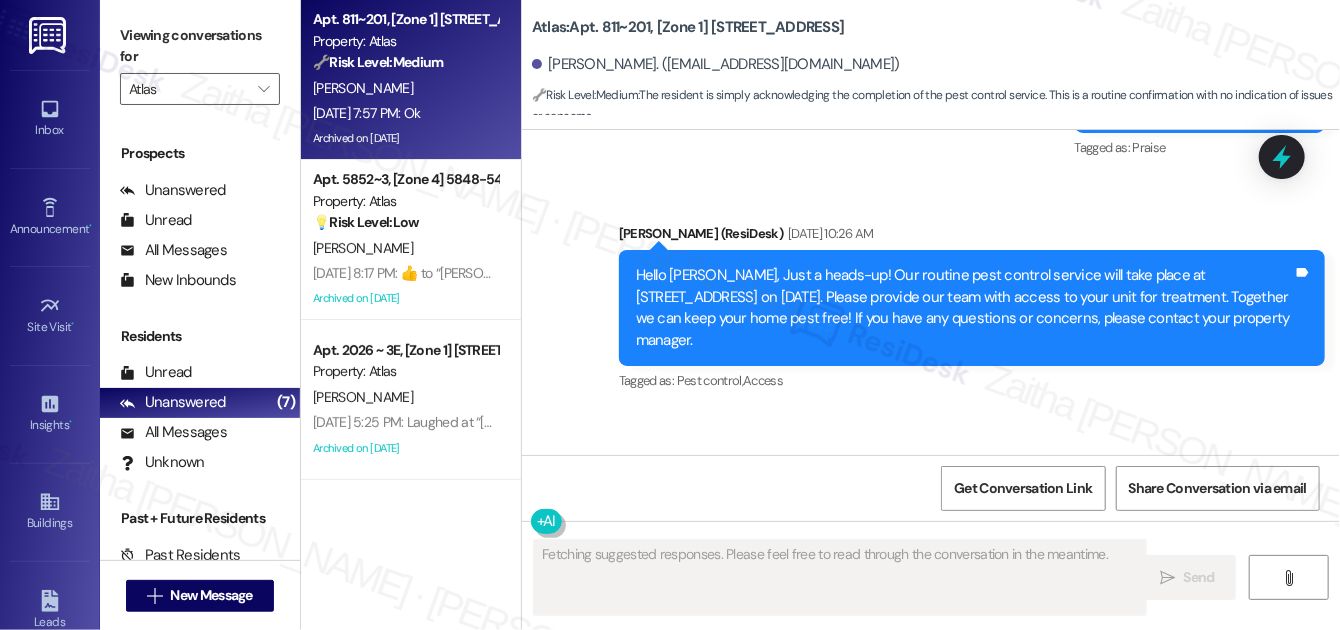 scroll, scrollTop: 13336, scrollLeft: 0, axis: vertical 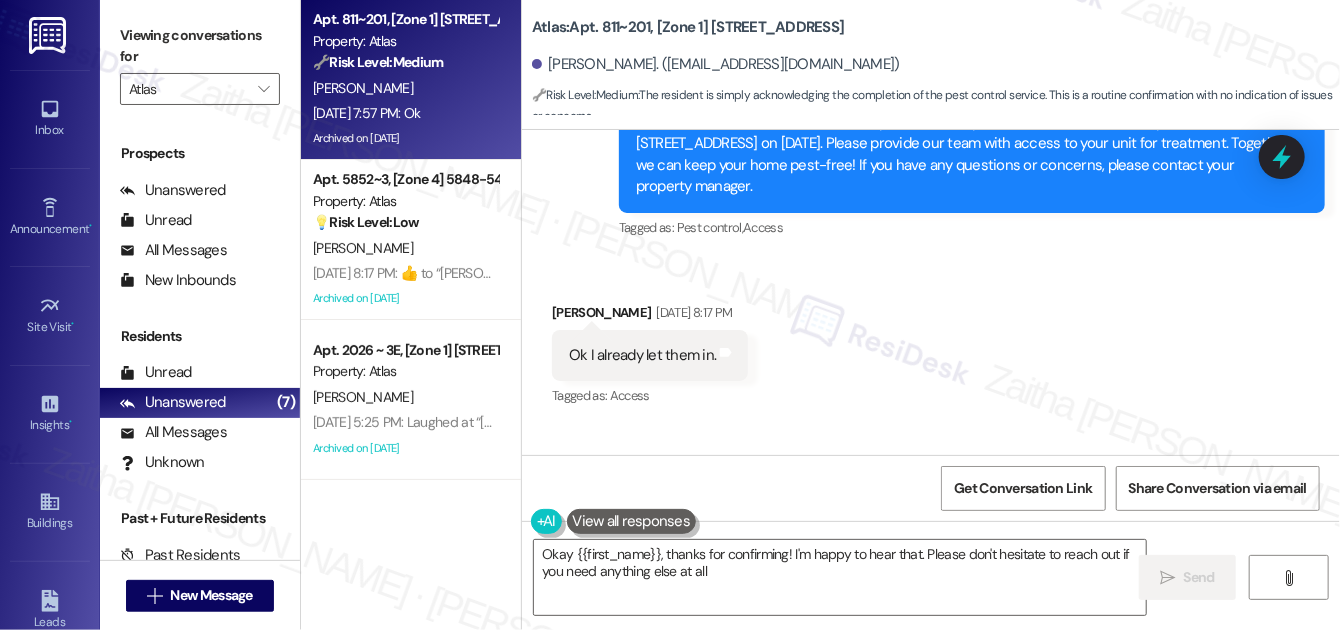 type on "Okay {{first_name}}, thanks for confirming! I'm happy to hear that. Please don't hesitate to reach out if you need anything else at all!" 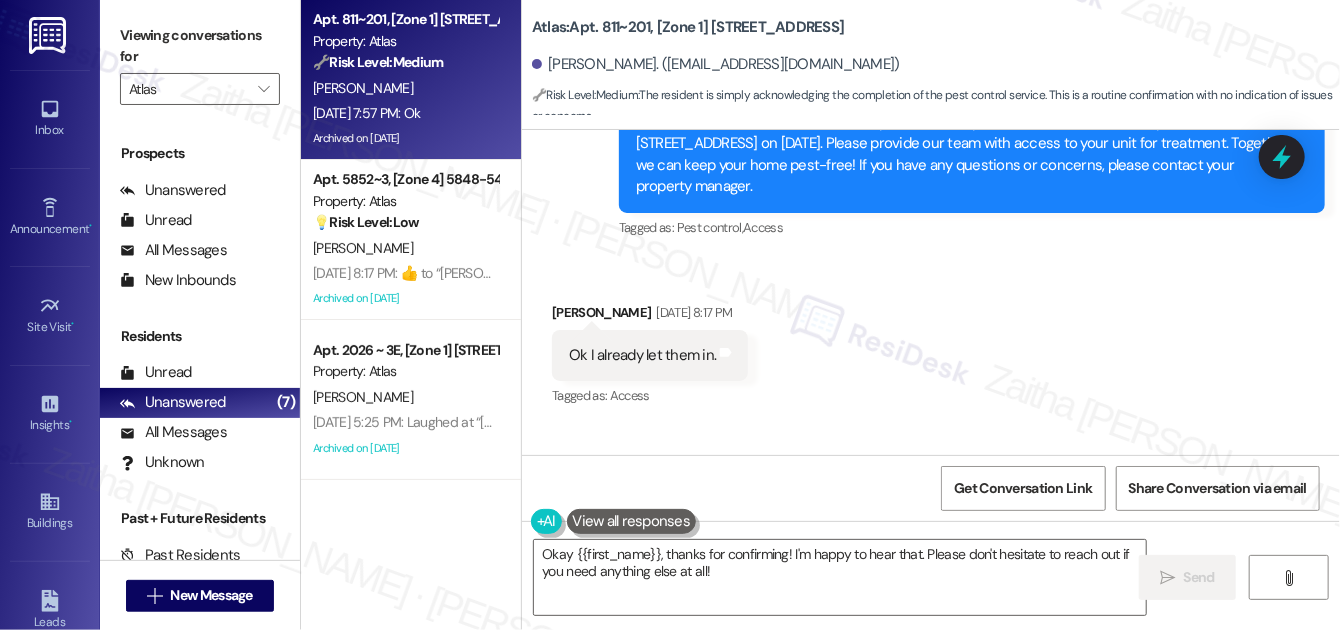 scroll, scrollTop: 13337, scrollLeft: 0, axis: vertical 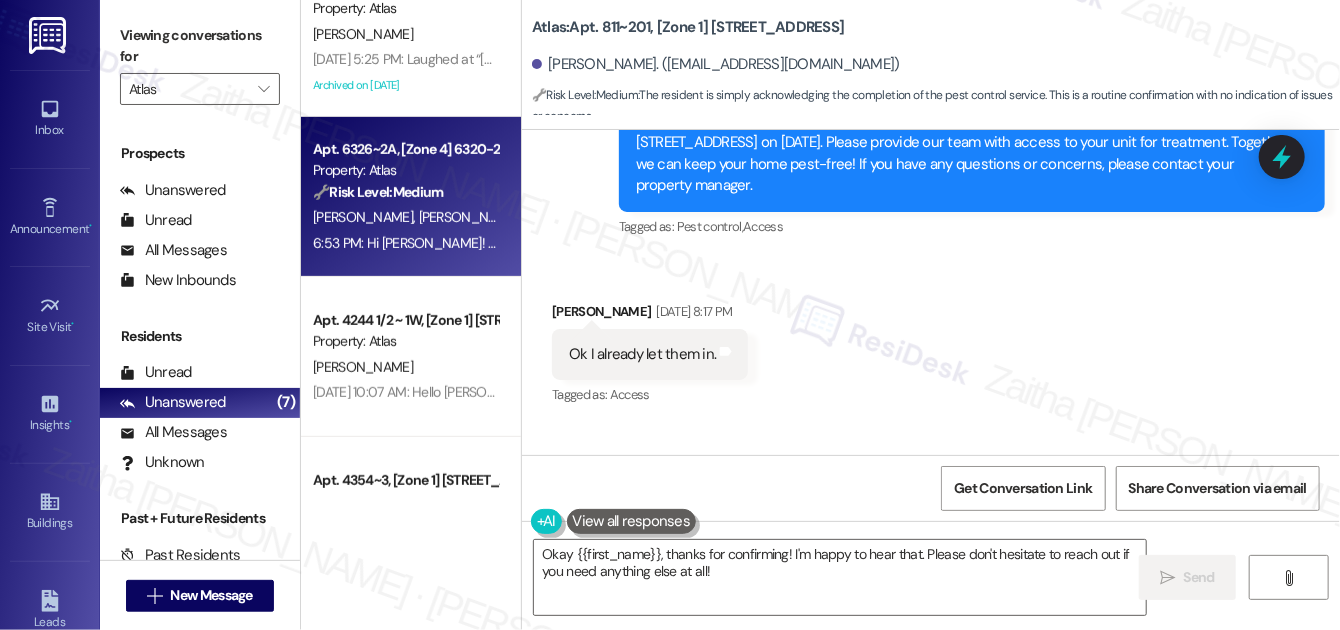 click on "[PERSON_NAME] [PERSON_NAME]" at bounding box center (405, 217) 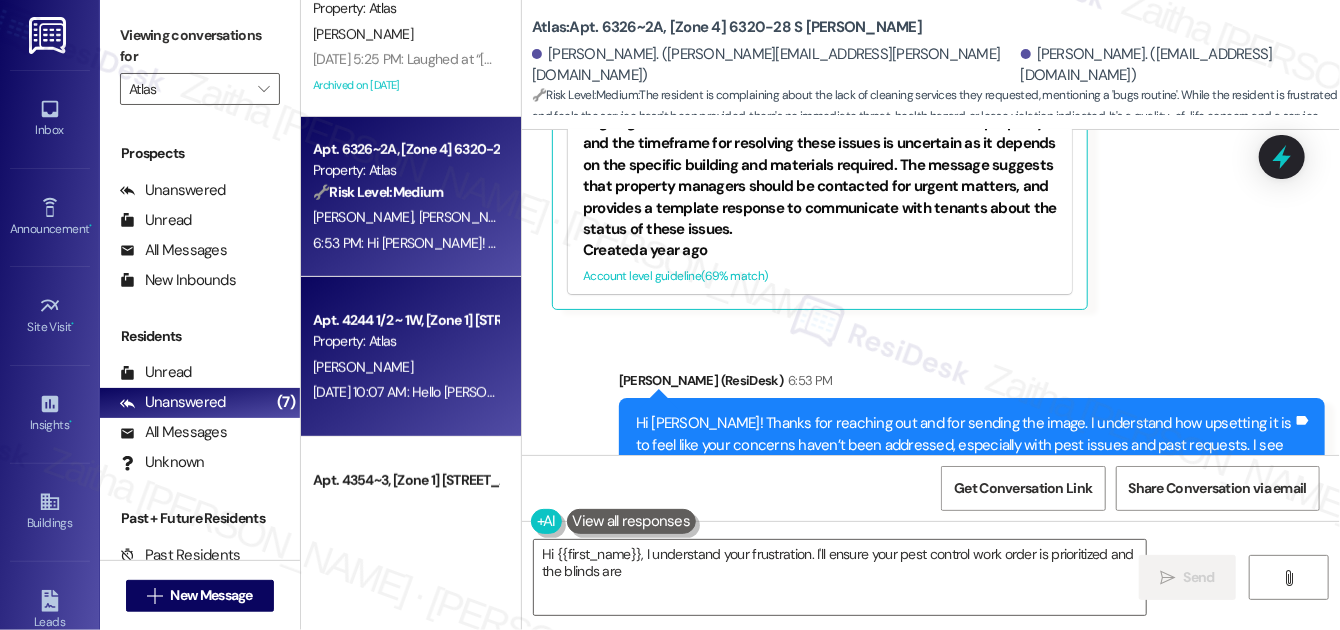 scroll, scrollTop: 5628, scrollLeft: 0, axis: vertical 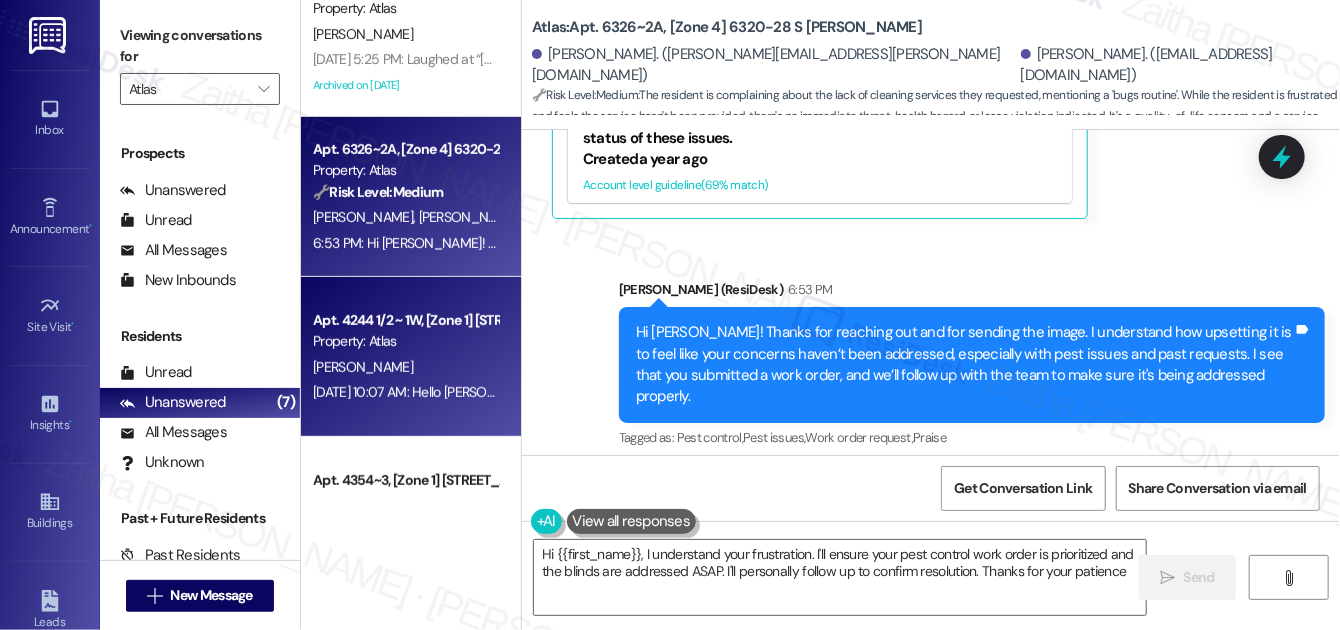 type on "Hi {{first_name}}, I understand your frustration. I'll ensure your pest control work order is prioritized and the blinds are addressed ASAP. I'll personally follow up to confirm resolution. Thanks for your patience!" 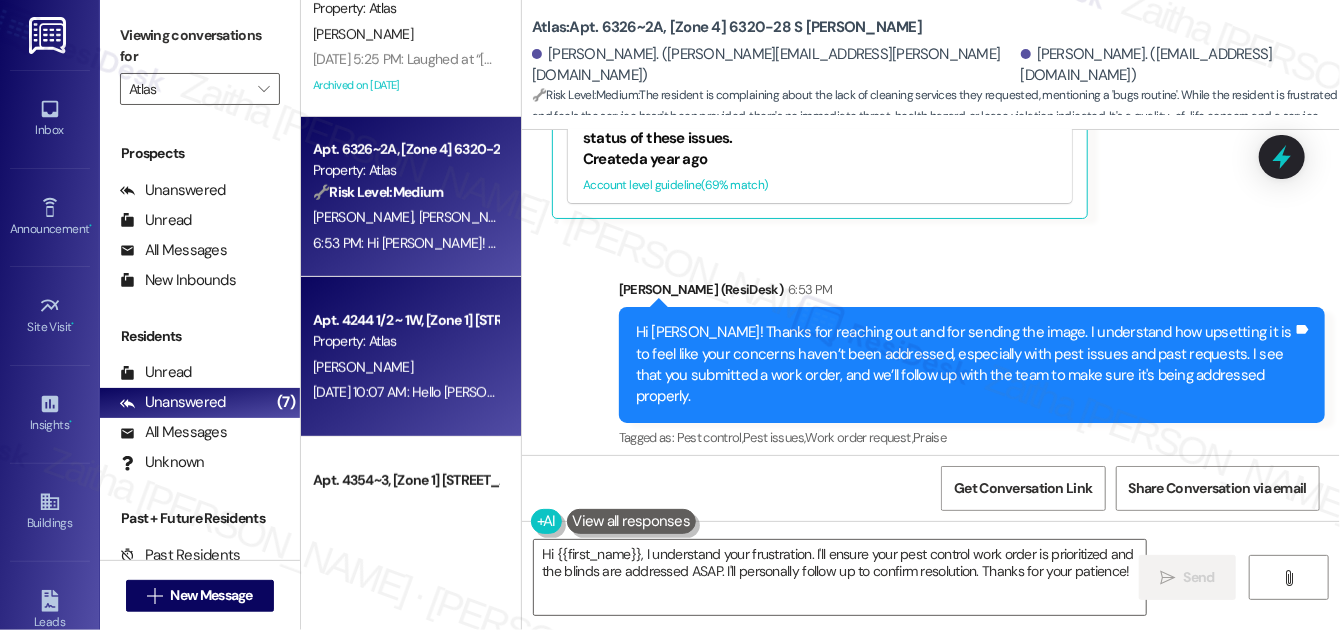 click on "Property: Atlas" at bounding box center (405, 341) 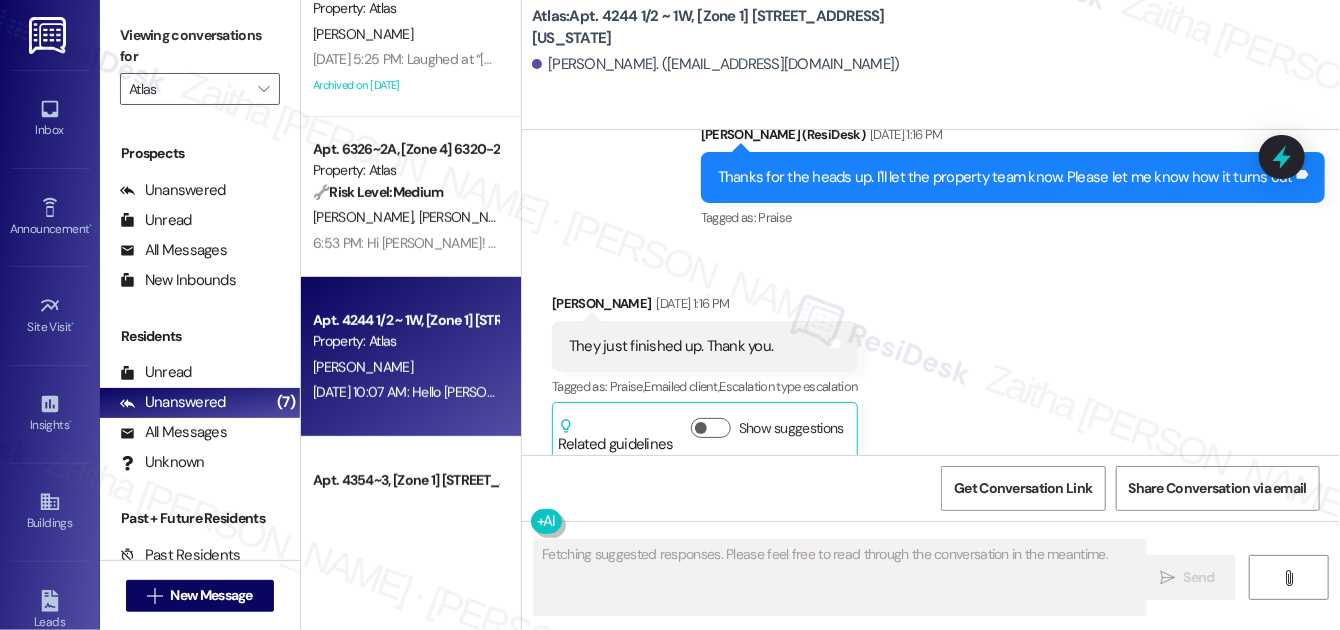scroll, scrollTop: 8392, scrollLeft: 0, axis: vertical 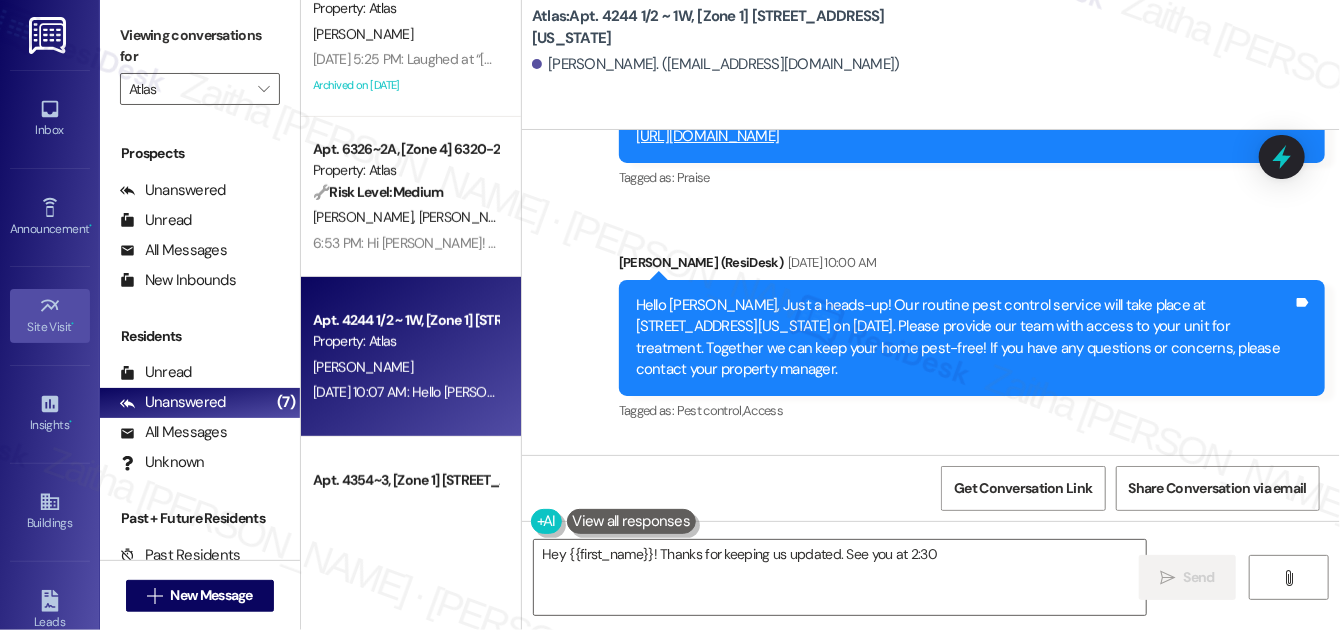 type on "Hey {{first_name}}! Thanks for keeping us updated. See you at 2:30!" 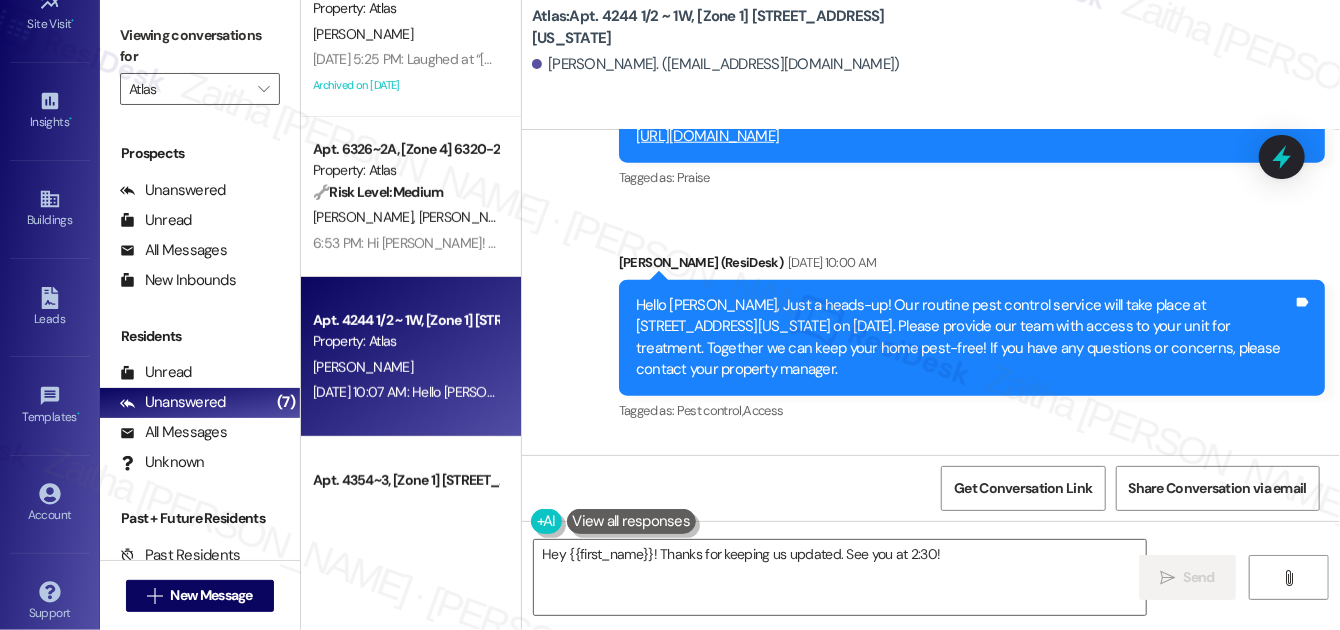 scroll, scrollTop: 316, scrollLeft: 0, axis: vertical 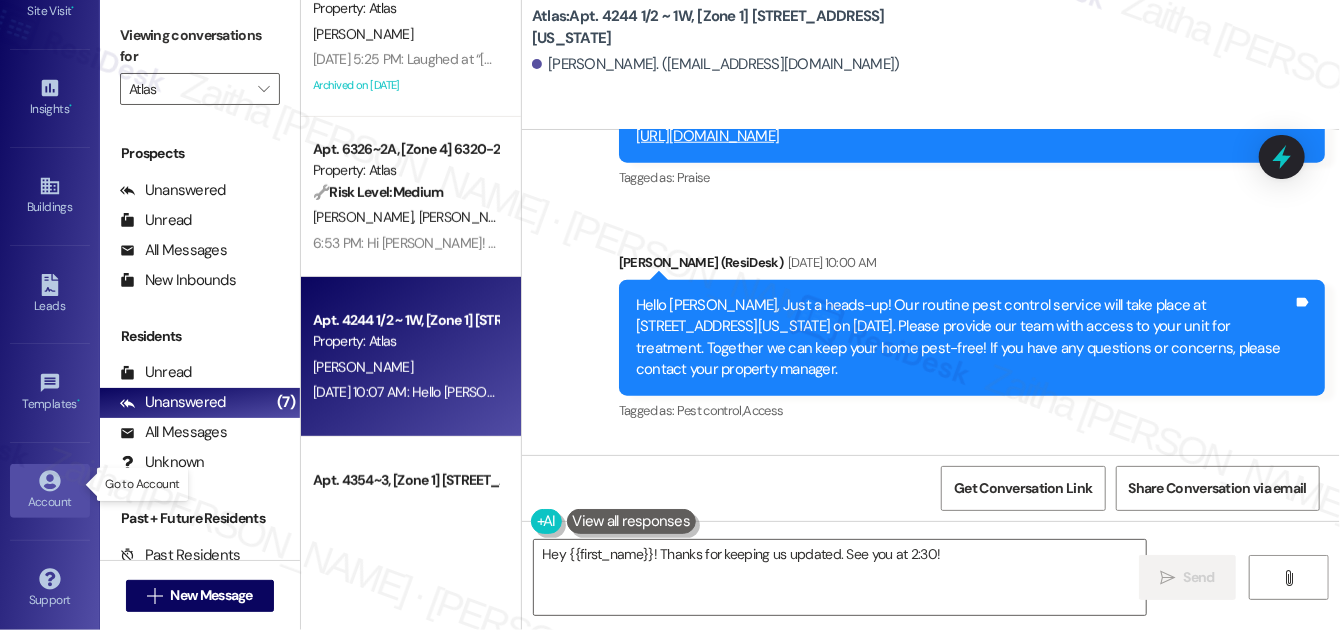 drag, startPoint x: 61, startPoint y: 495, endPoint x: 76, endPoint y: 473, distance: 26.627054 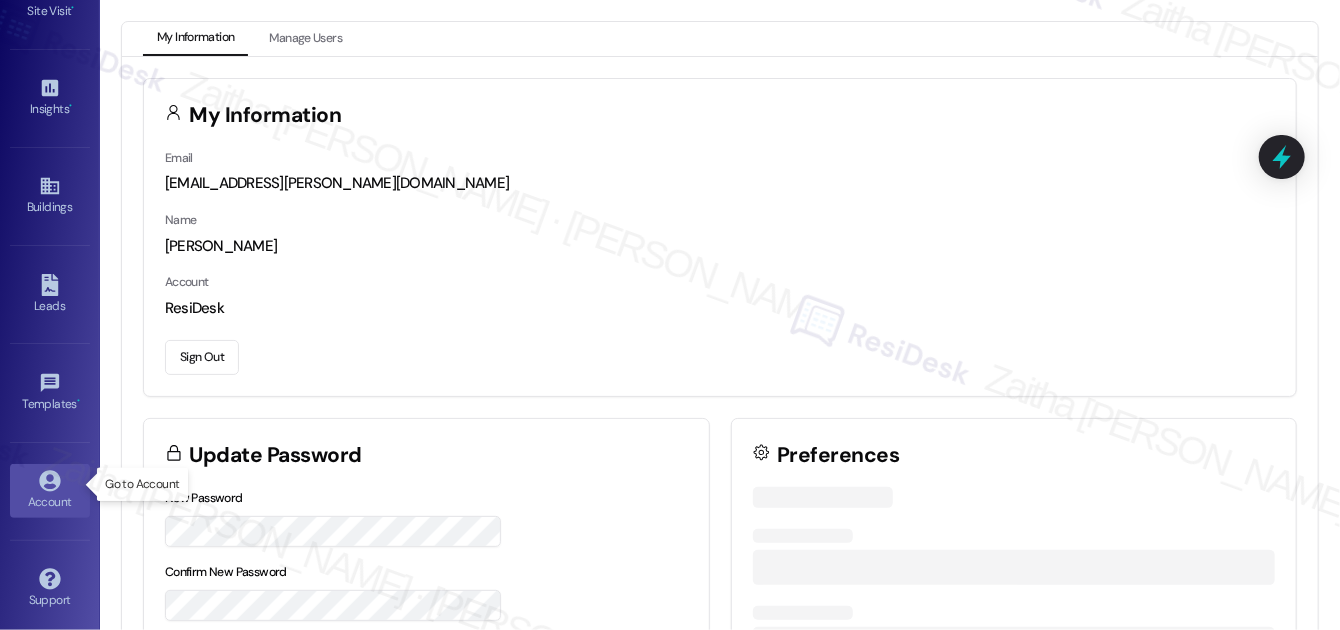 click on "Sign Out" at bounding box center (202, 357) 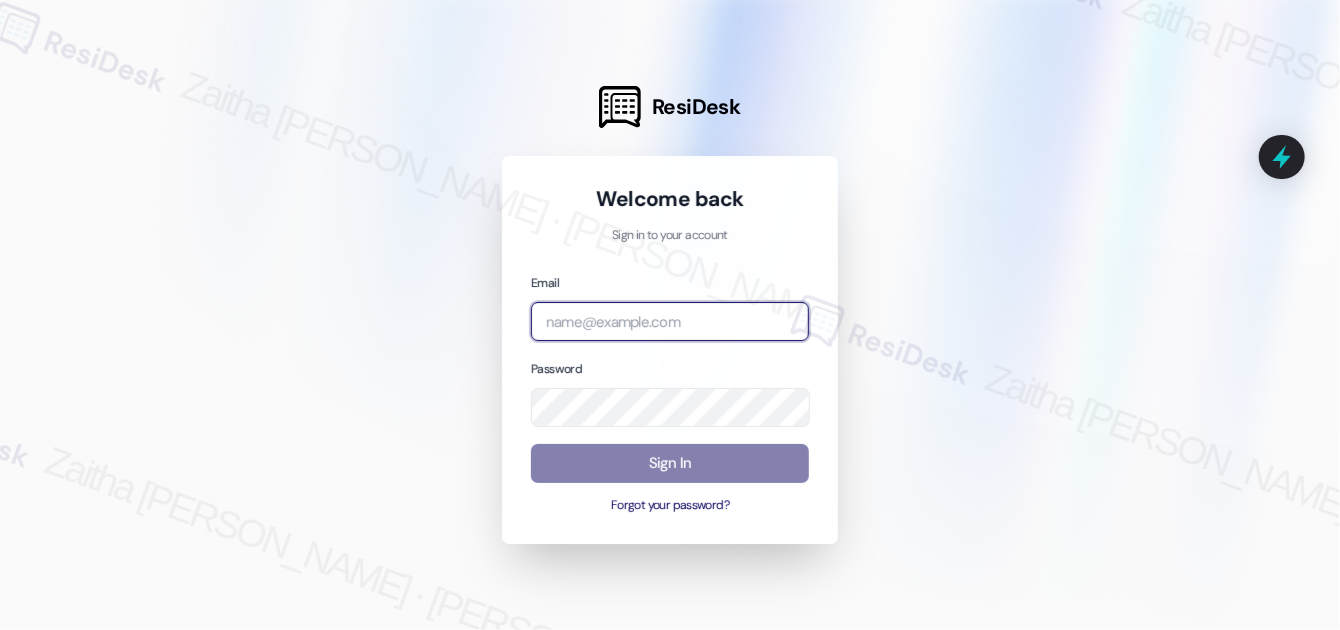 click at bounding box center [670, 321] 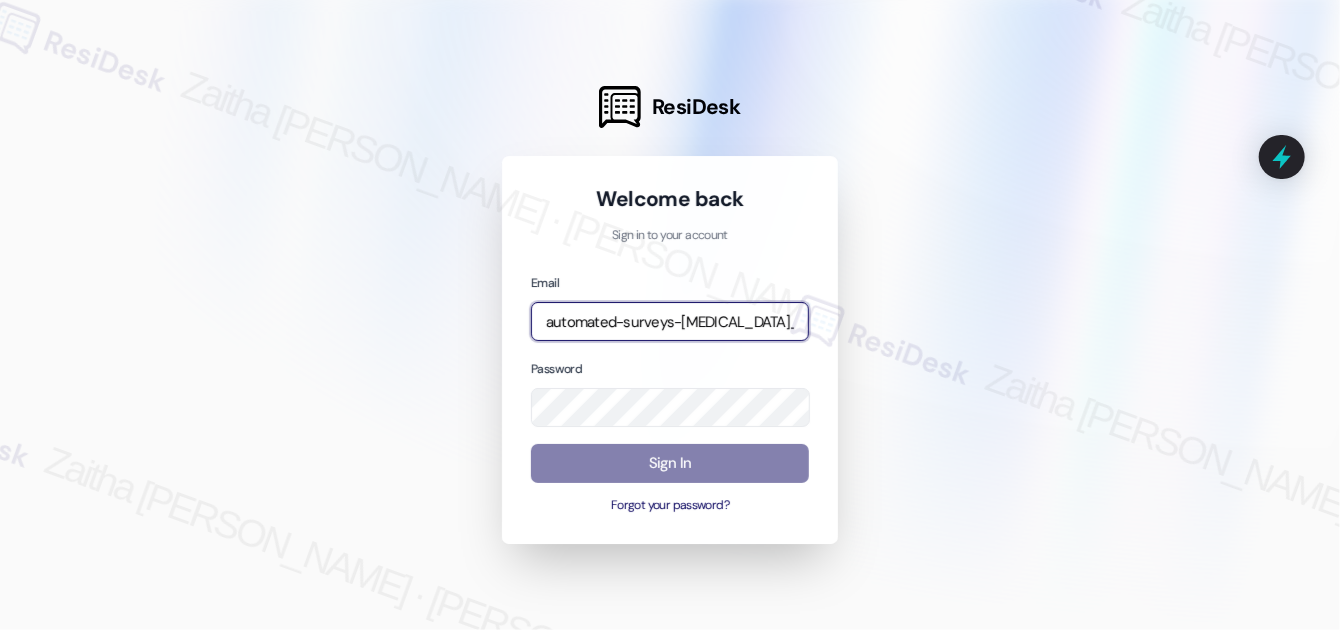 type on "automated-surveys-[MEDICAL_DATA]_formerly_regency-zaitha.mae.[PERSON_NAME]@[MEDICAL_DATA]_formerly_[DOMAIN_NAME]" 